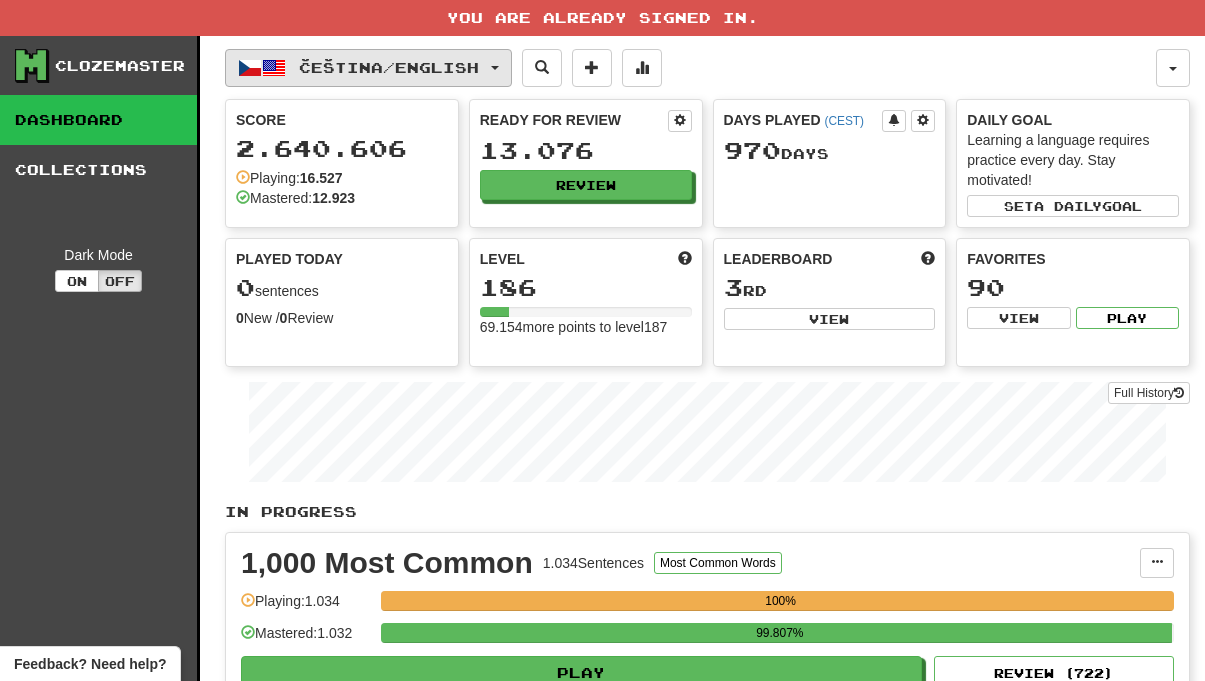 scroll, scrollTop: 0, scrollLeft: 0, axis: both 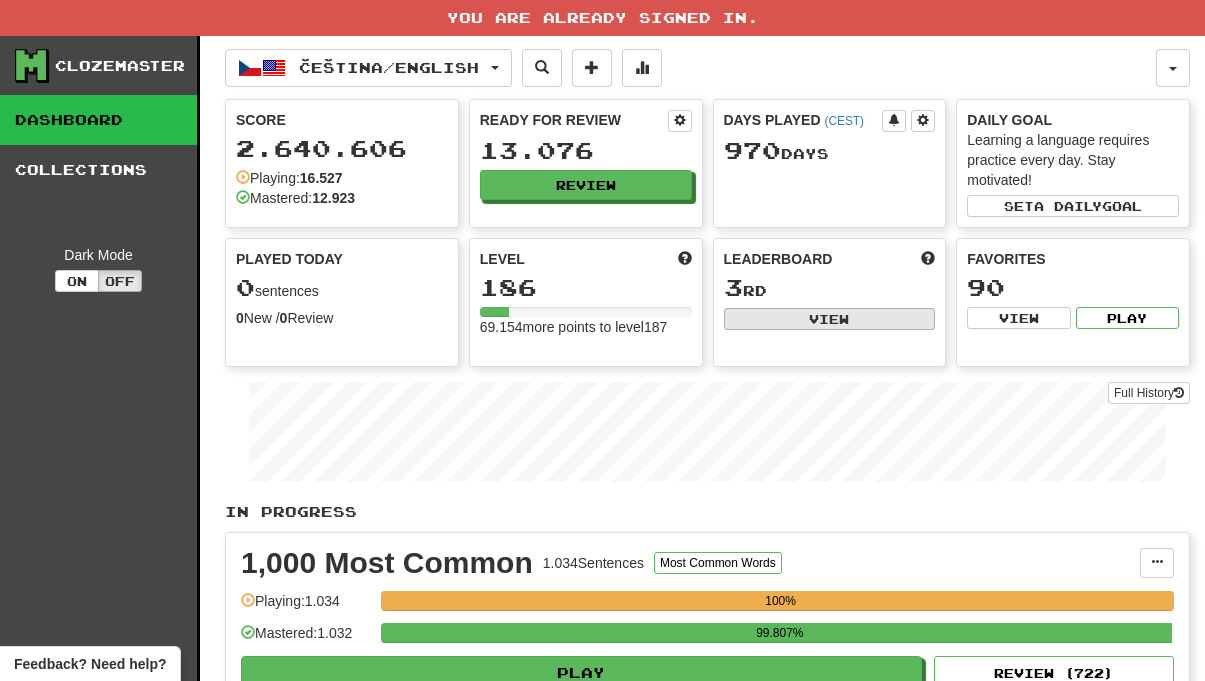 click on "View" at bounding box center (830, 319) 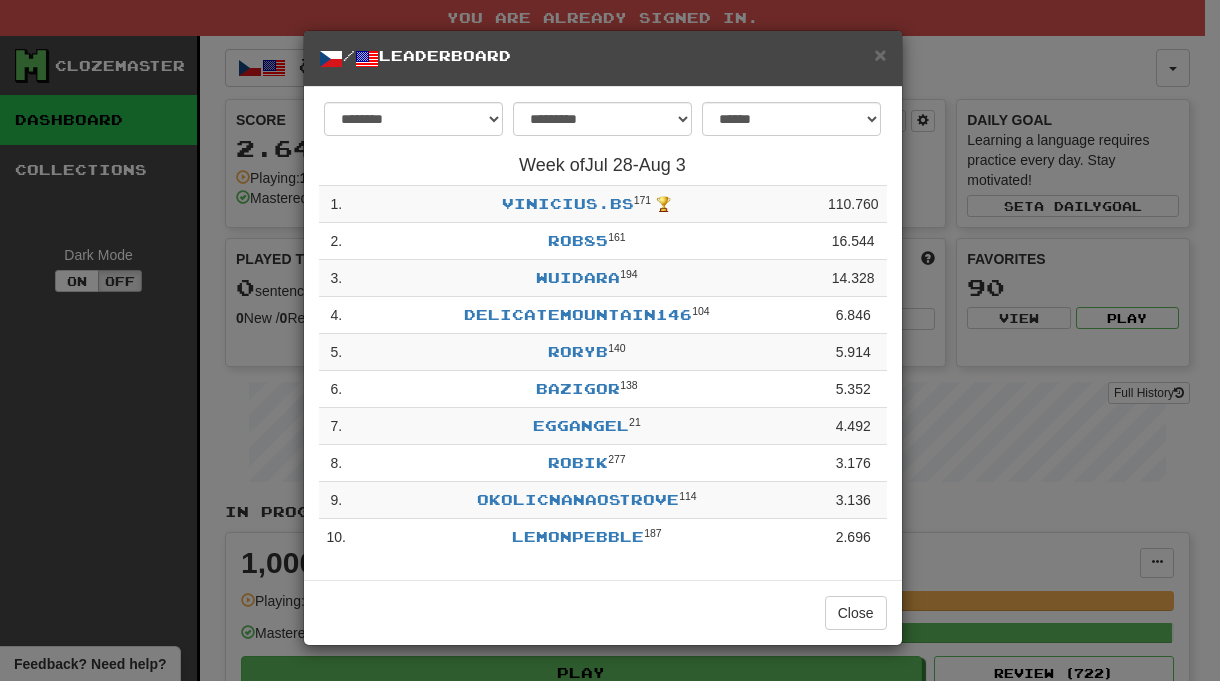 click on "/   Leaderboard" at bounding box center (603, 58) 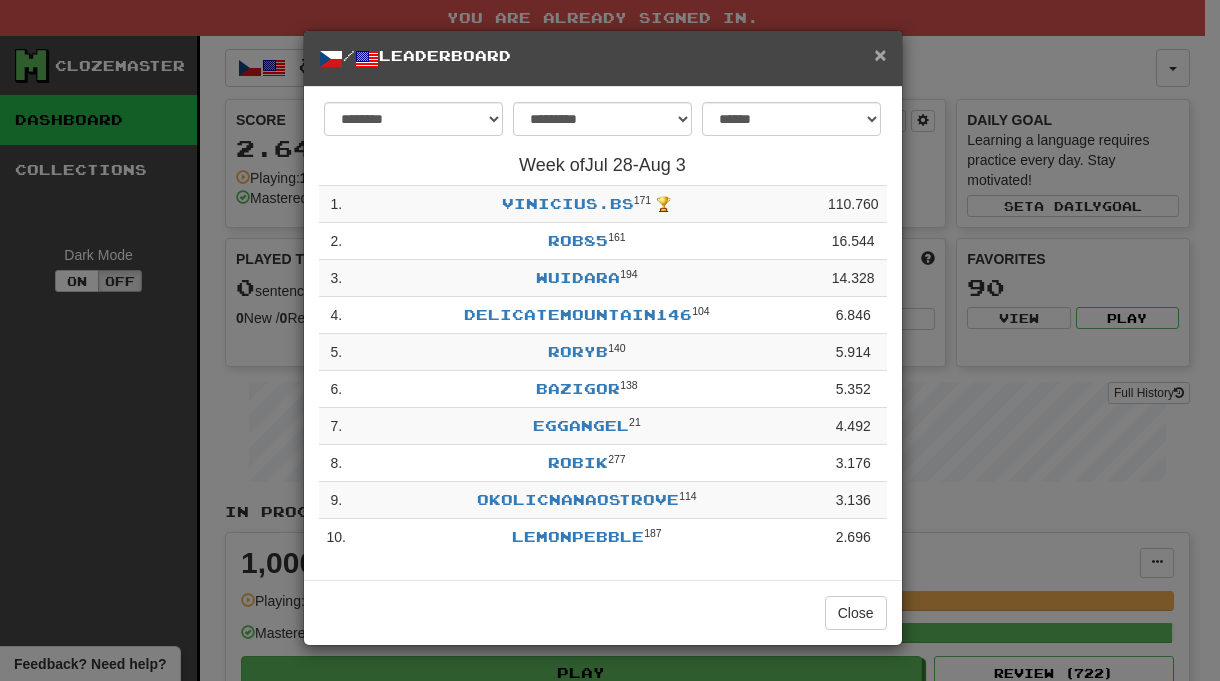 click on "×" at bounding box center [880, 54] 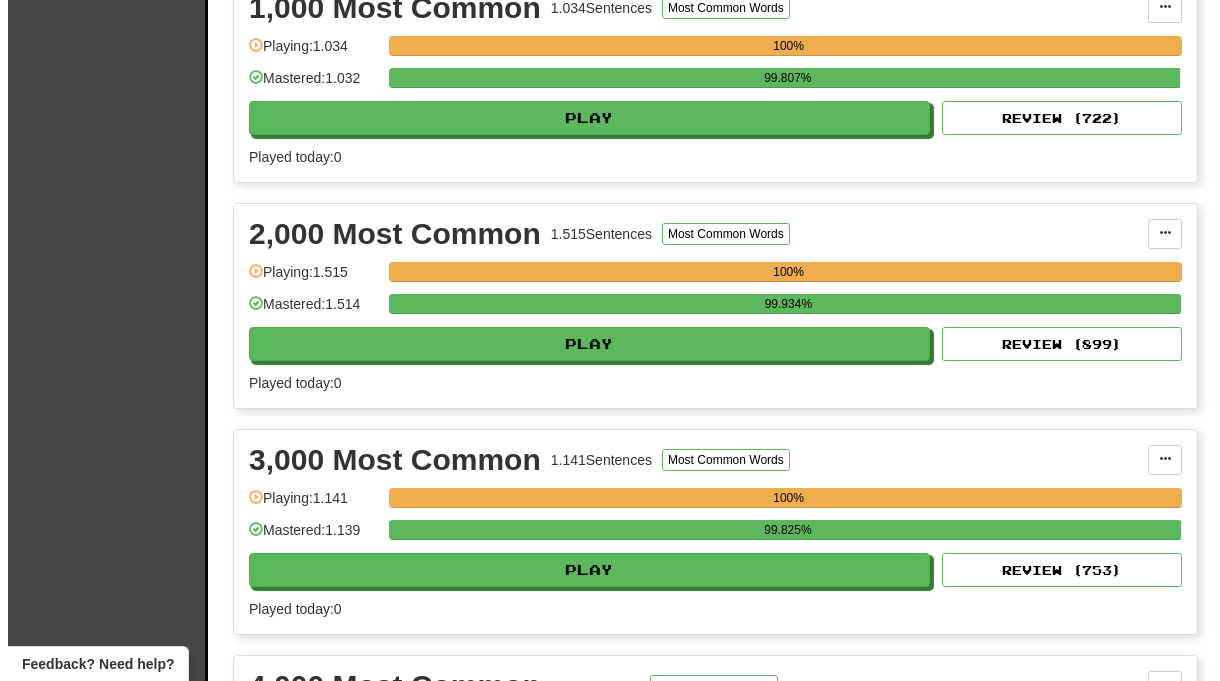 scroll, scrollTop: 439, scrollLeft: 0, axis: vertical 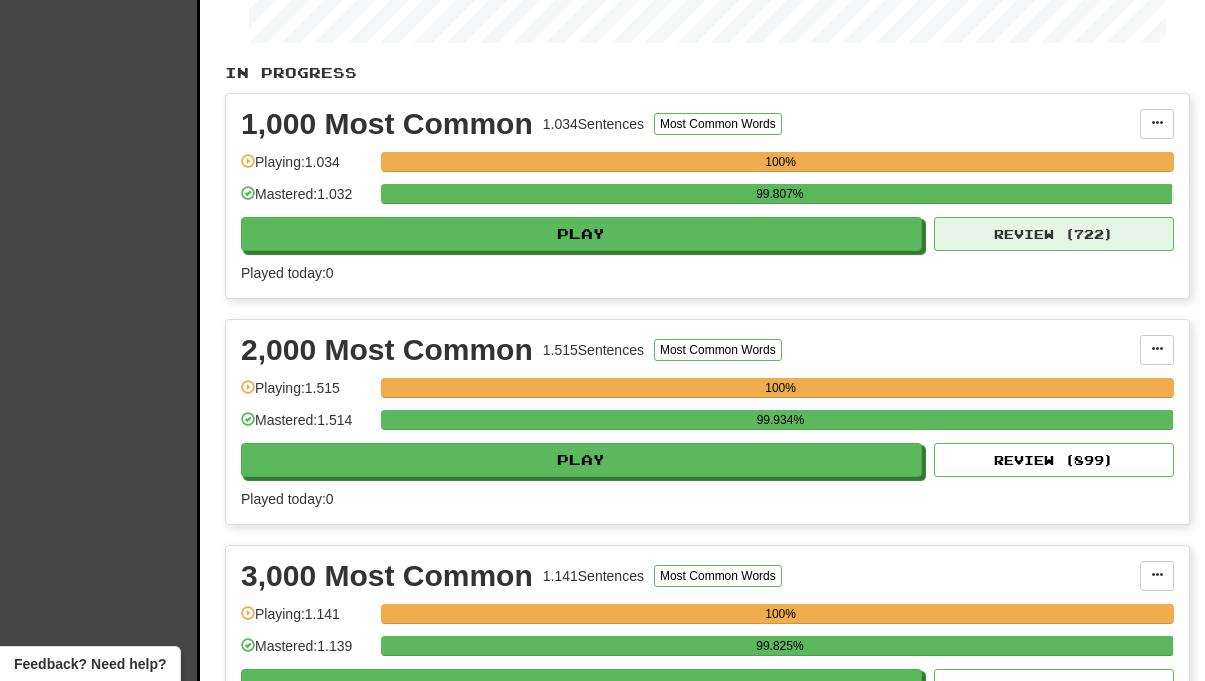 click on "Review ( 722 )" at bounding box center (1054, 234) 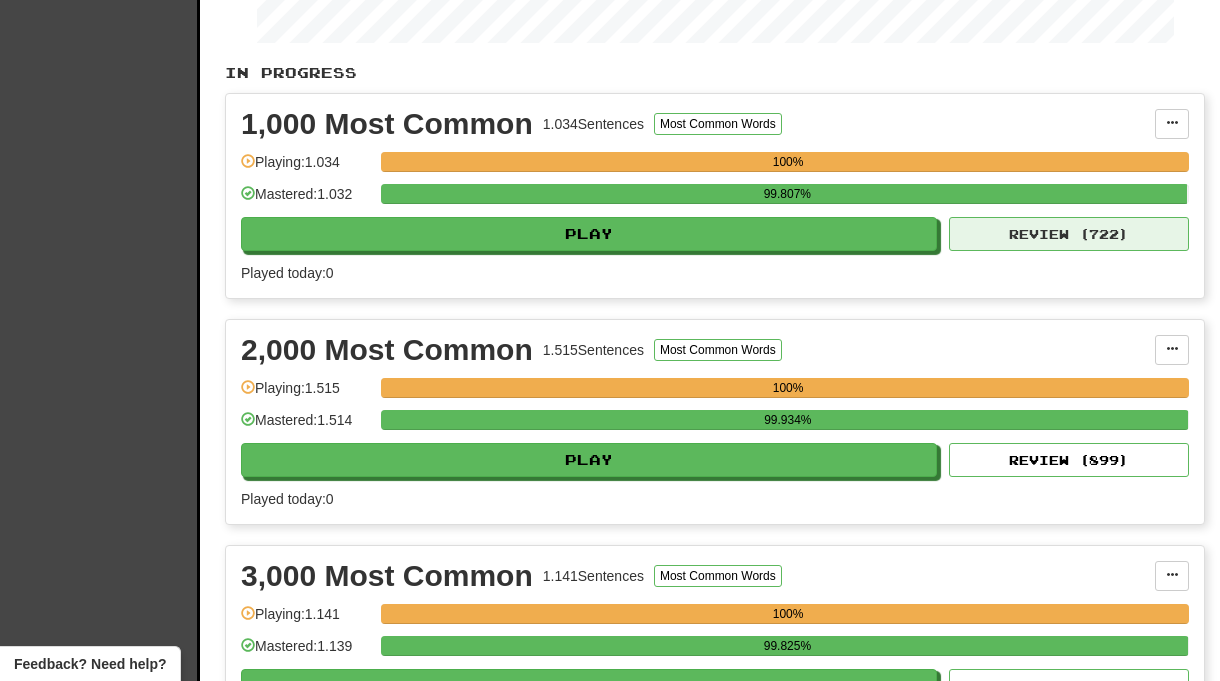select on "**" 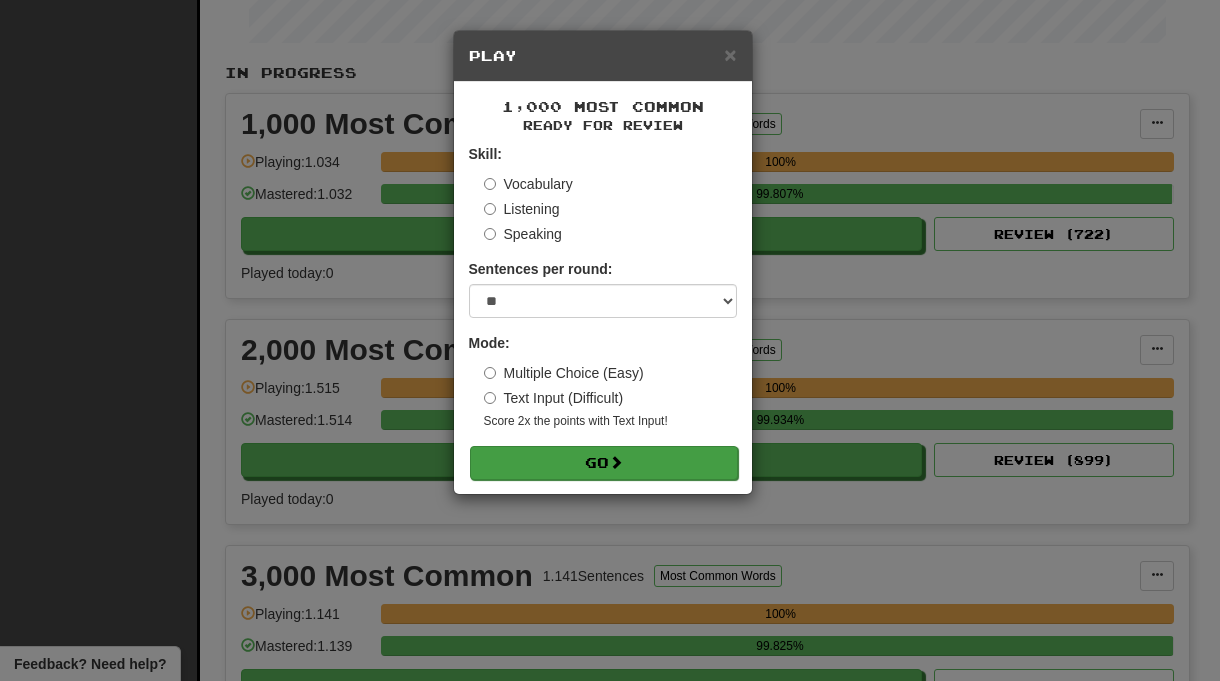 click on "Go" at bounding box center [604, 463] 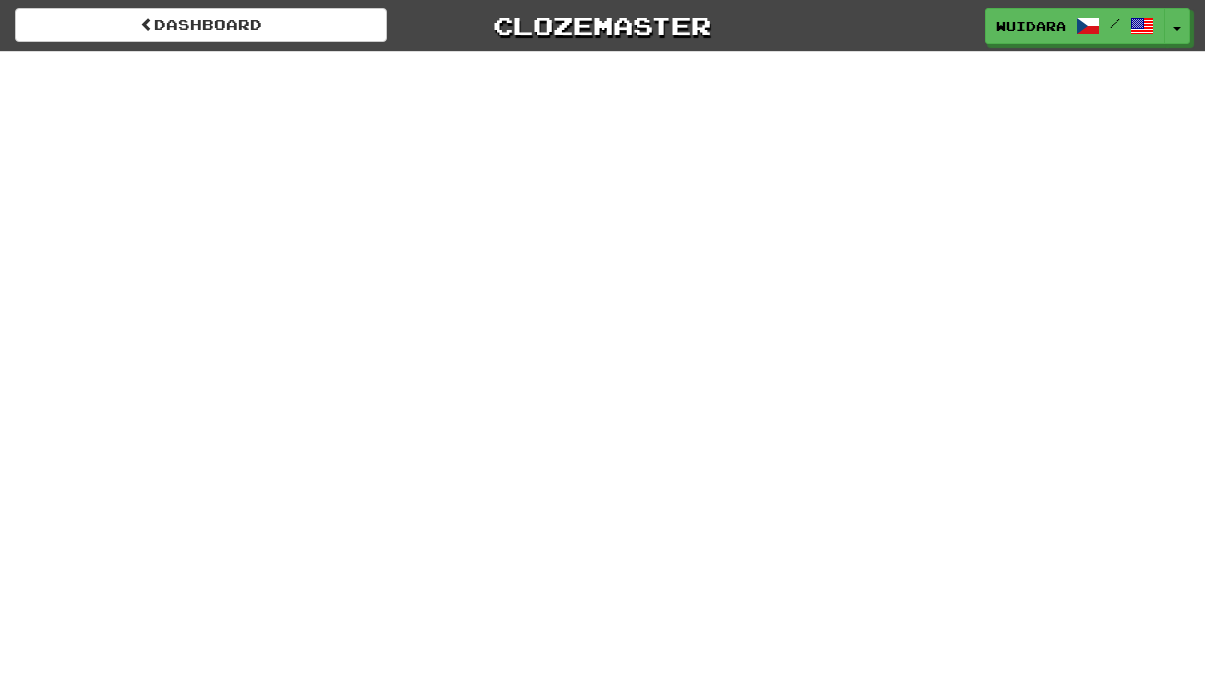 scroll, scrollTop: 0, scrollLeft: 0, axis: both 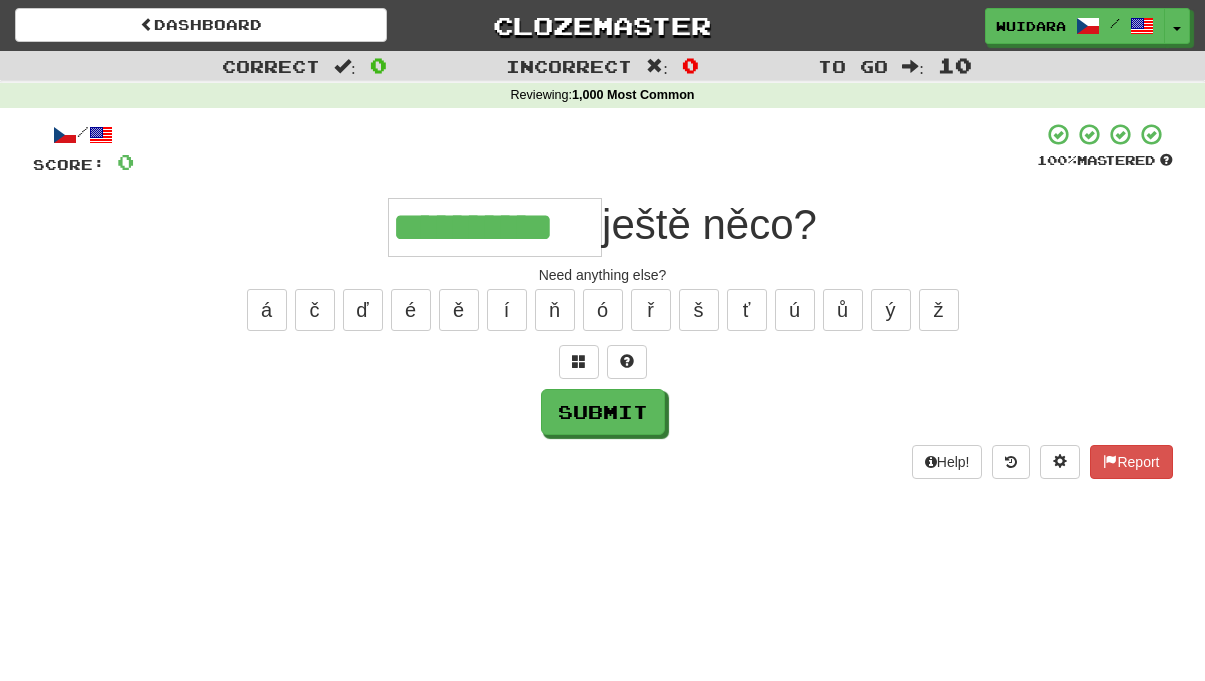 type on "**********" 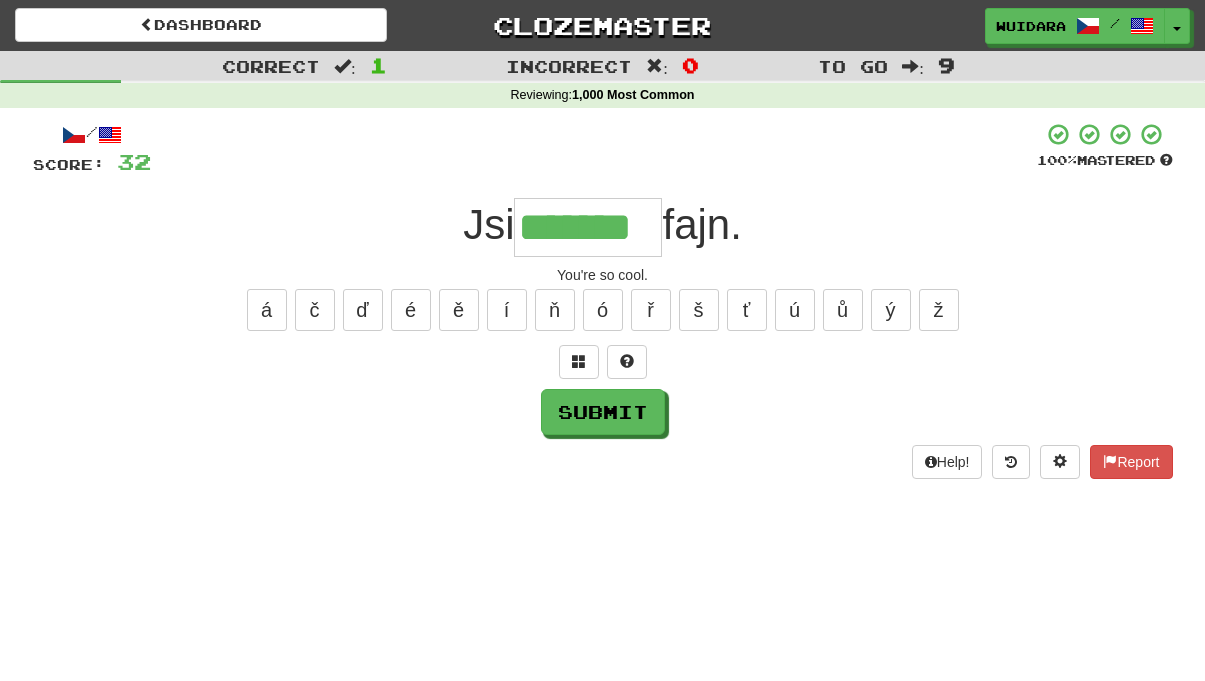 type on "*******" 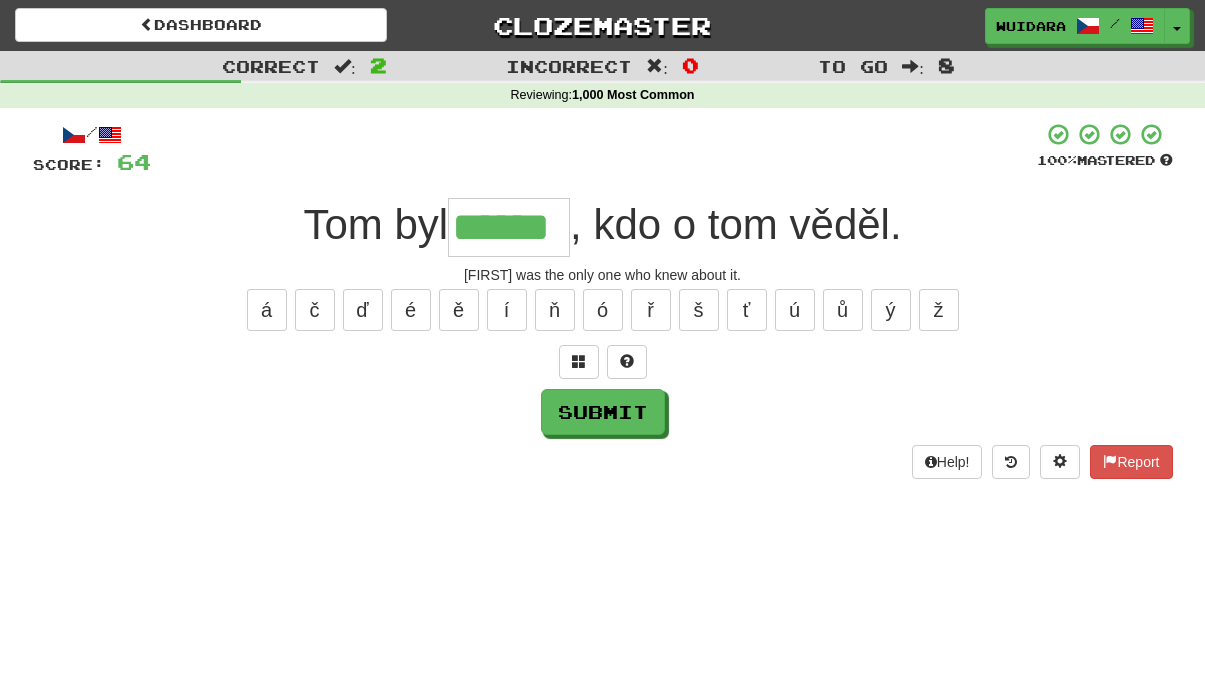 type on "******" 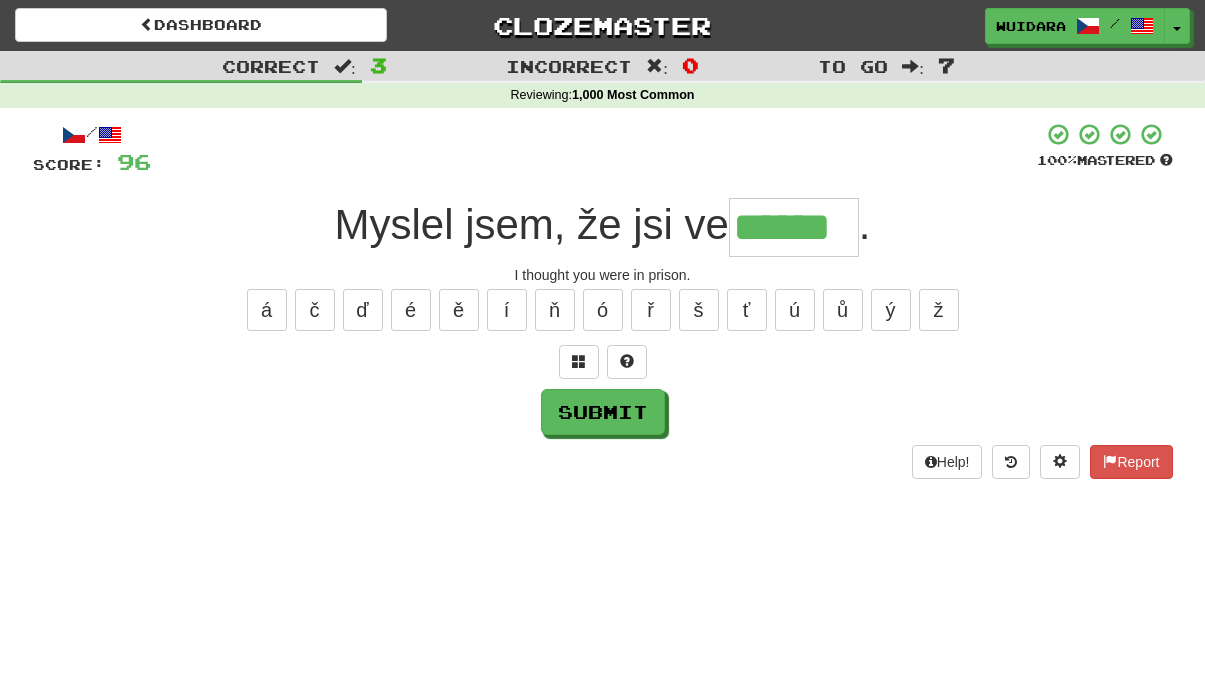 type on "******" 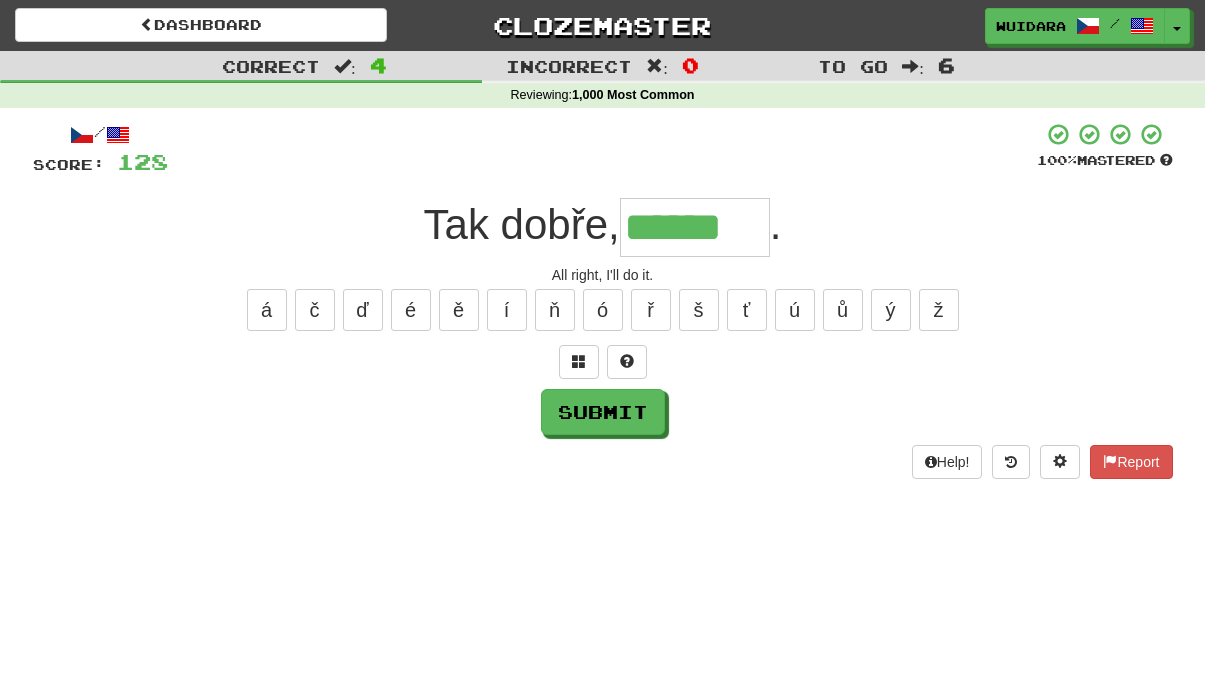 type on "******" 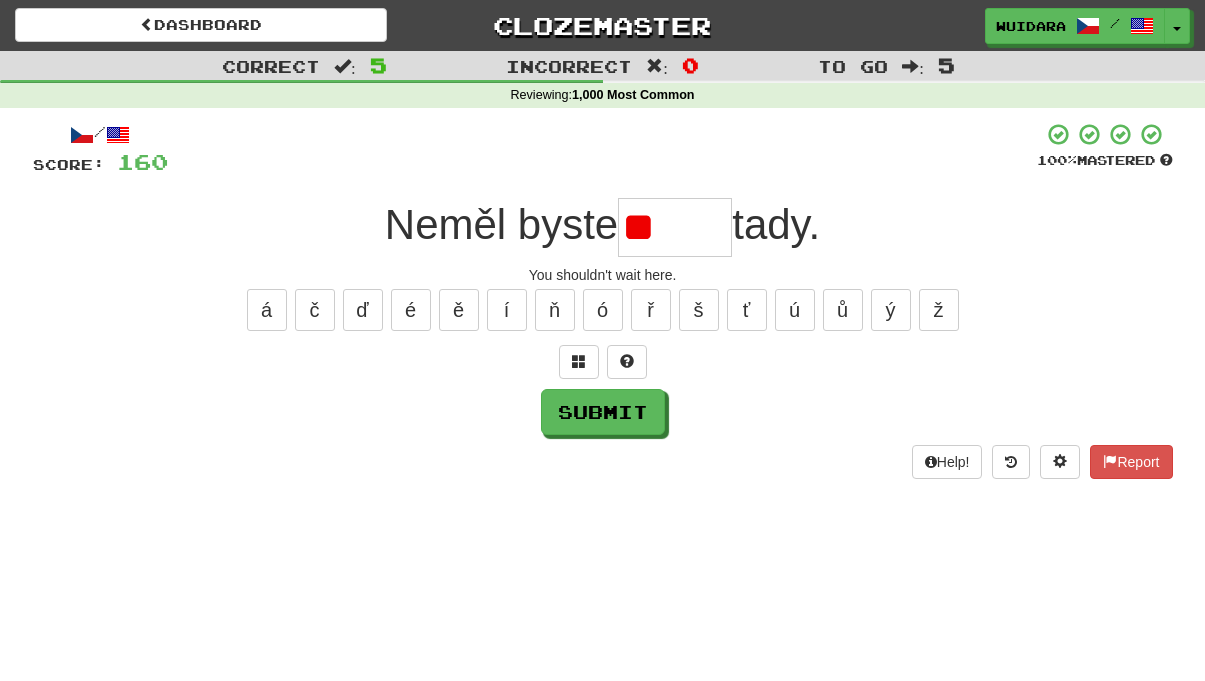 type on "*" 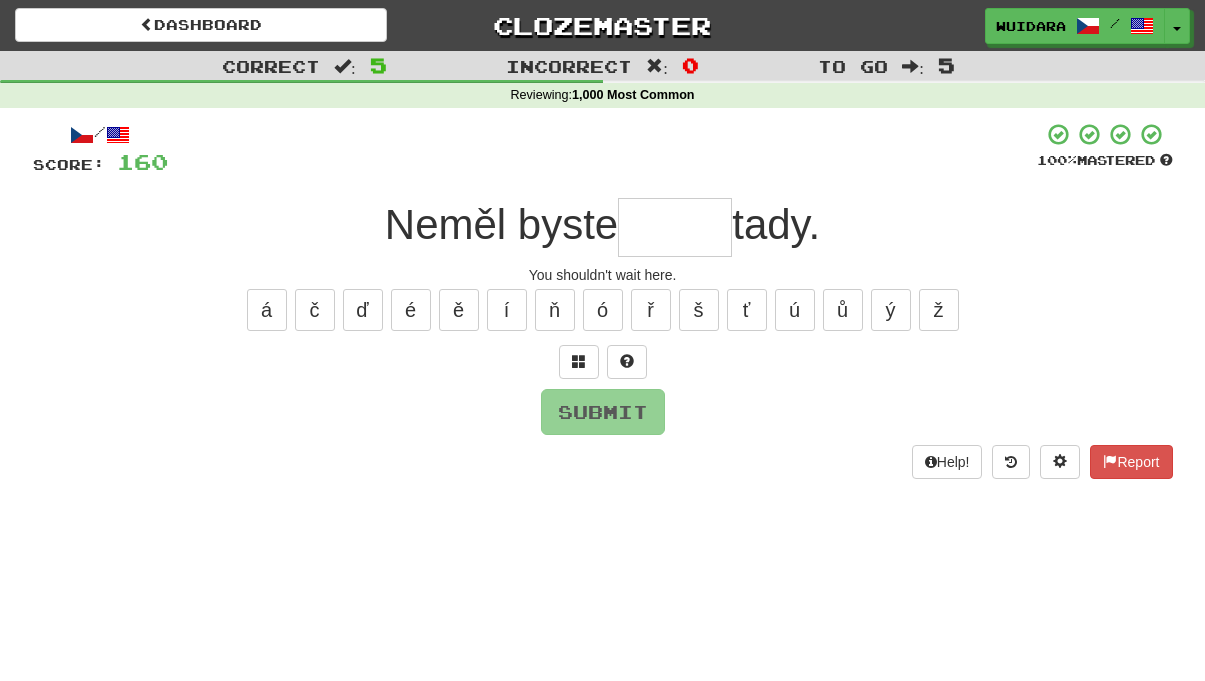 type on "*" 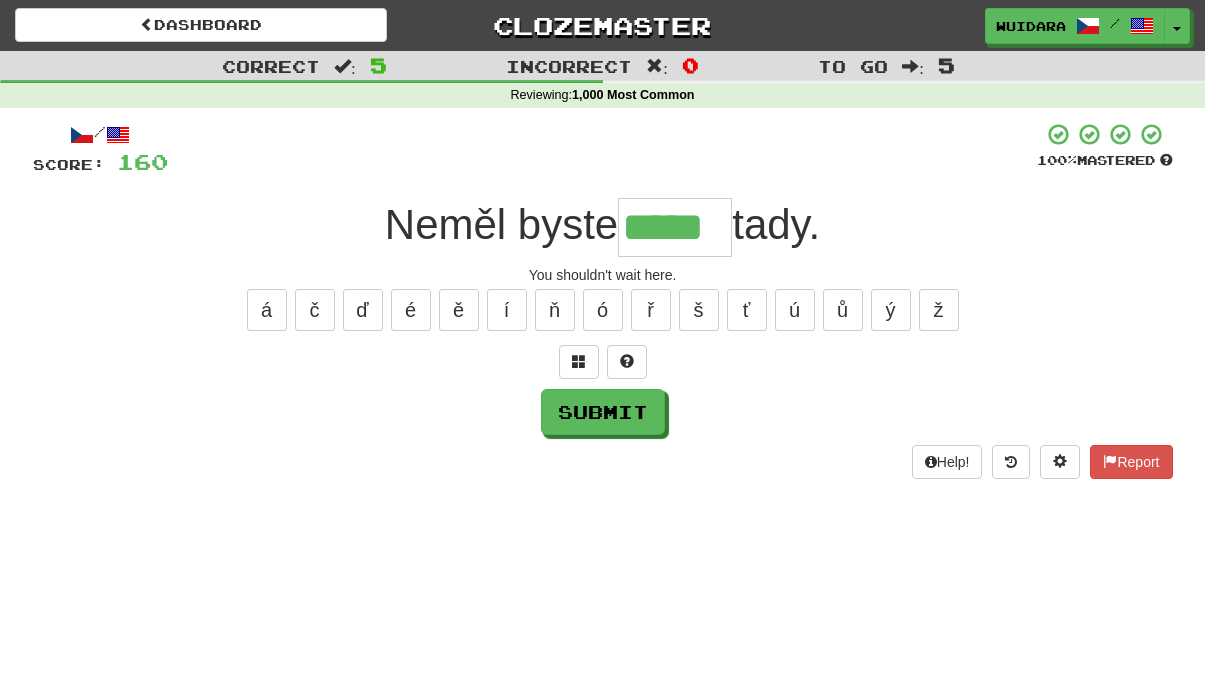 type on "*****" 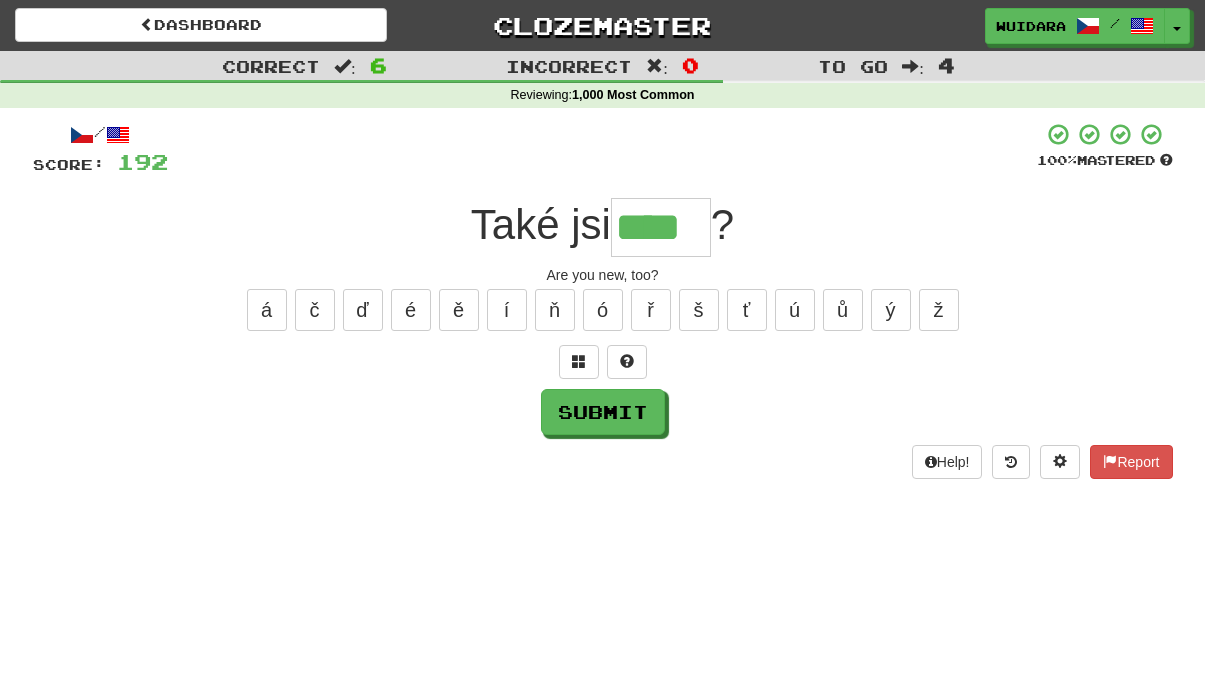 type on "****" 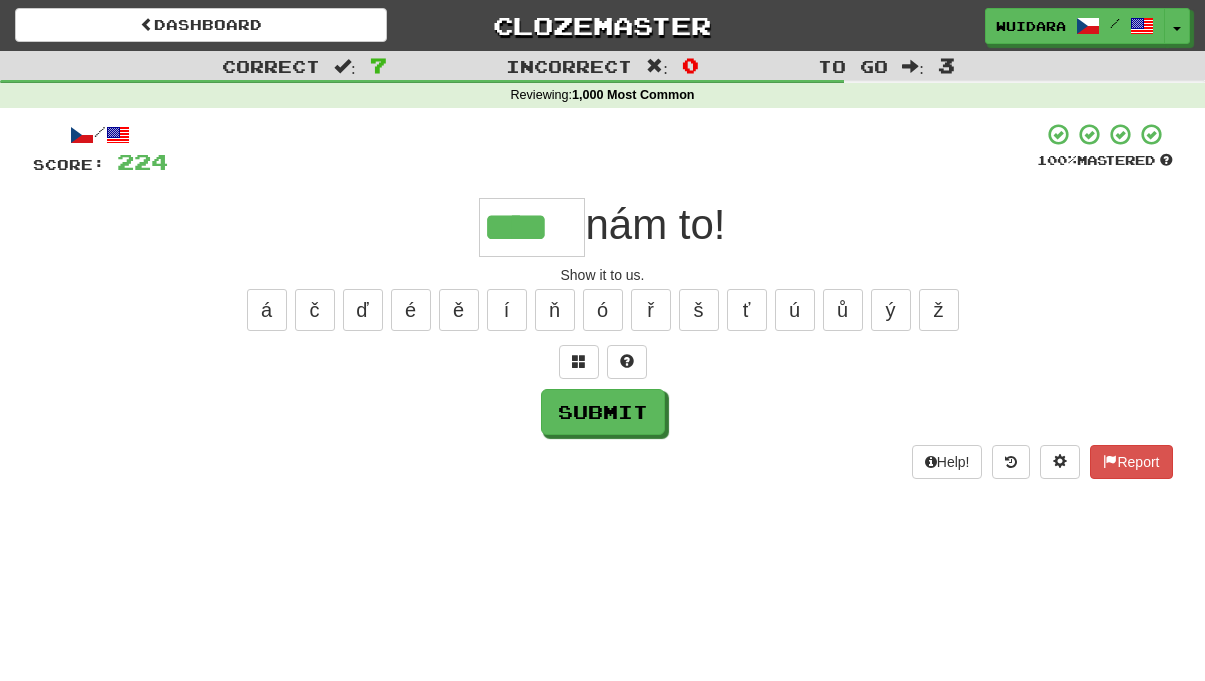 type on "****" 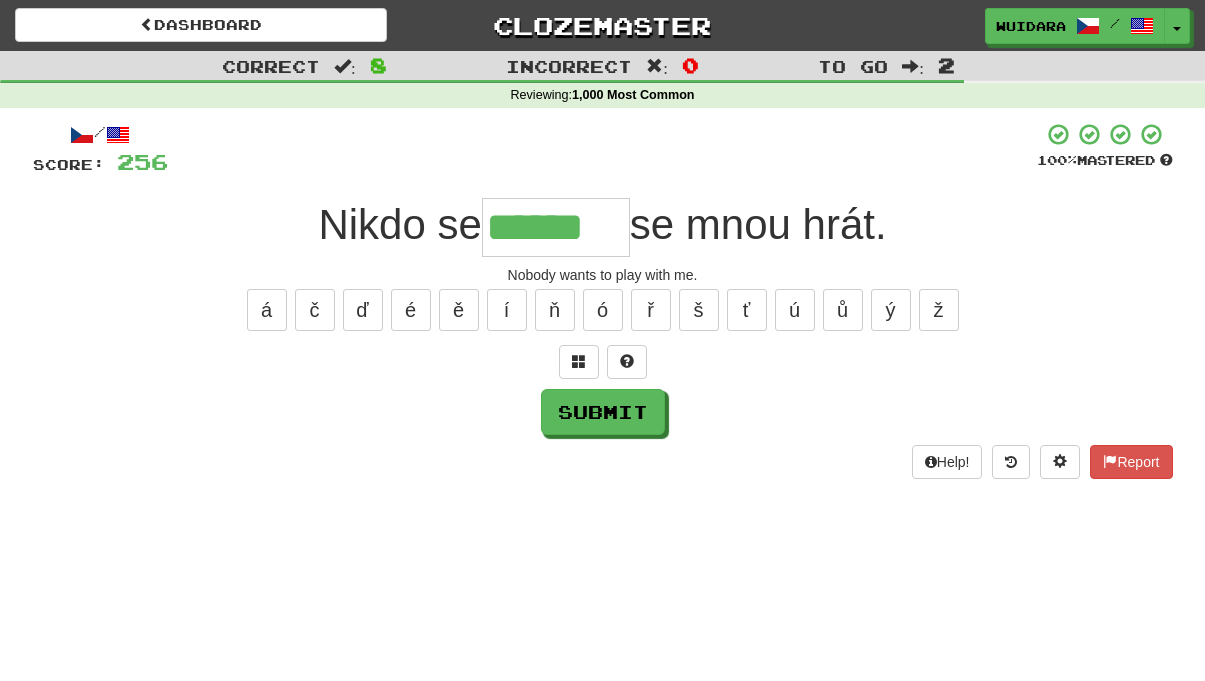 type on "******" 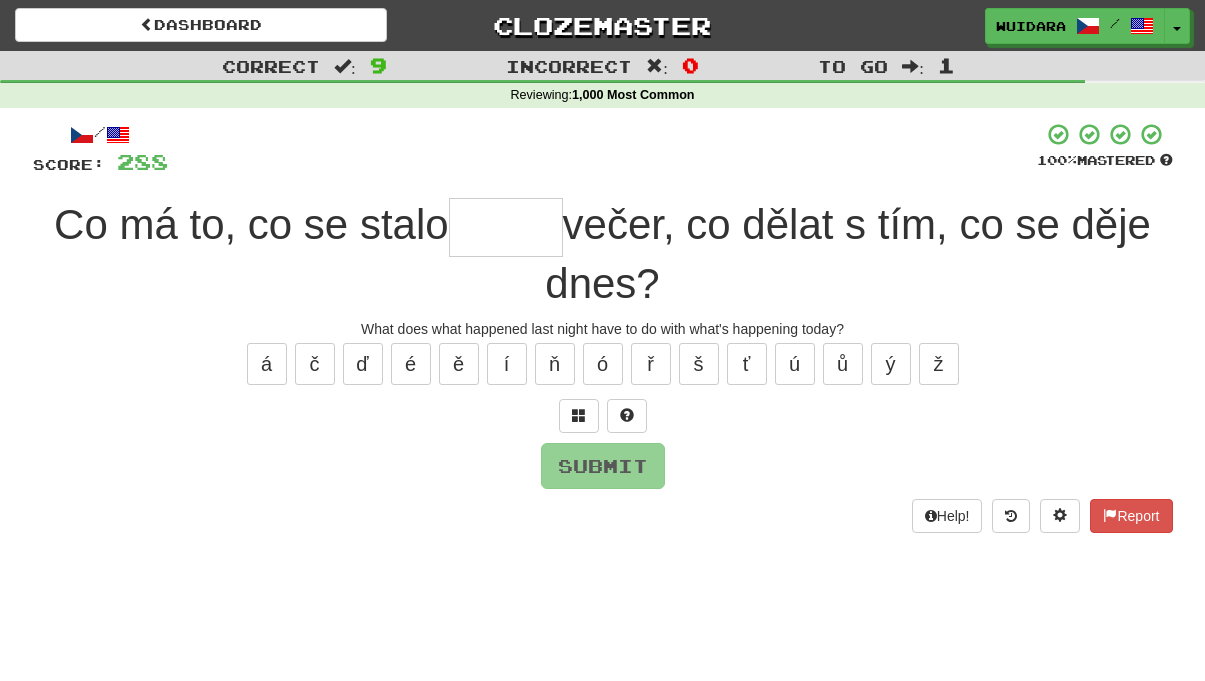 type on "*" 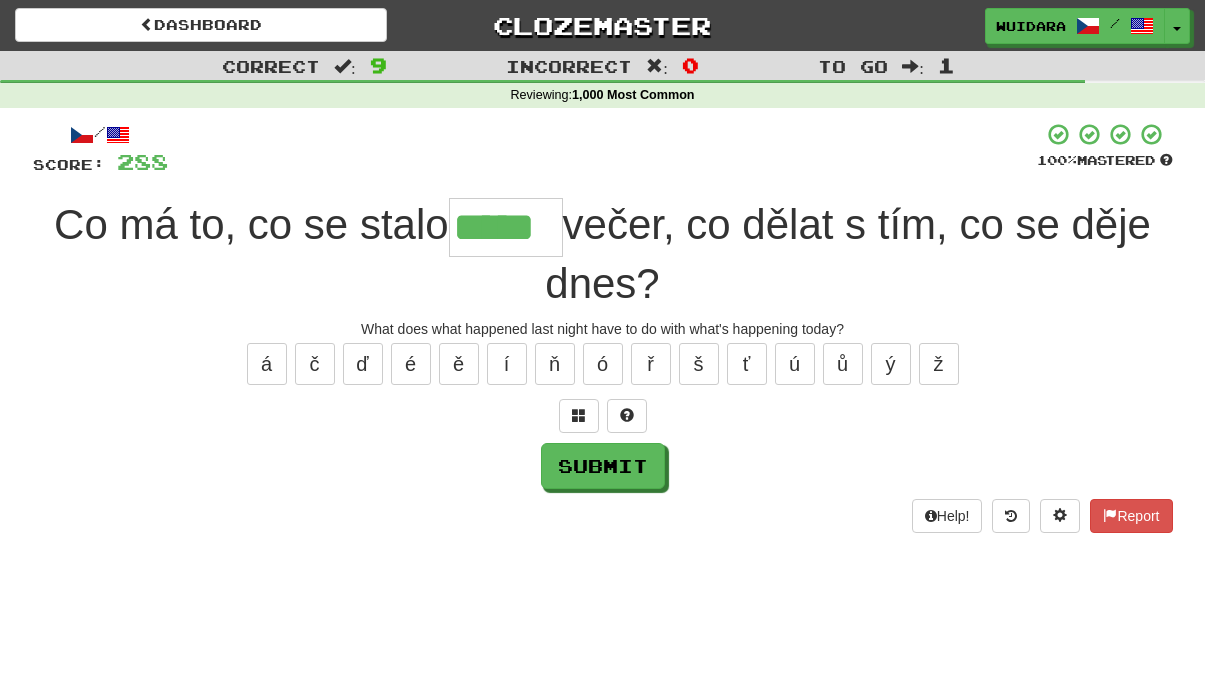 type on "*****" 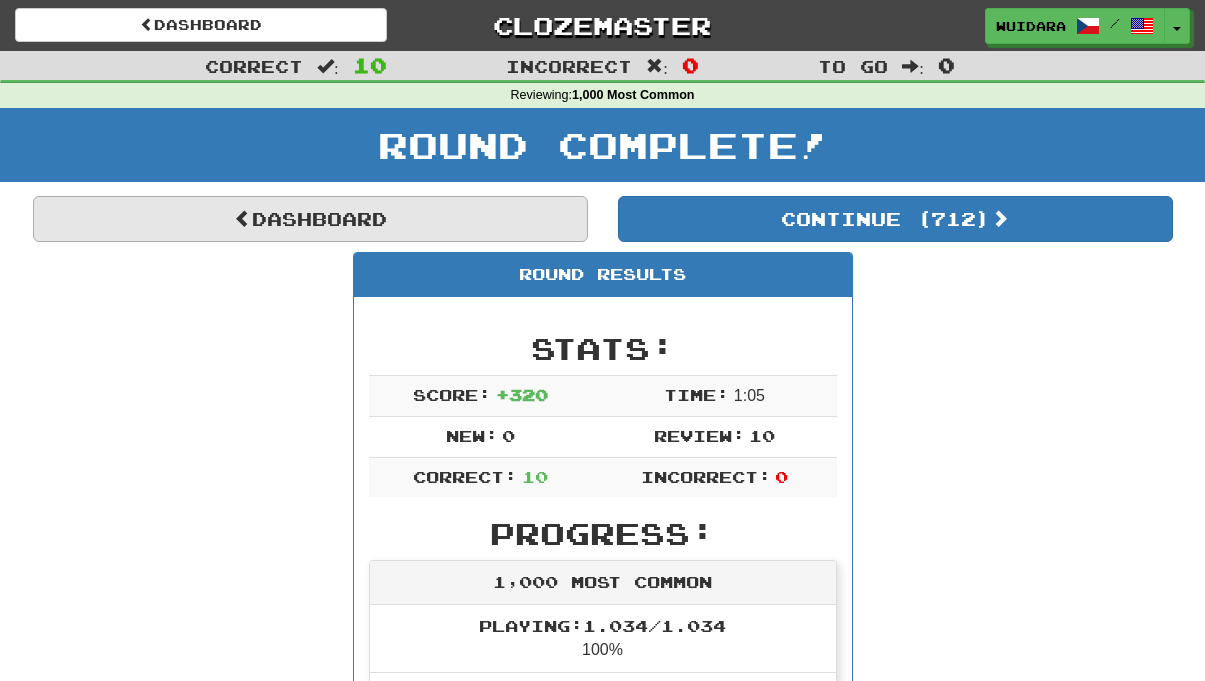 click on "Dashboard" at bounding box center (310, 219) 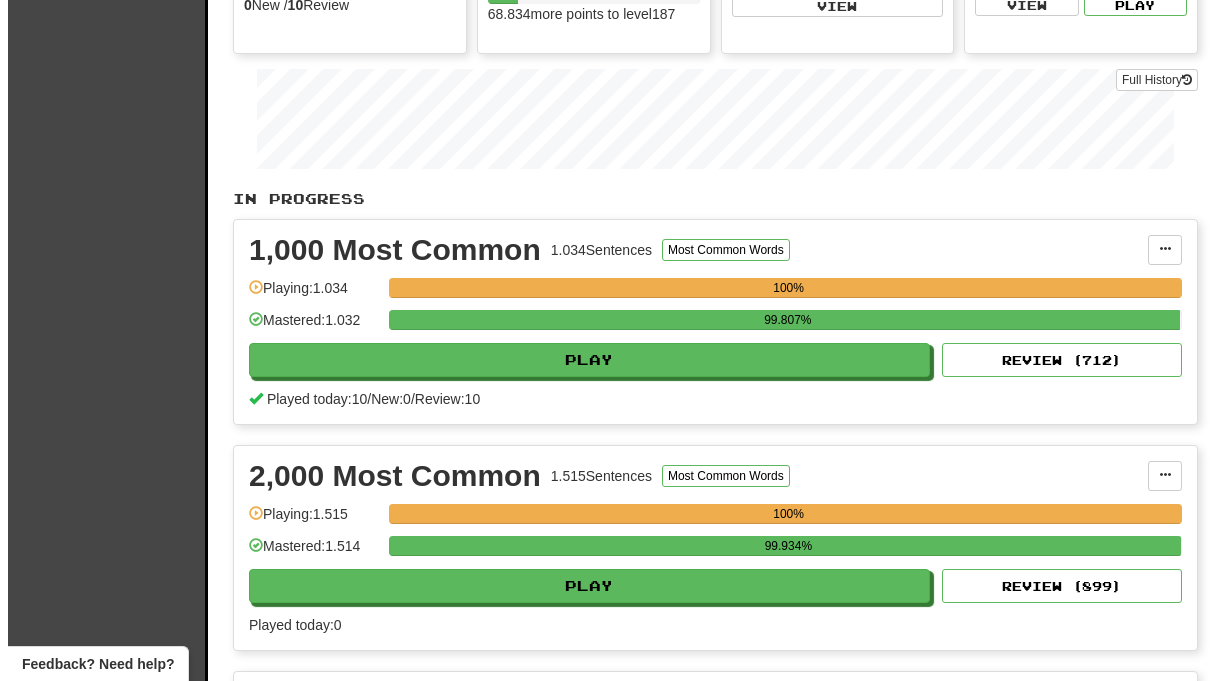 scroll, scrollTop: 422, scrollLeft: 0, axis: vertical 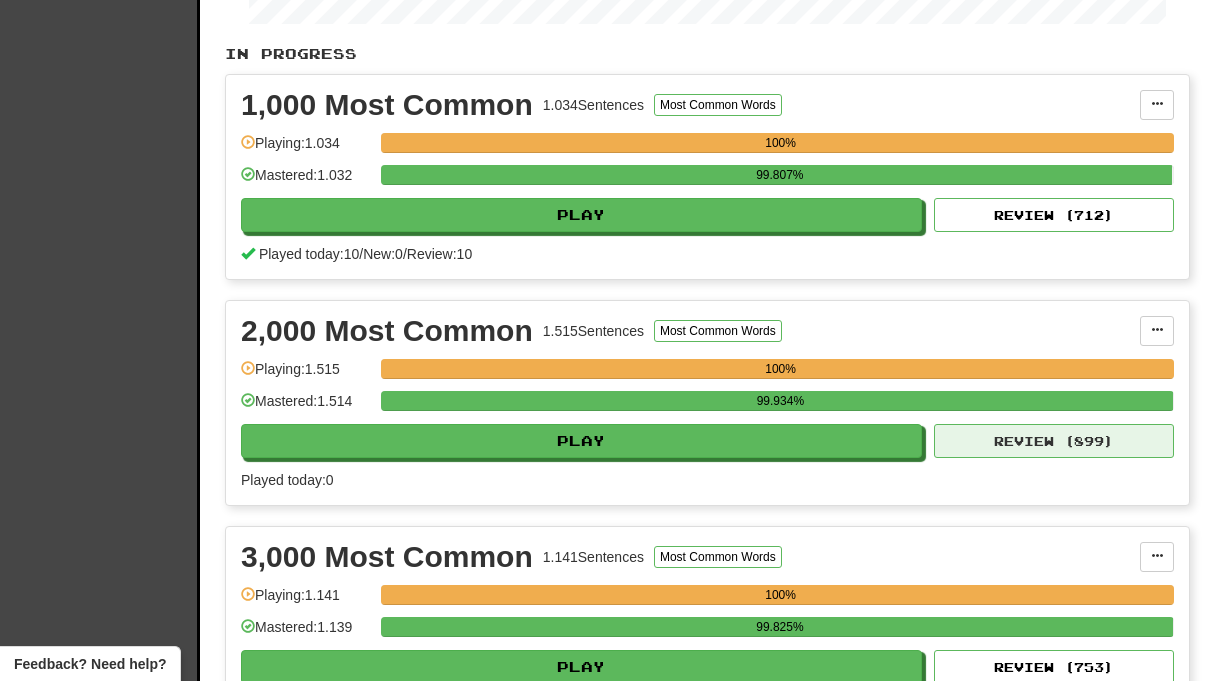 click on "Review ( 899 )" at bounding box center (1054, 441) 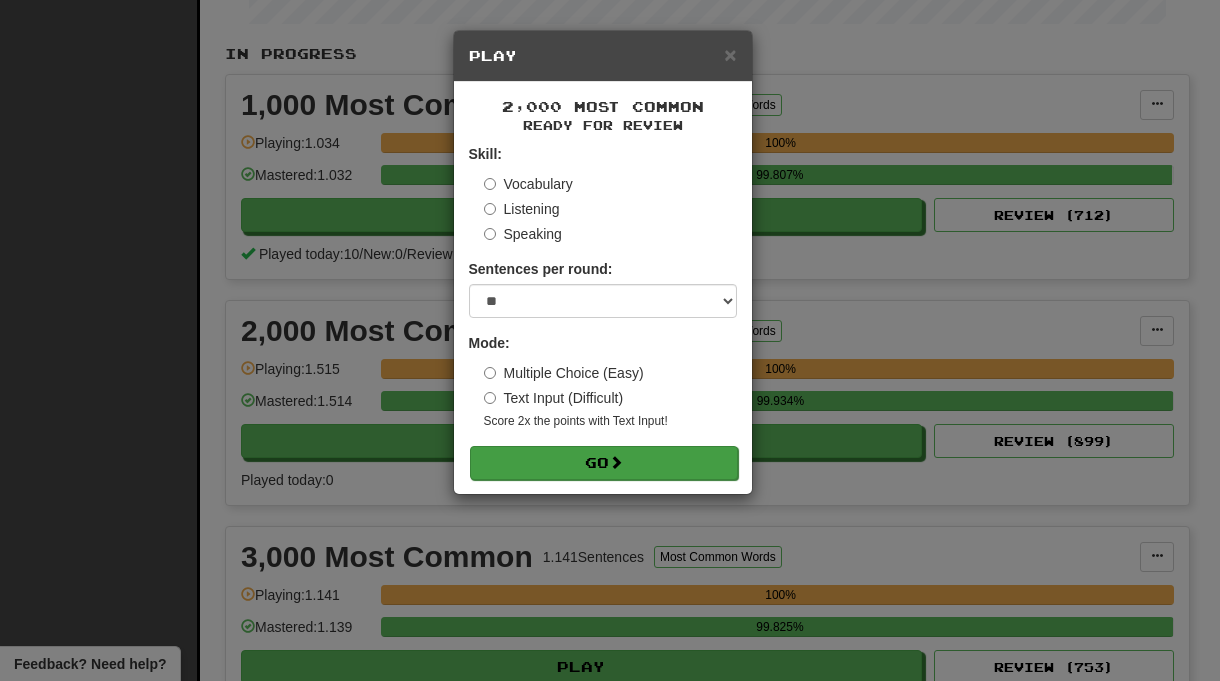 click on "Go" at bounding box center (604, 463) 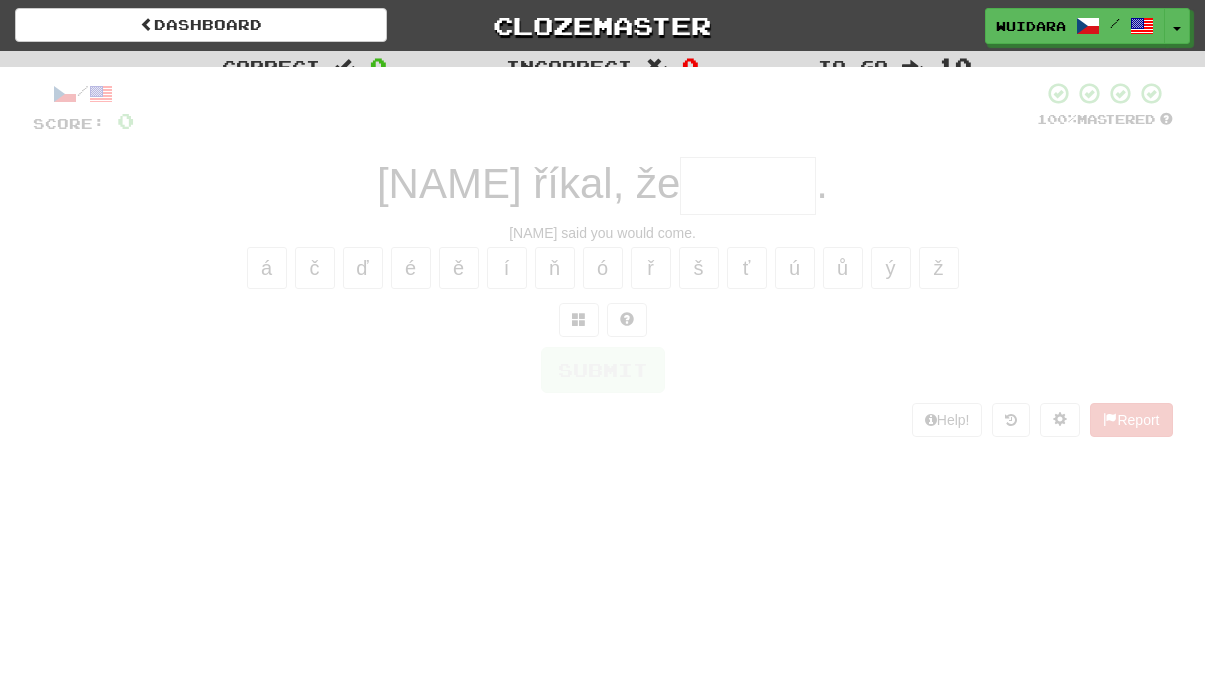 scroll, scrollTop: 0, scrollLeft: 0, axis: both 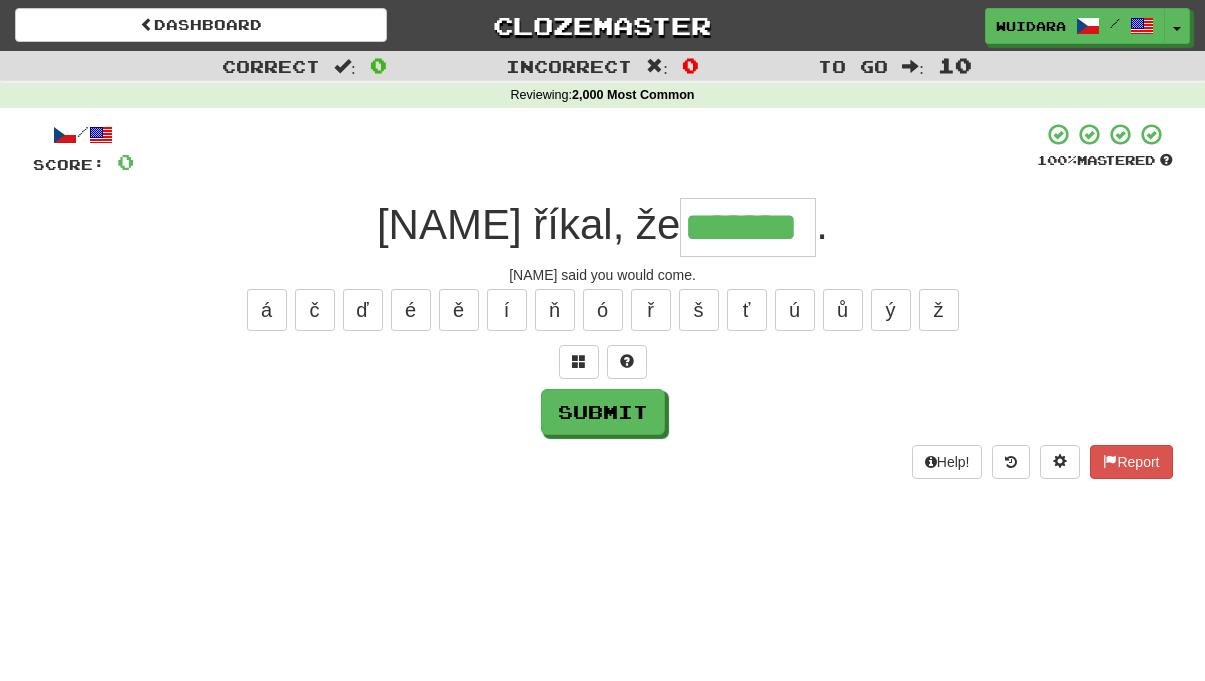 type on "*******" 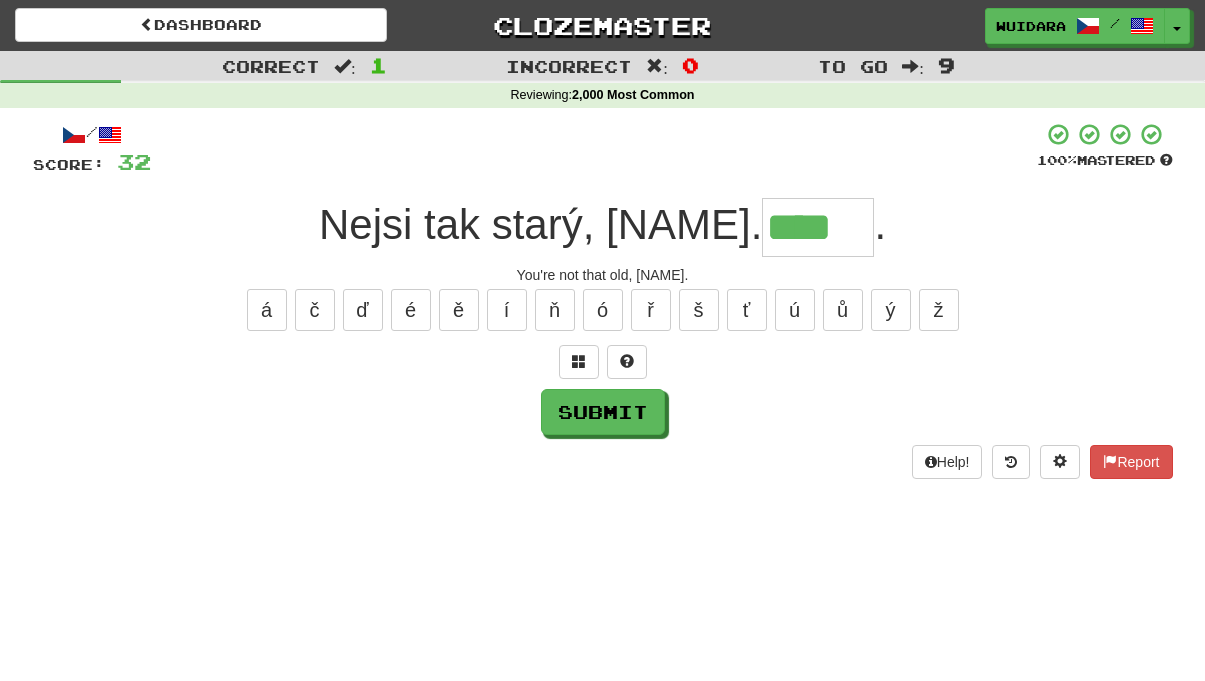 type on "****" 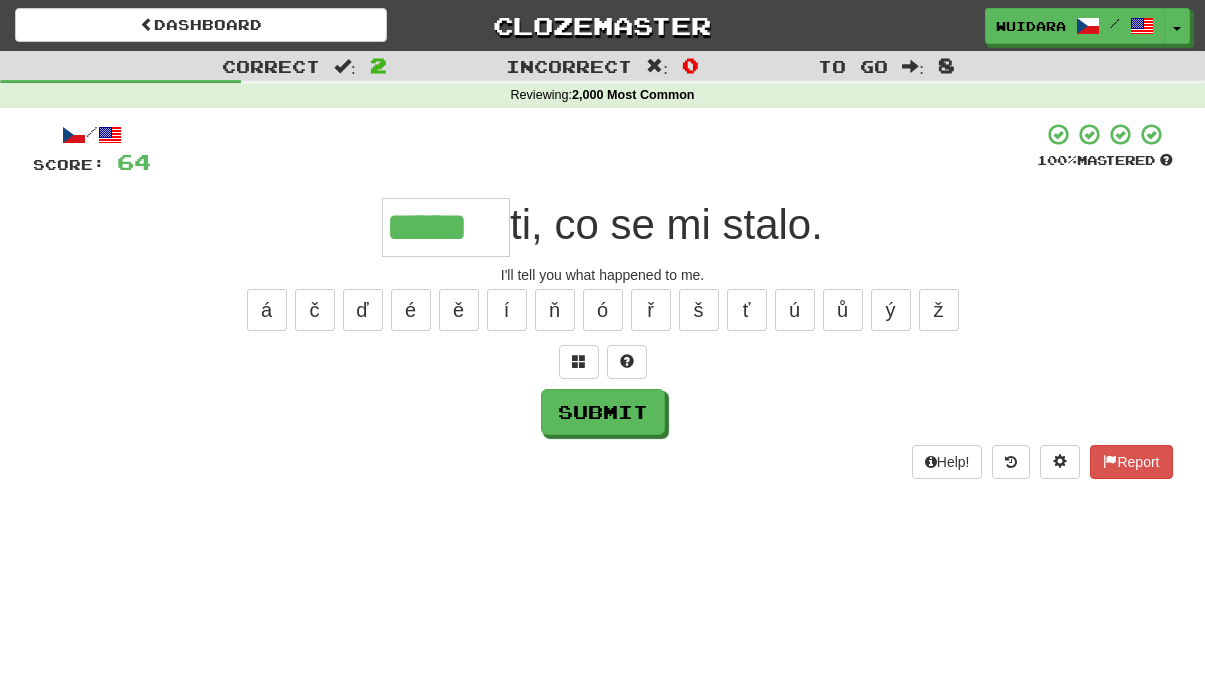 type on "*****" 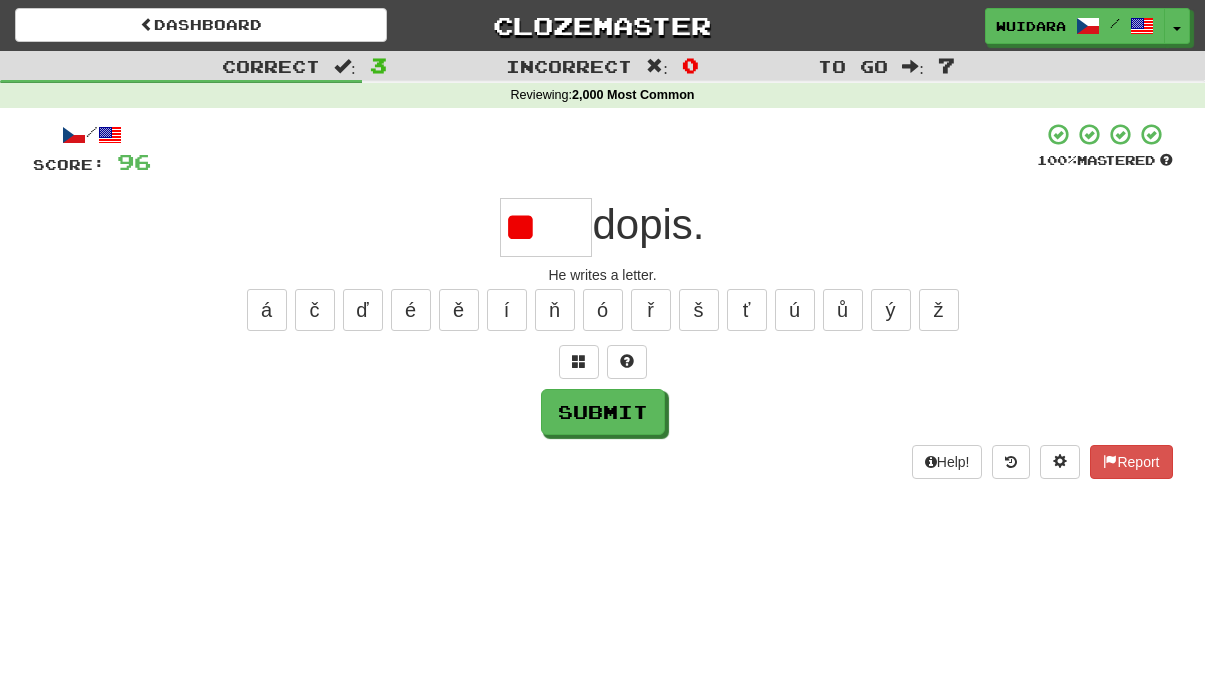 type on "*" 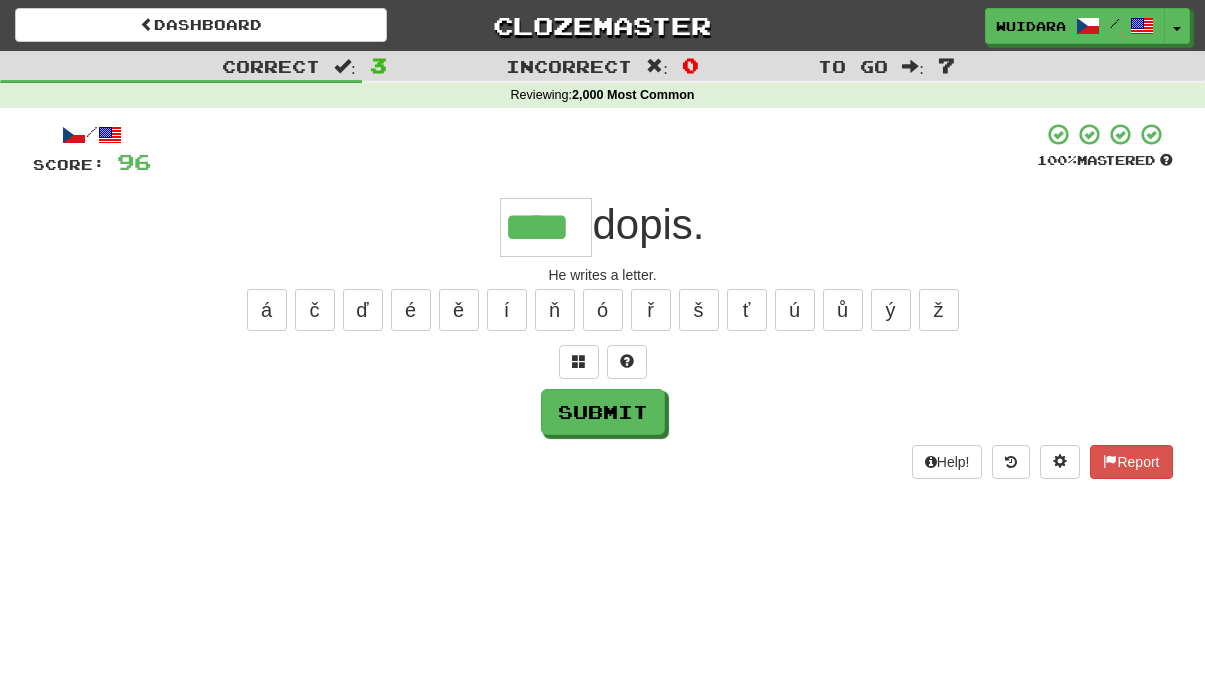 type on "****" 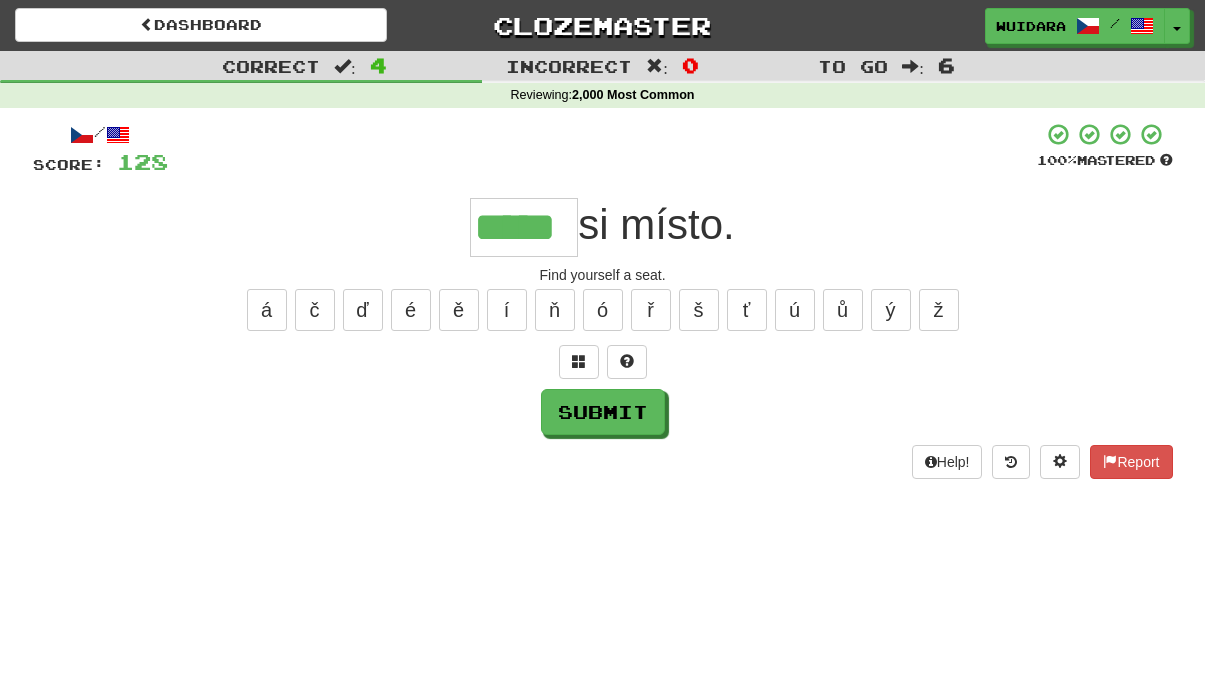 type on "*****" 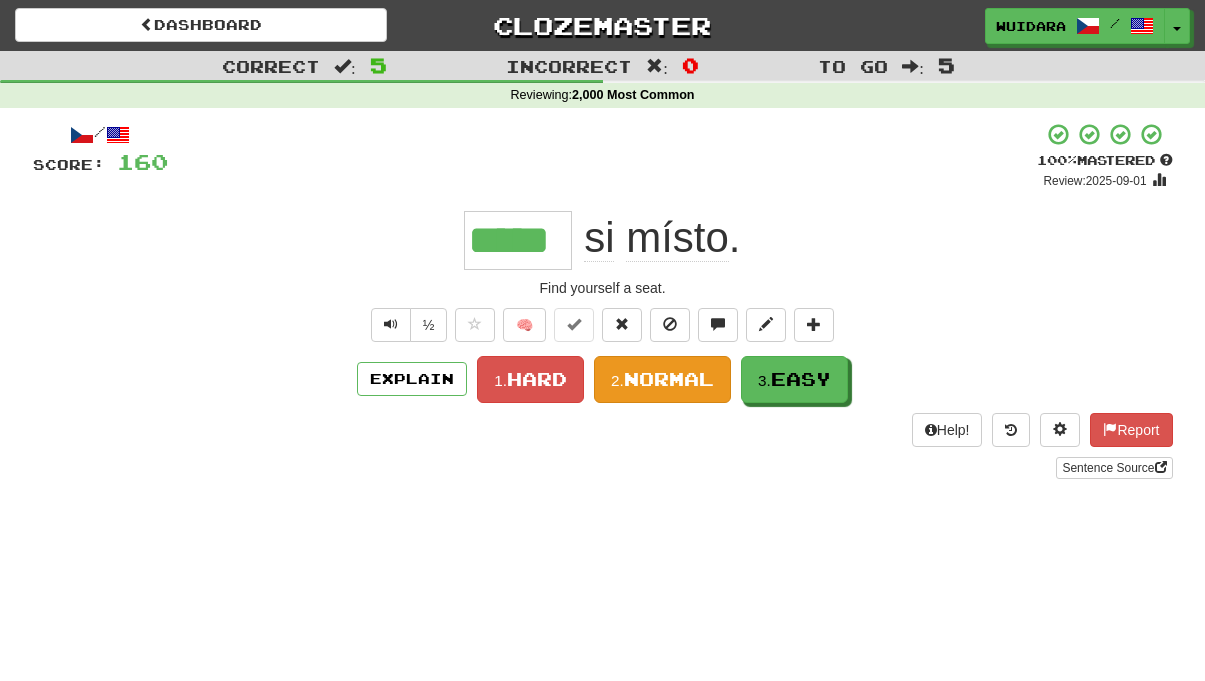 click on "Normal" at bounding box center [669, 379] 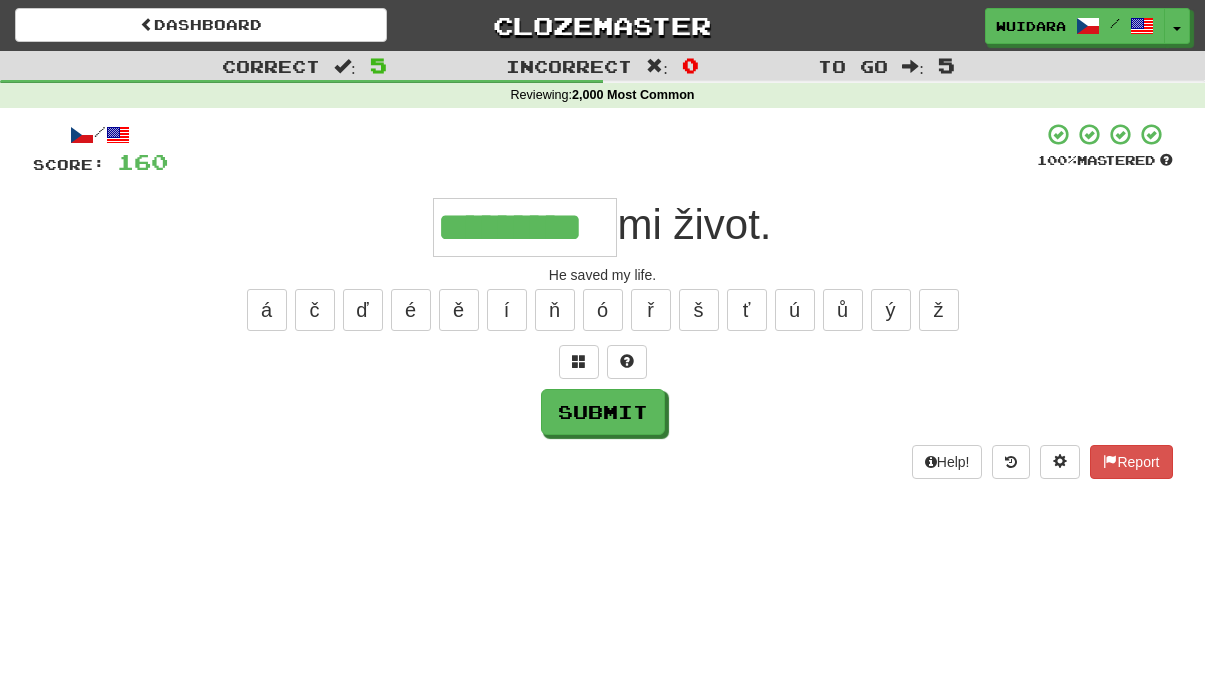 type on "*********" 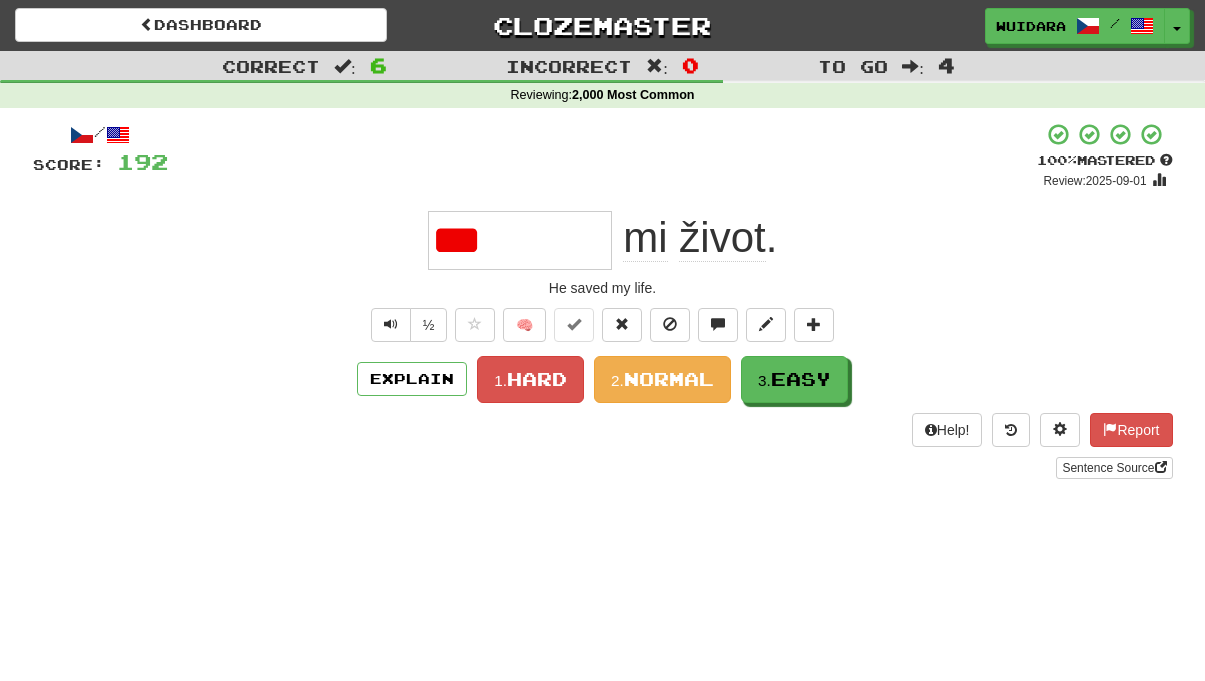 type on "*" 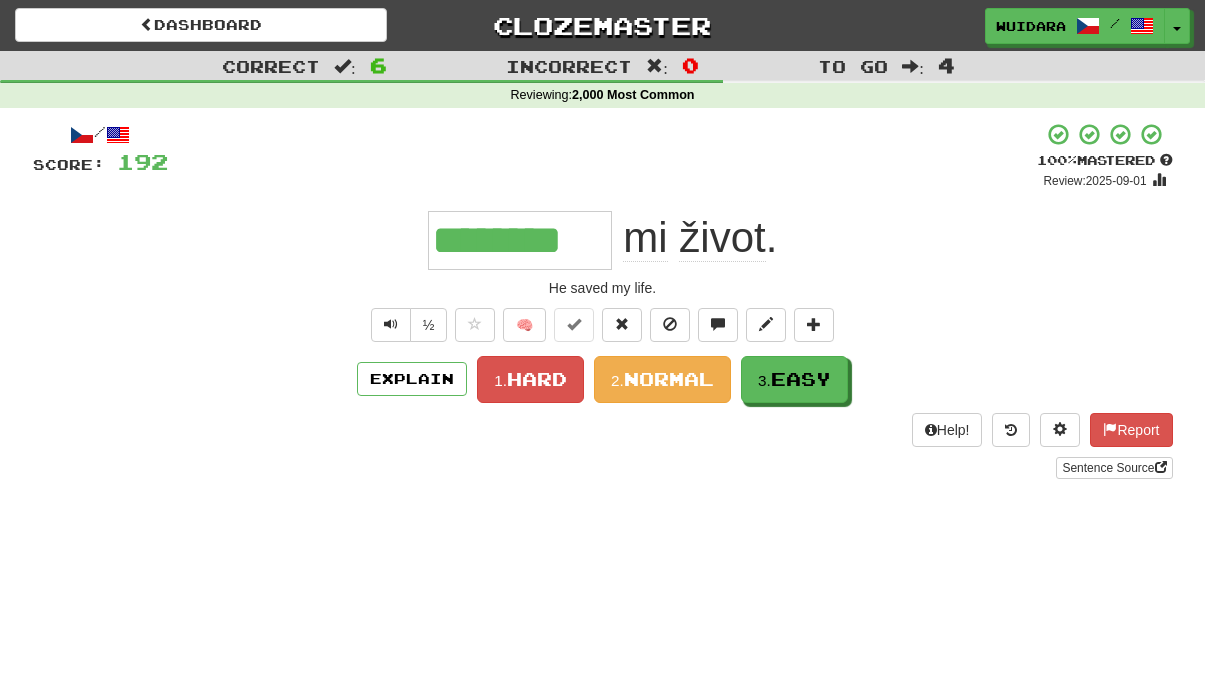 type on "*********" 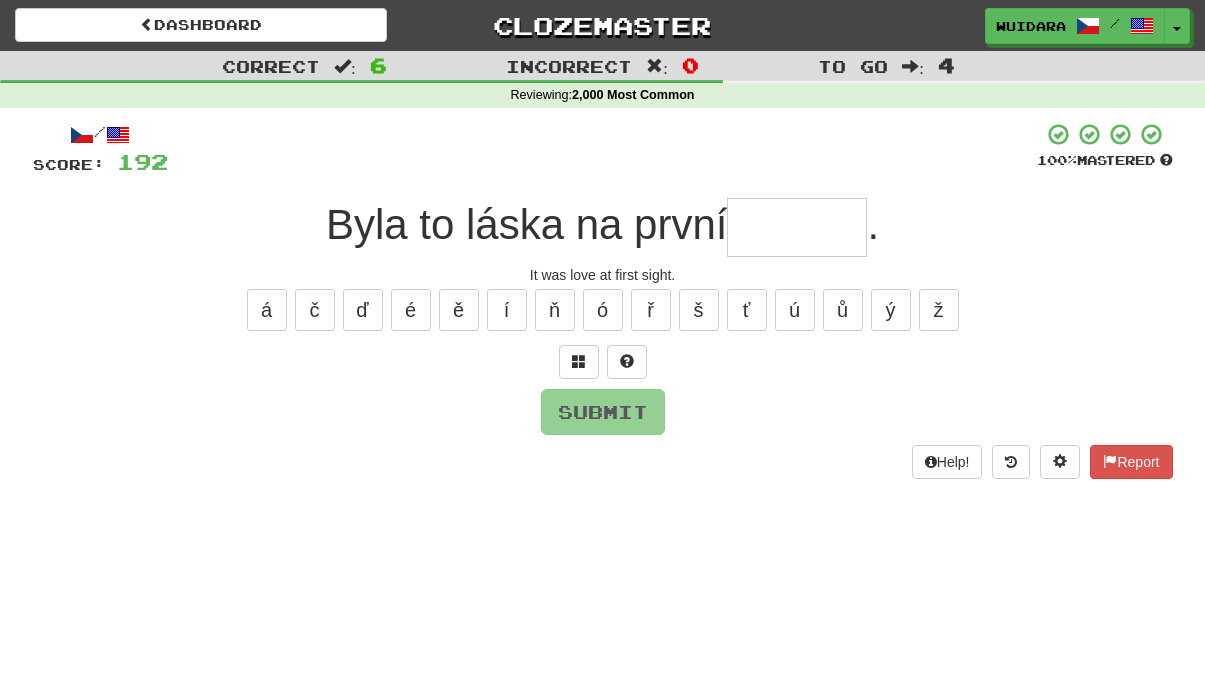 type on "******" 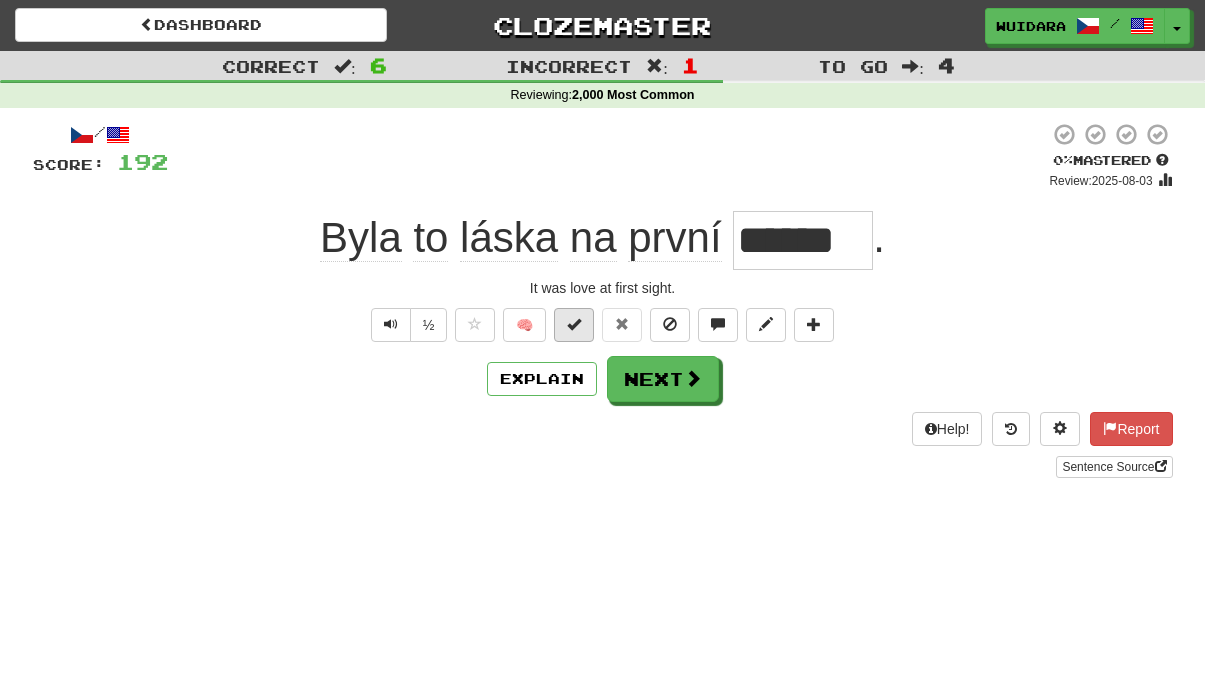 click at bounding box center (574, 324) 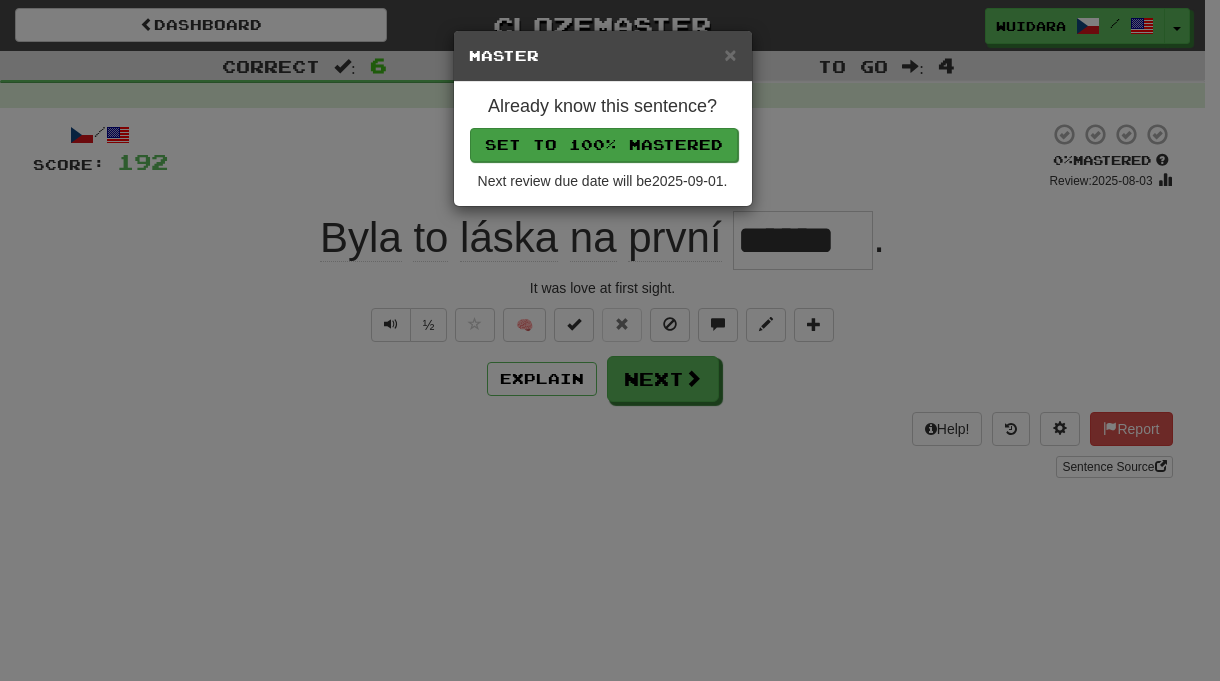 click on "Set to 100% Mastered" at bounding box center (604, 145) 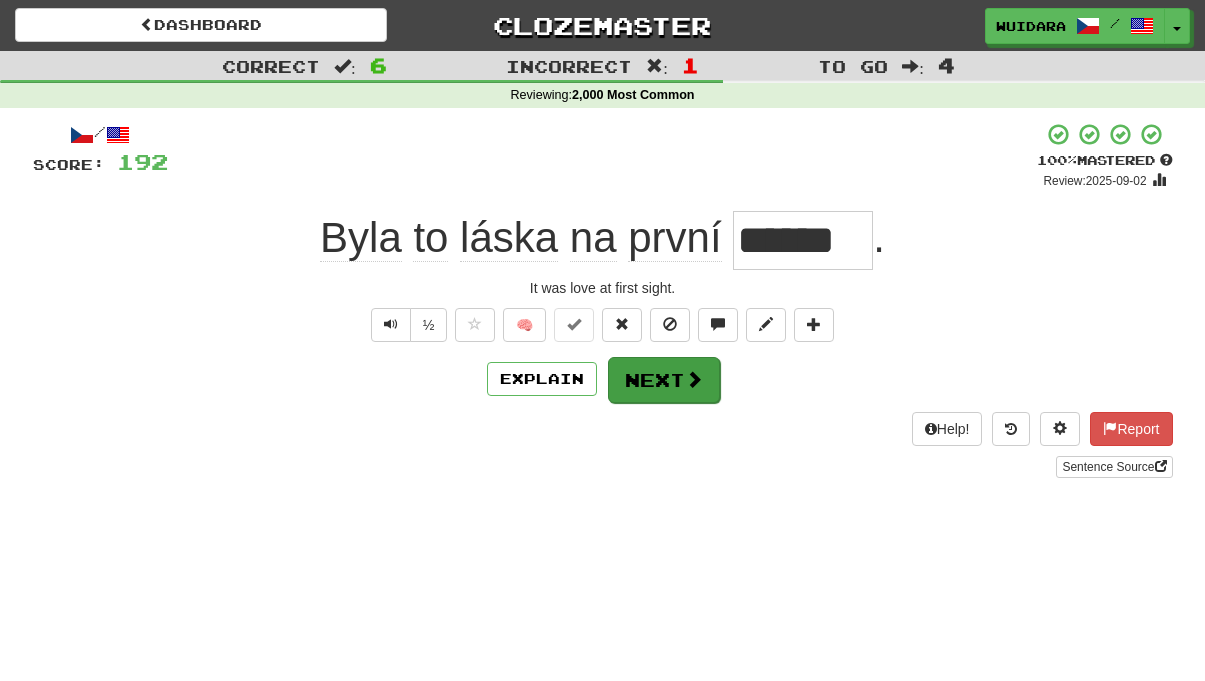click on "Next" at bounding box center (664, 380) 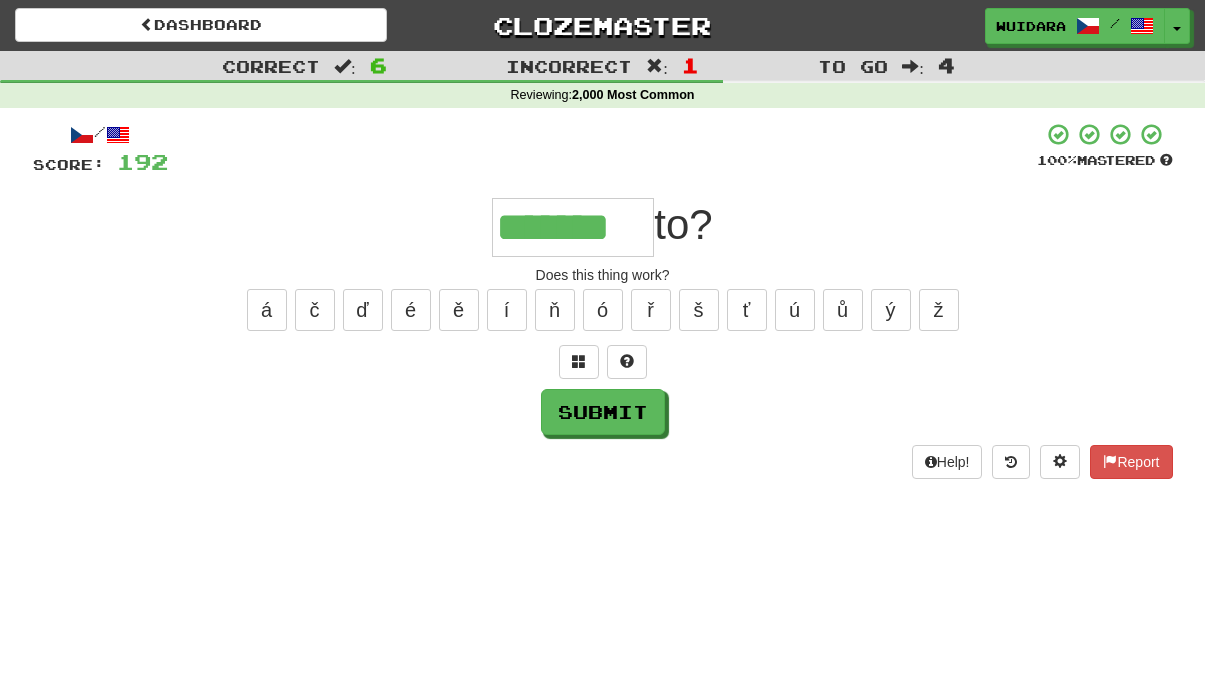 type on "*******" 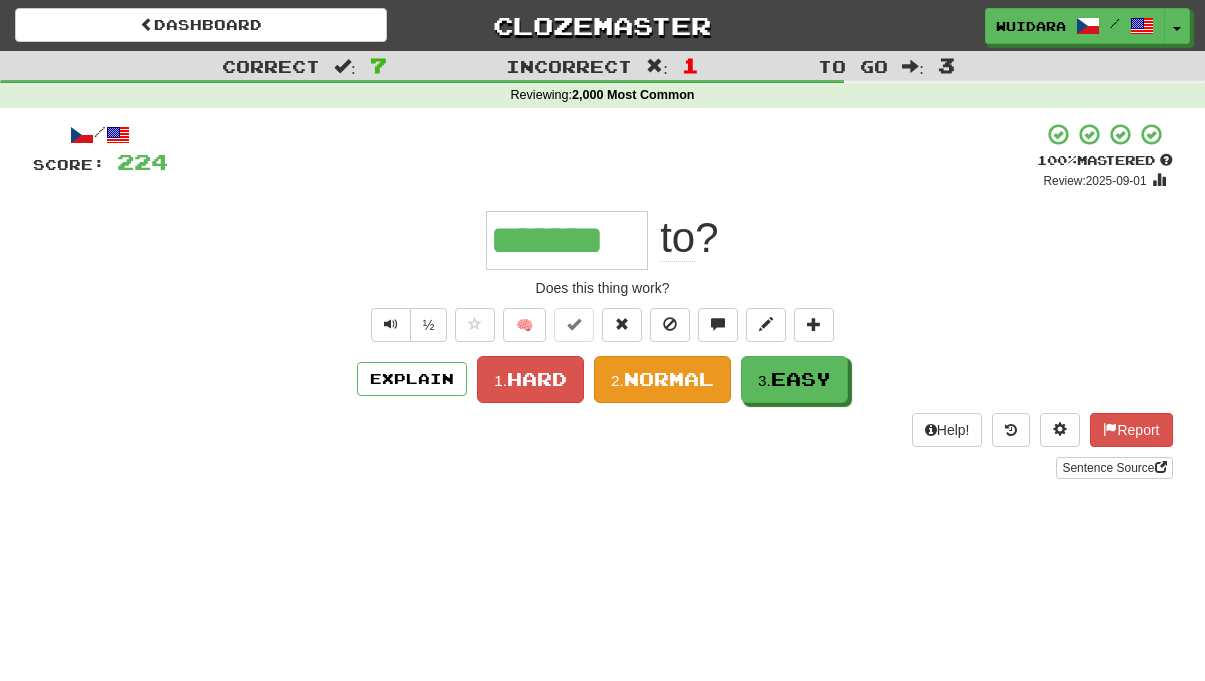 click on "2.  Normal" at bounding box center (662, 379) 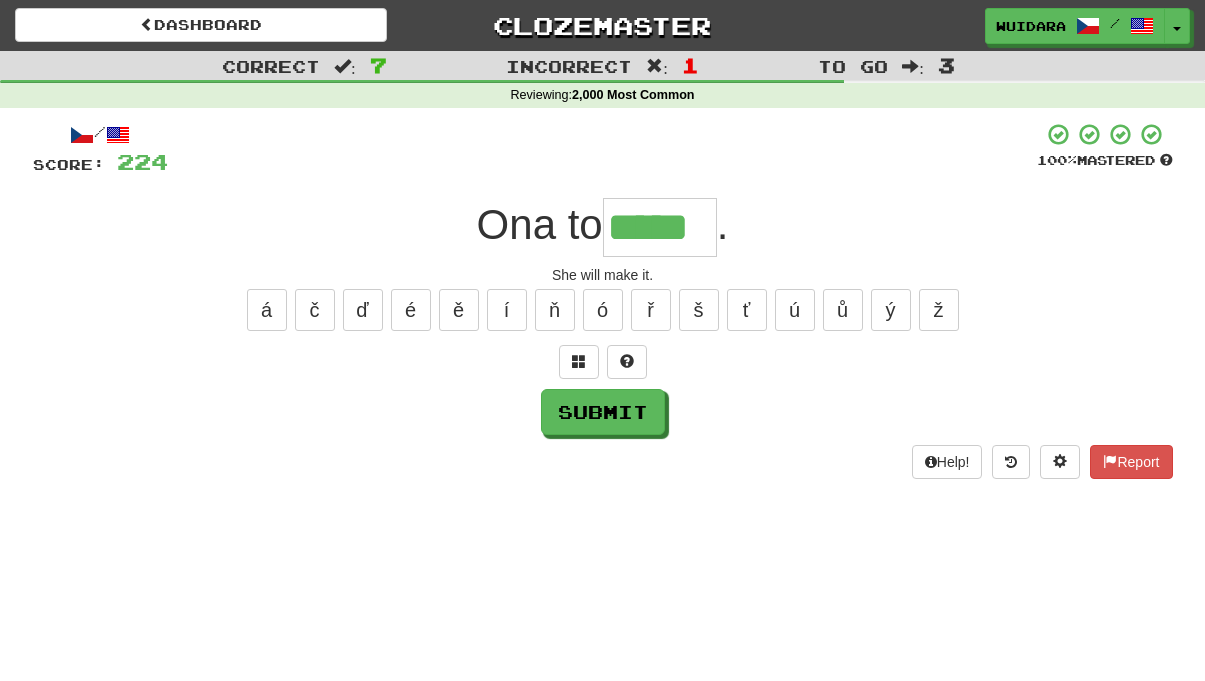 type on "*****" 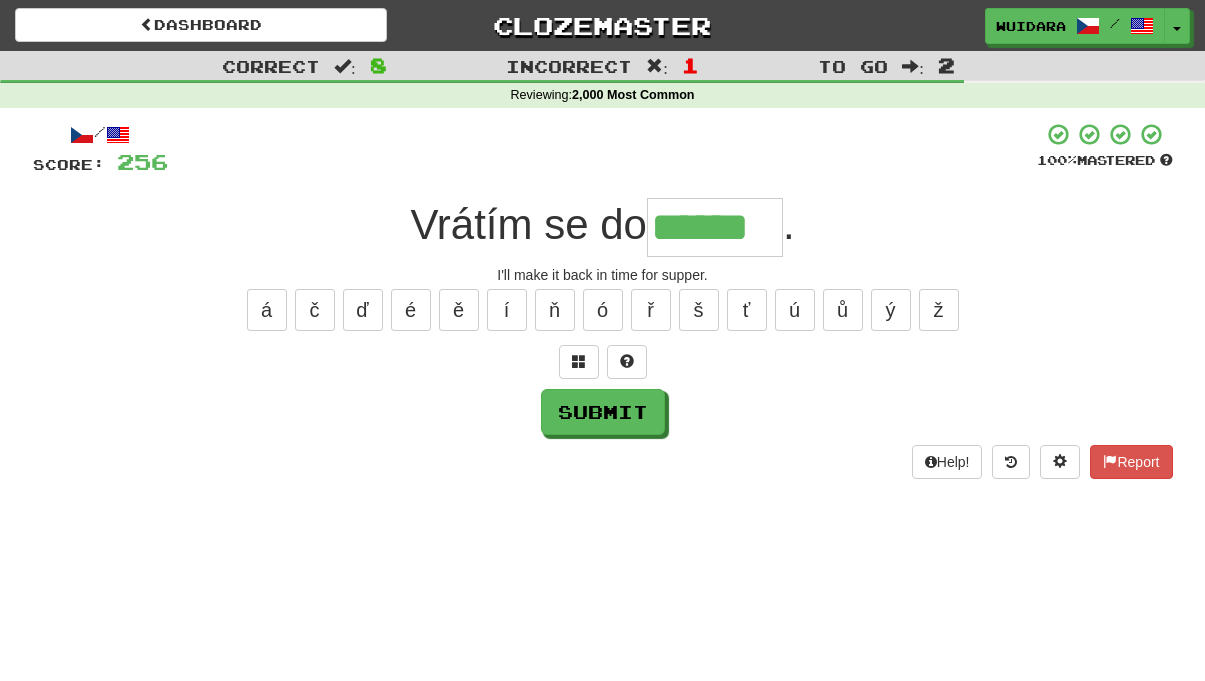 type on "******" 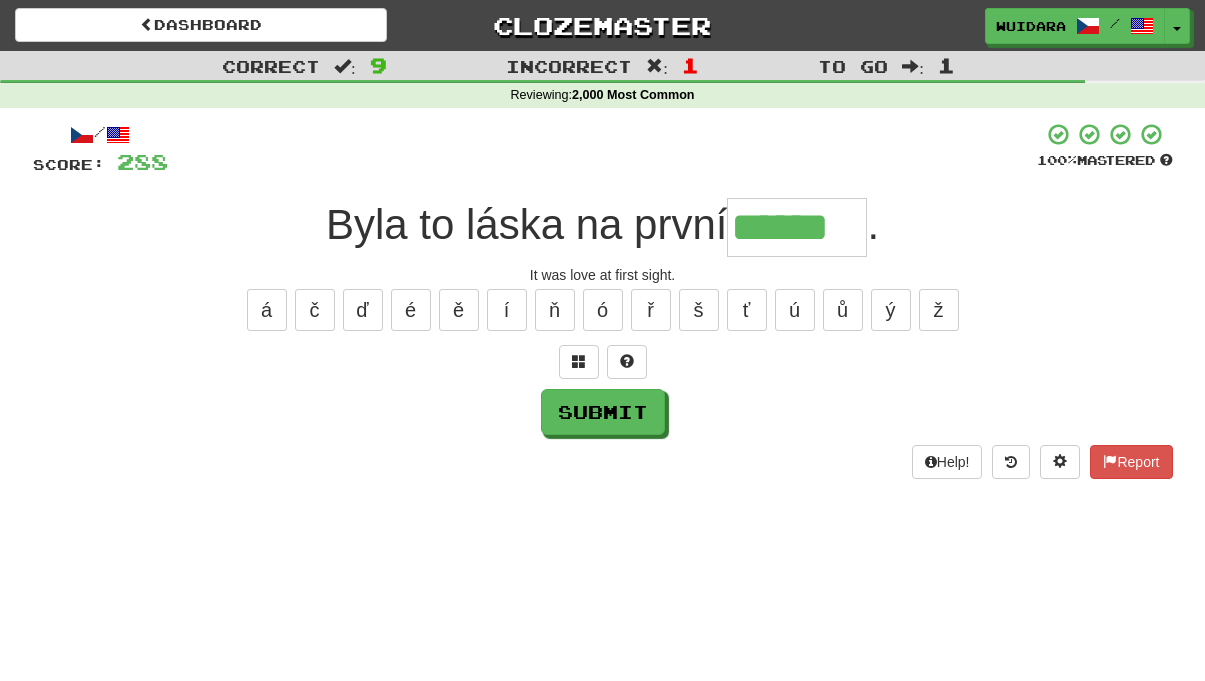 type on "******" 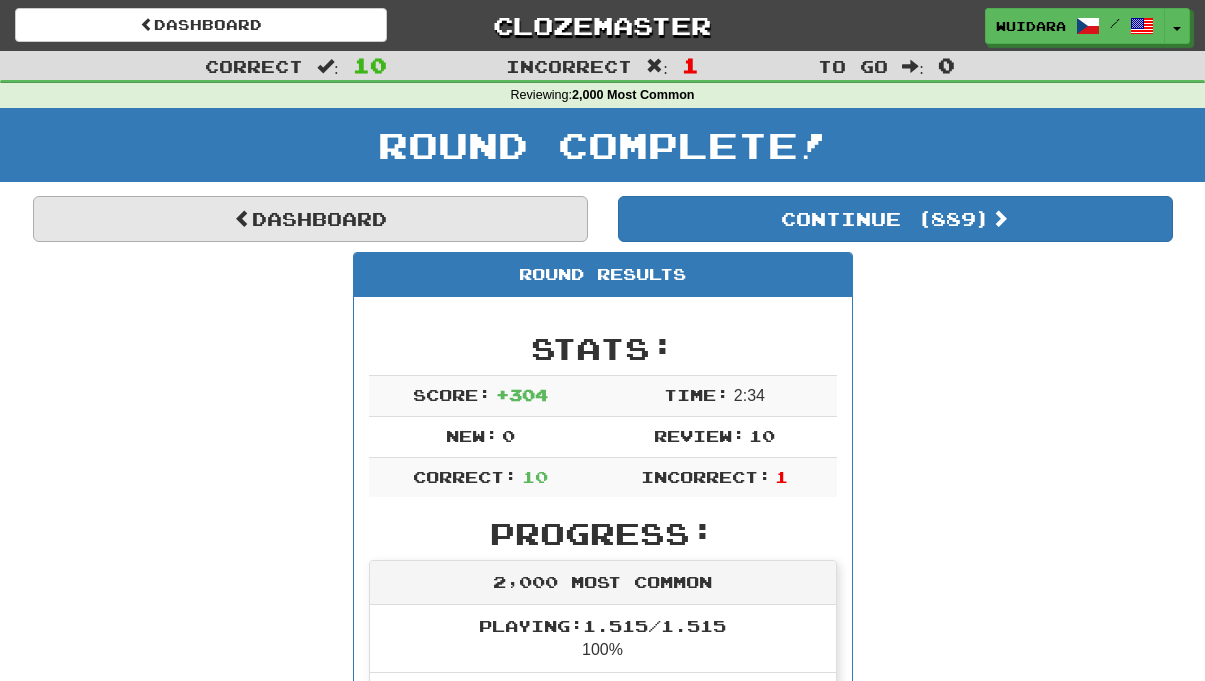 click on "Dashboard" at bounding box center [310, 219] 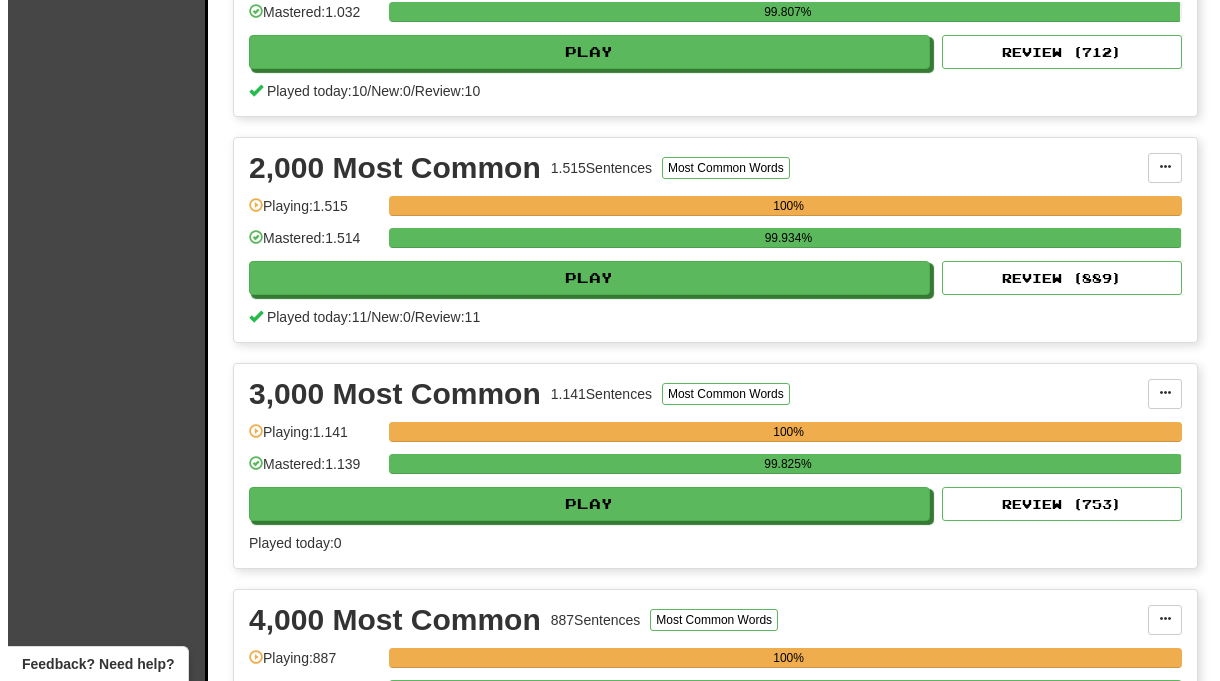 scroll, scrollTop: 589, scrollLeft: 0, axis: vertical 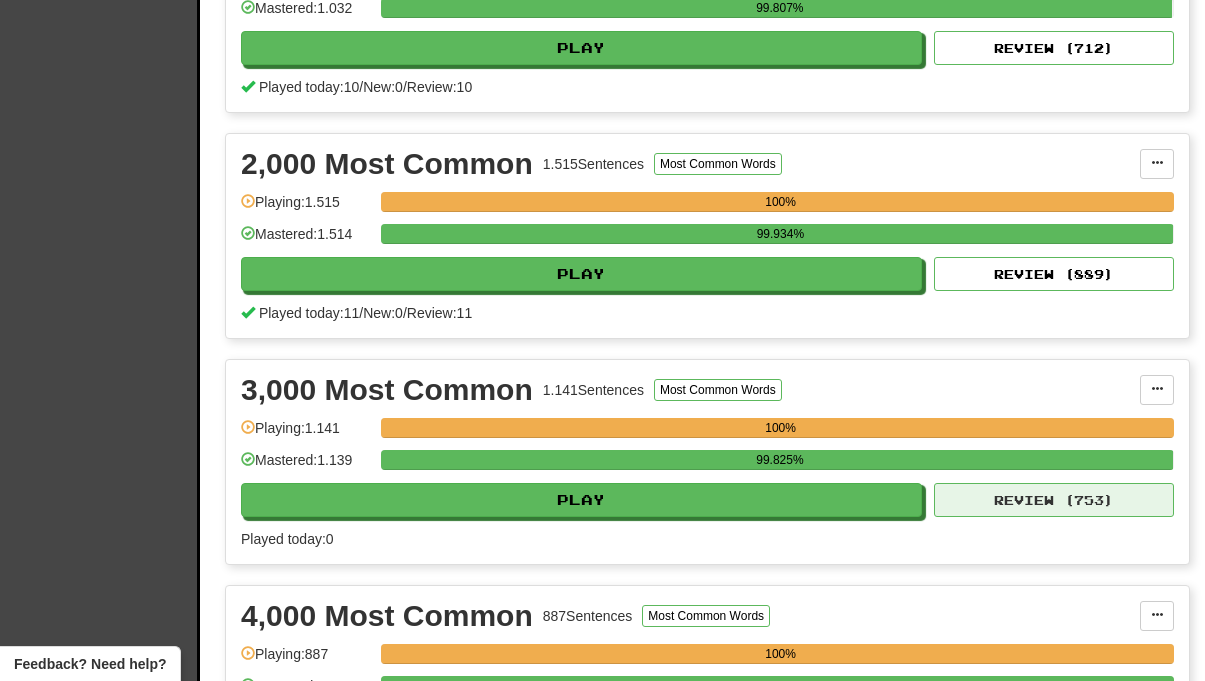 click on "Review ( 753 )" at bounding box center [1054, 500] 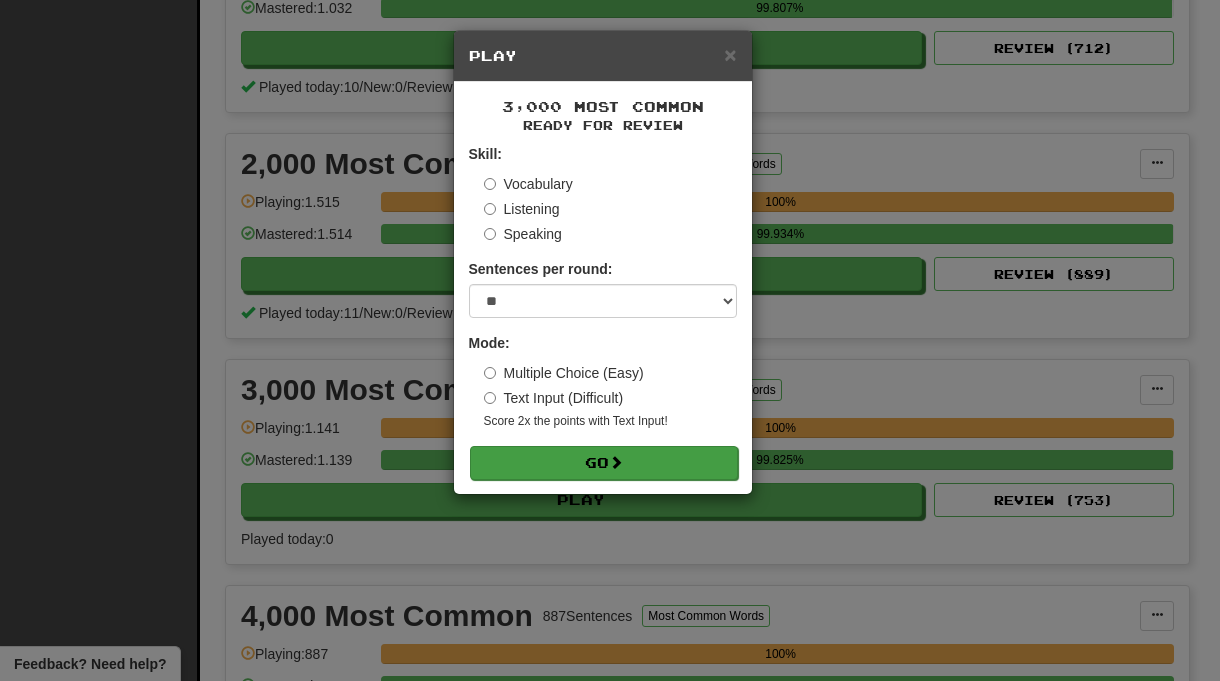 click on "Go" at bounding box center [604, 463] 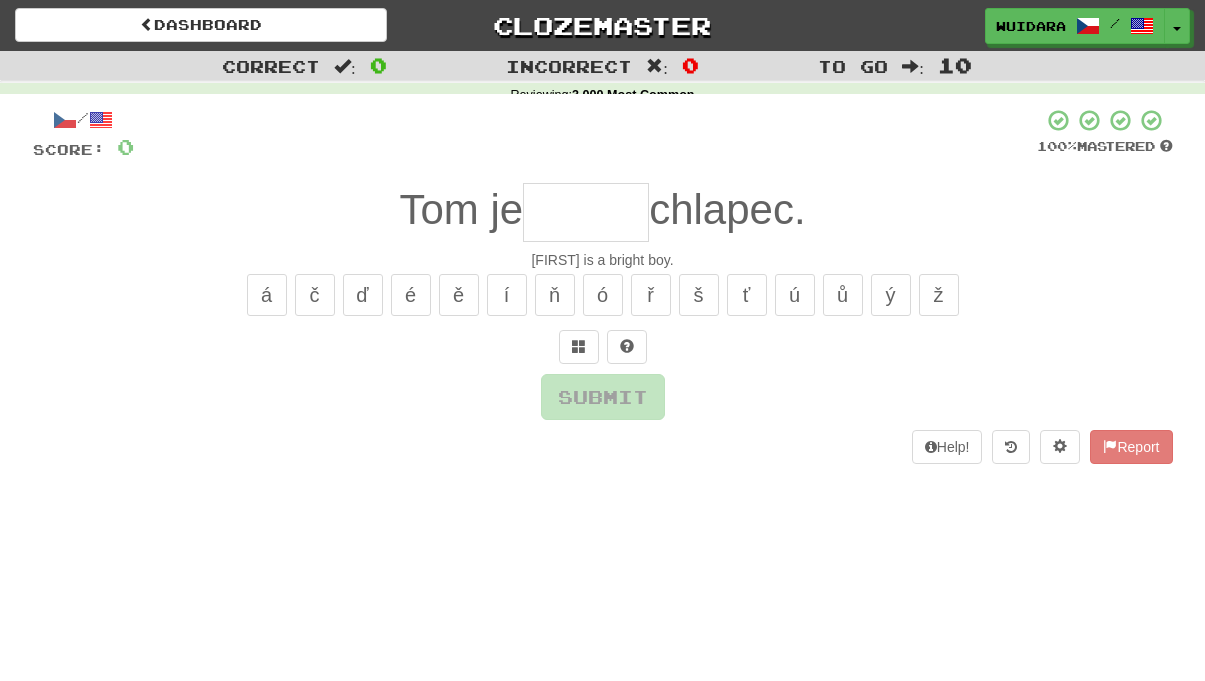 scroll, scrollTop: 0, scrollLeft: 0, axis: both 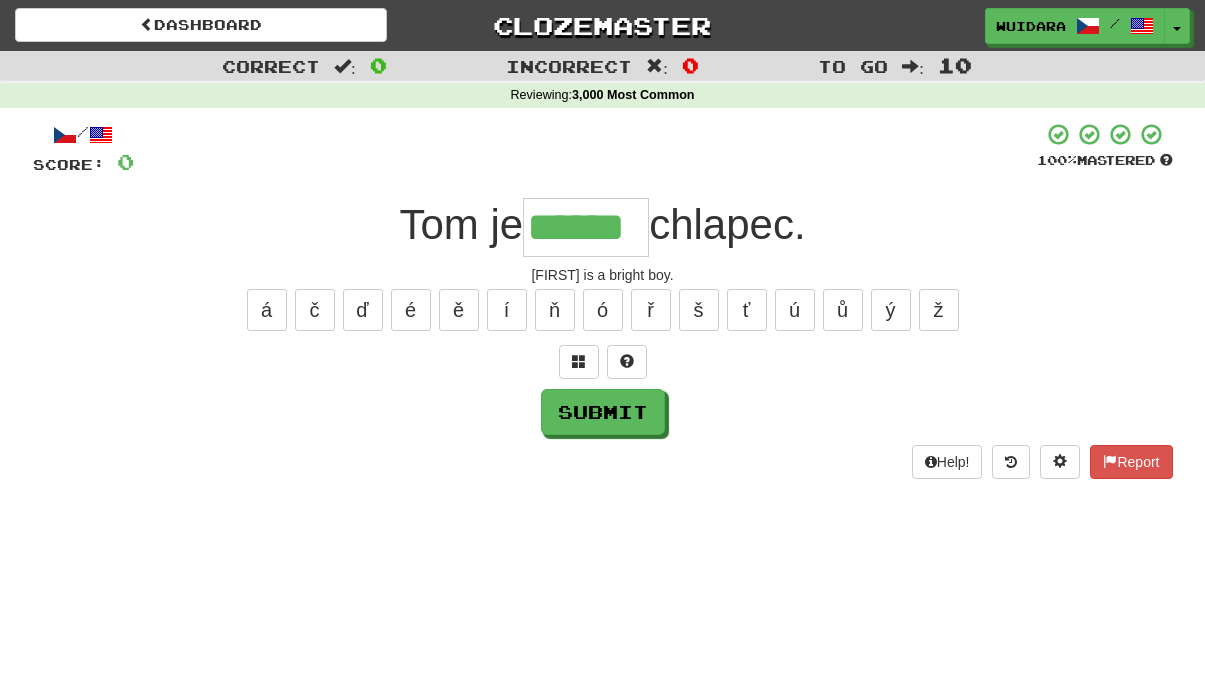 type on "******" 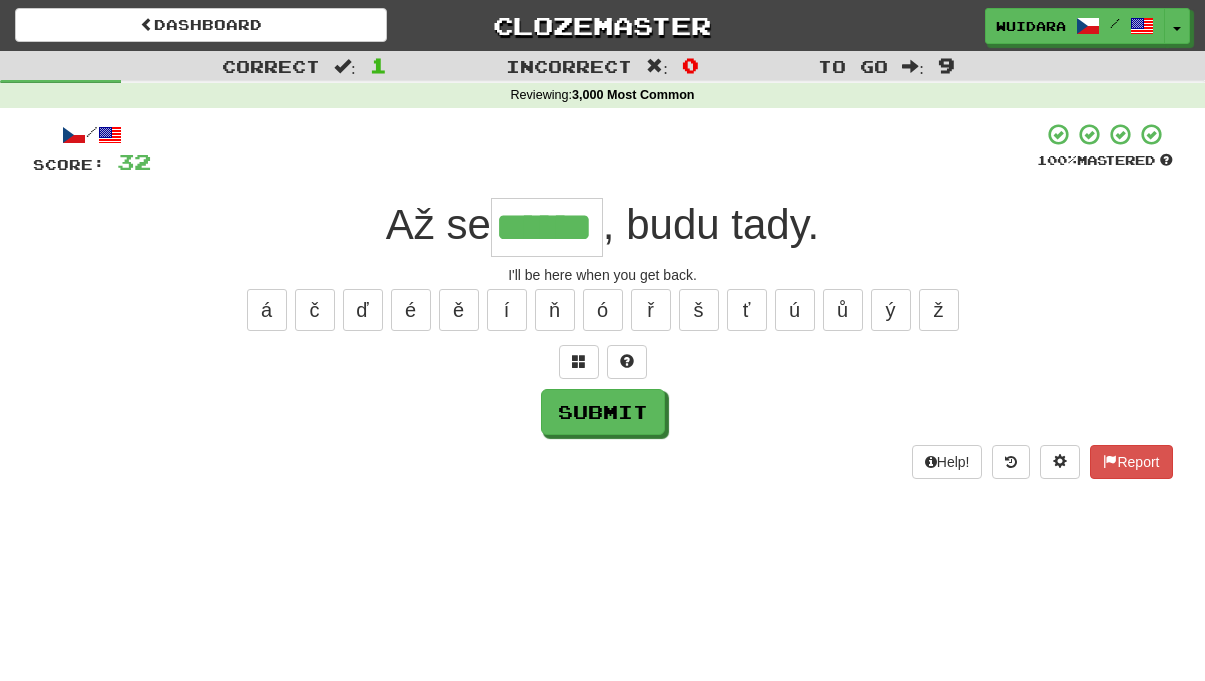 type on "******" 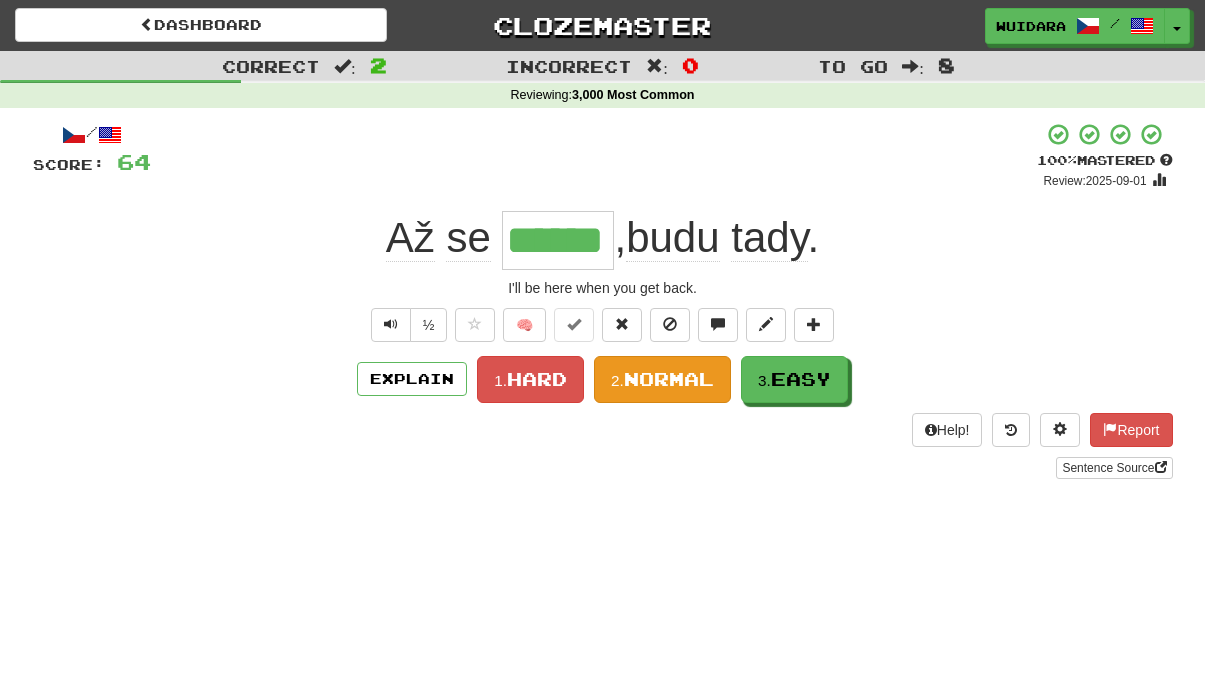 click on "Normal" at bounding box center (669, 379) 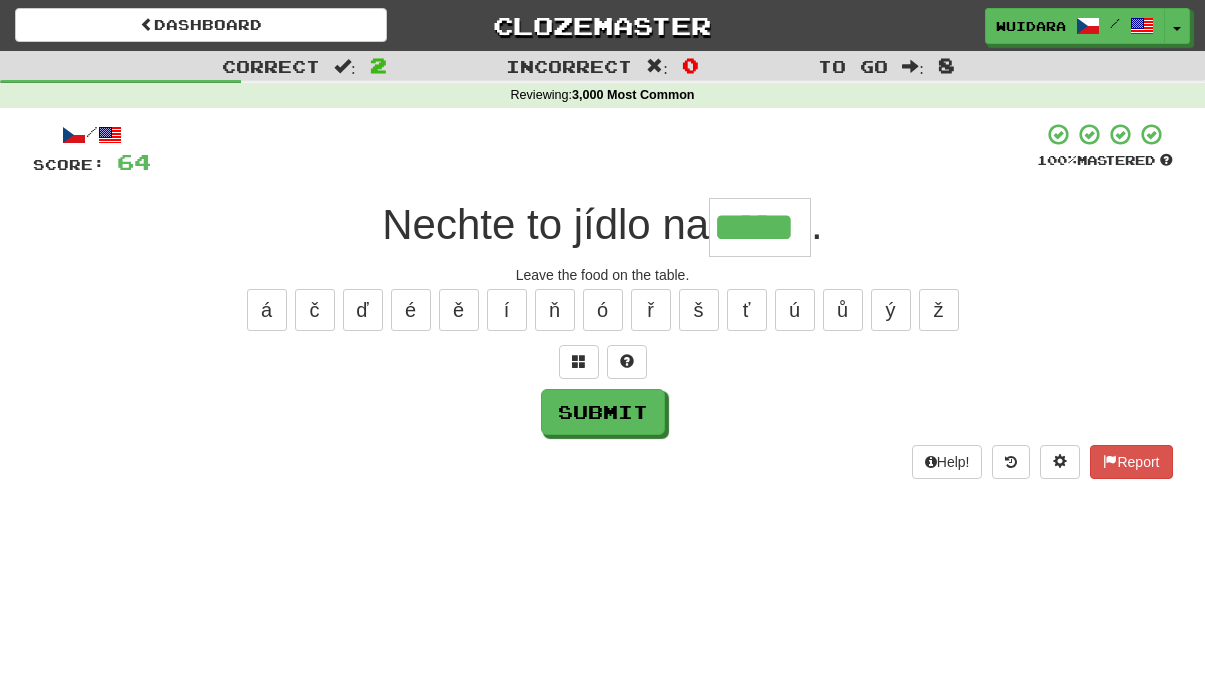 type on "*****" 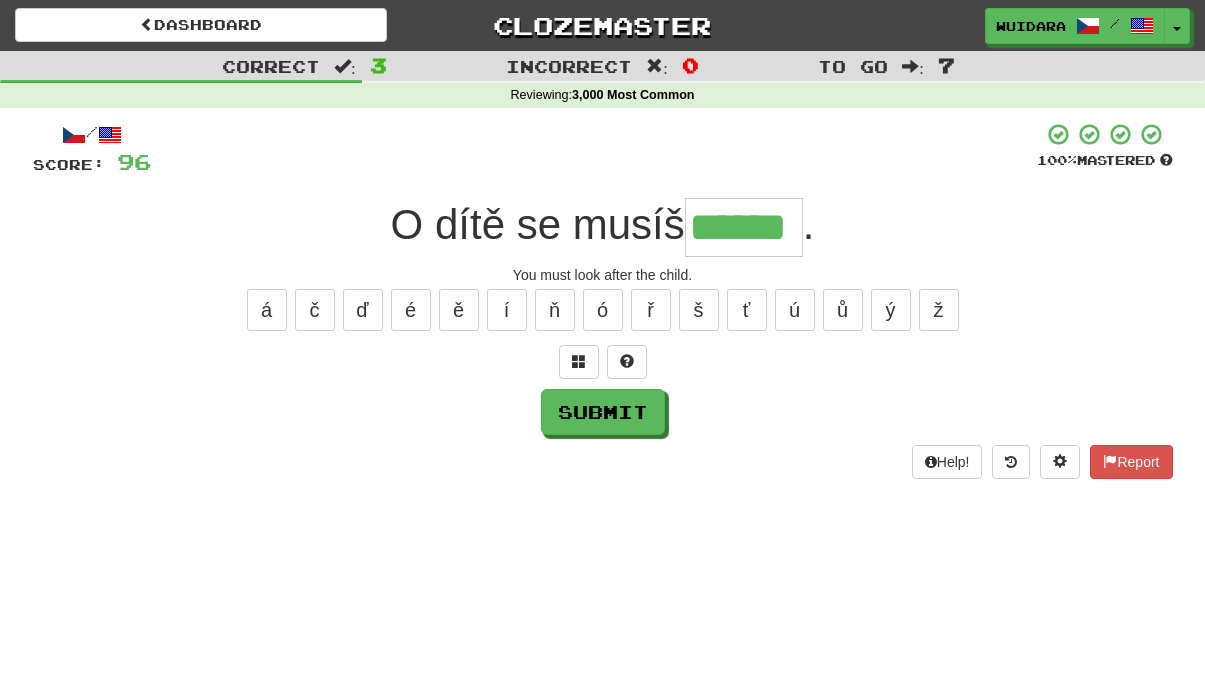type on "******" 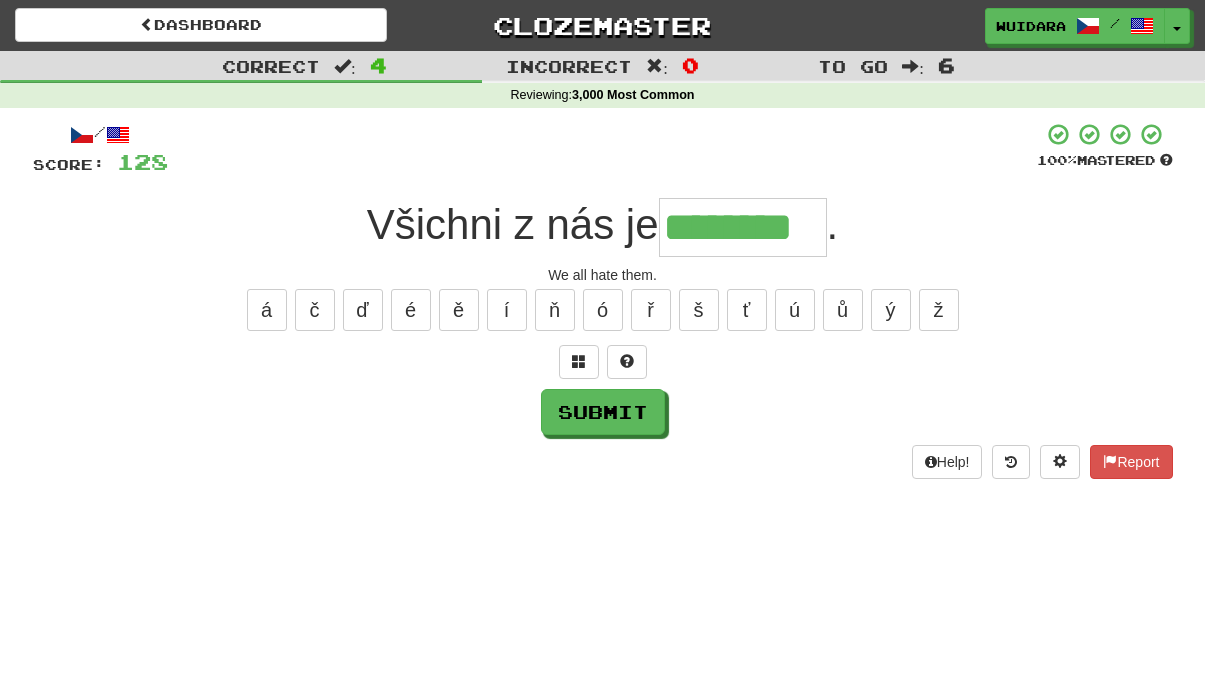 type on "********" 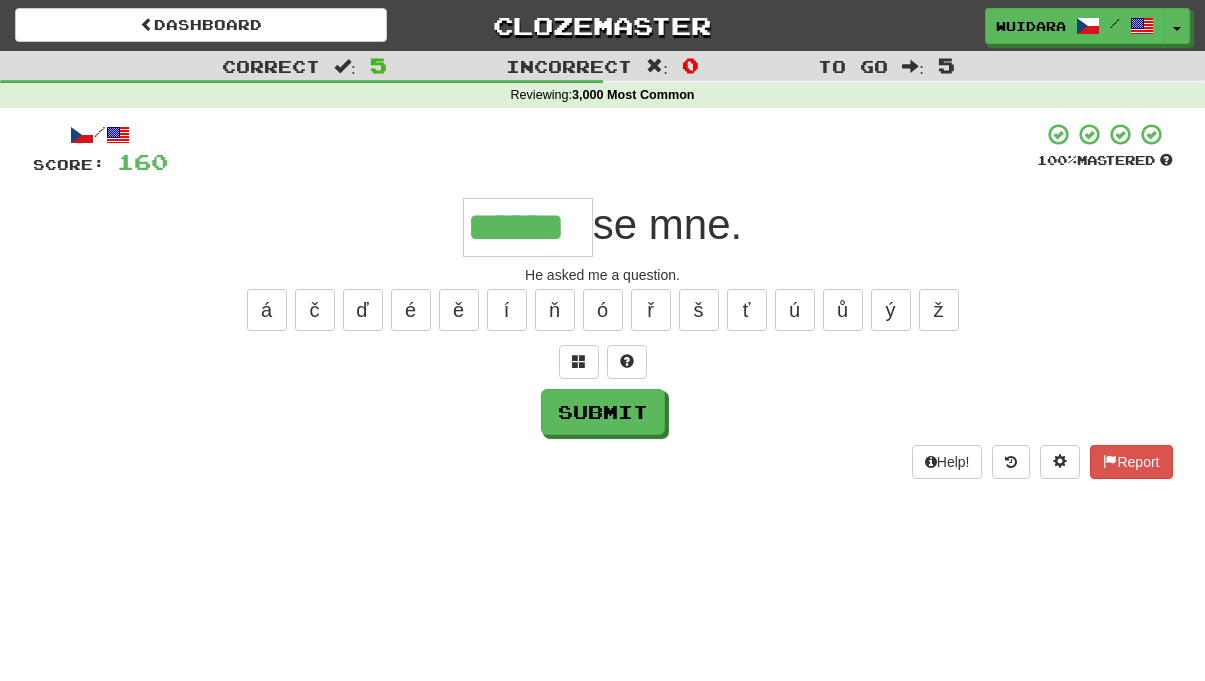 type on "******" 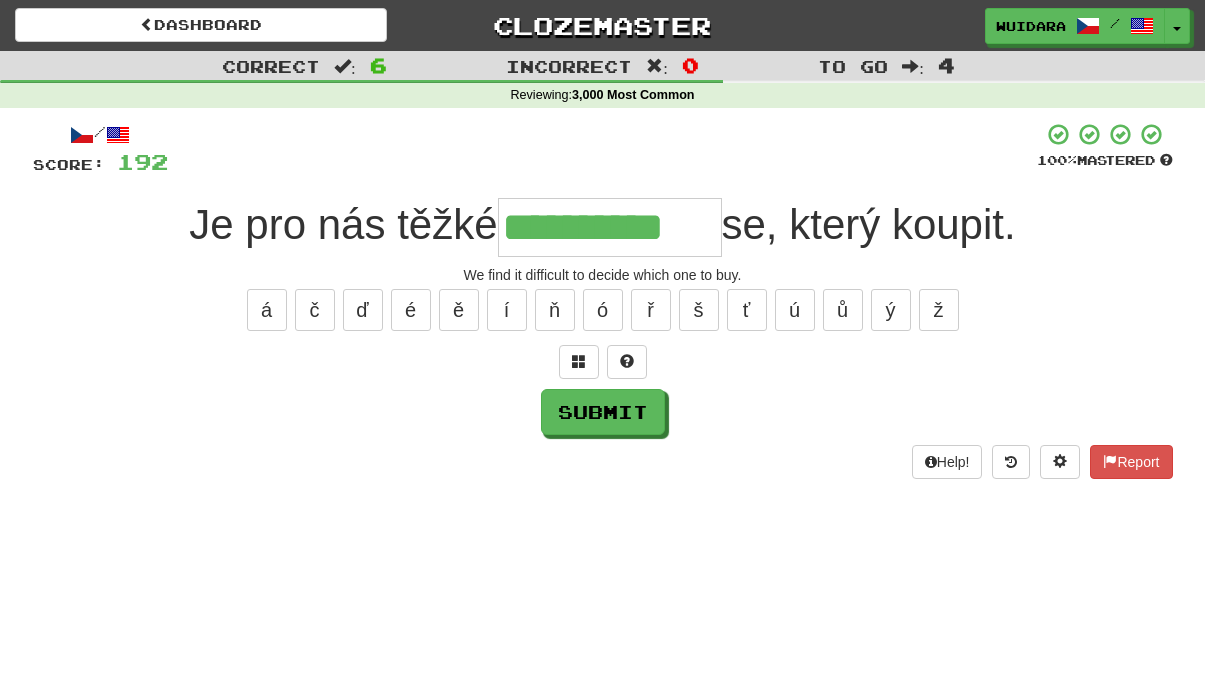 type on "**********" 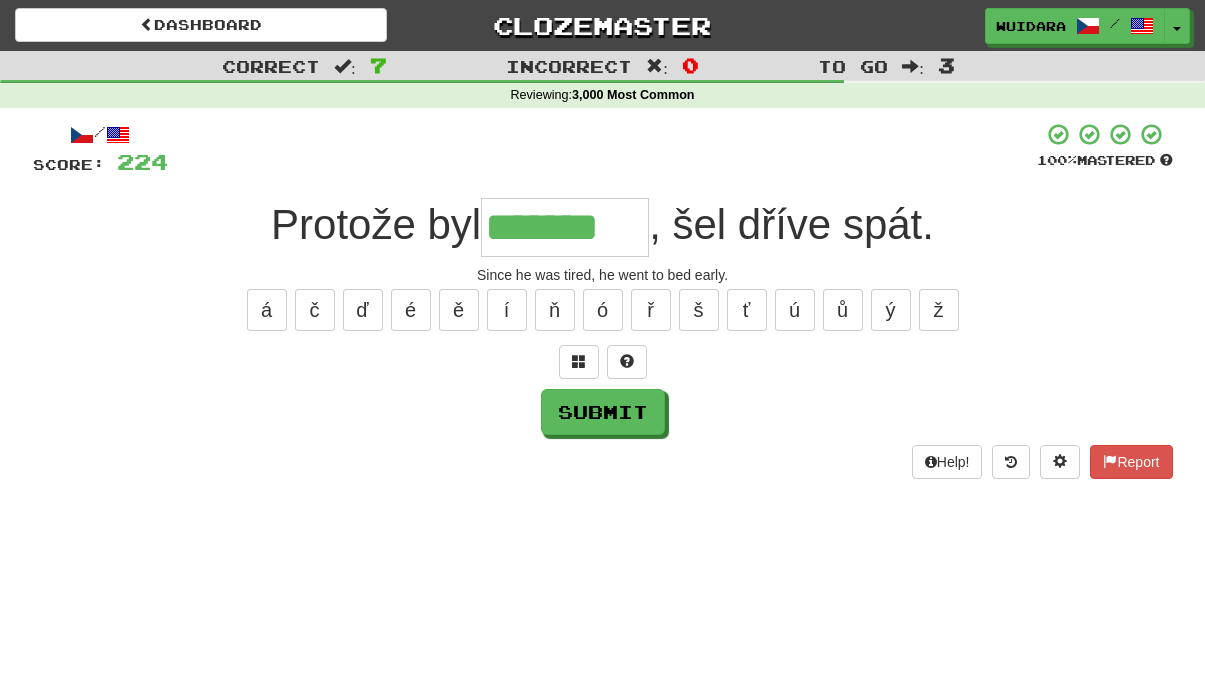 type on "*******" 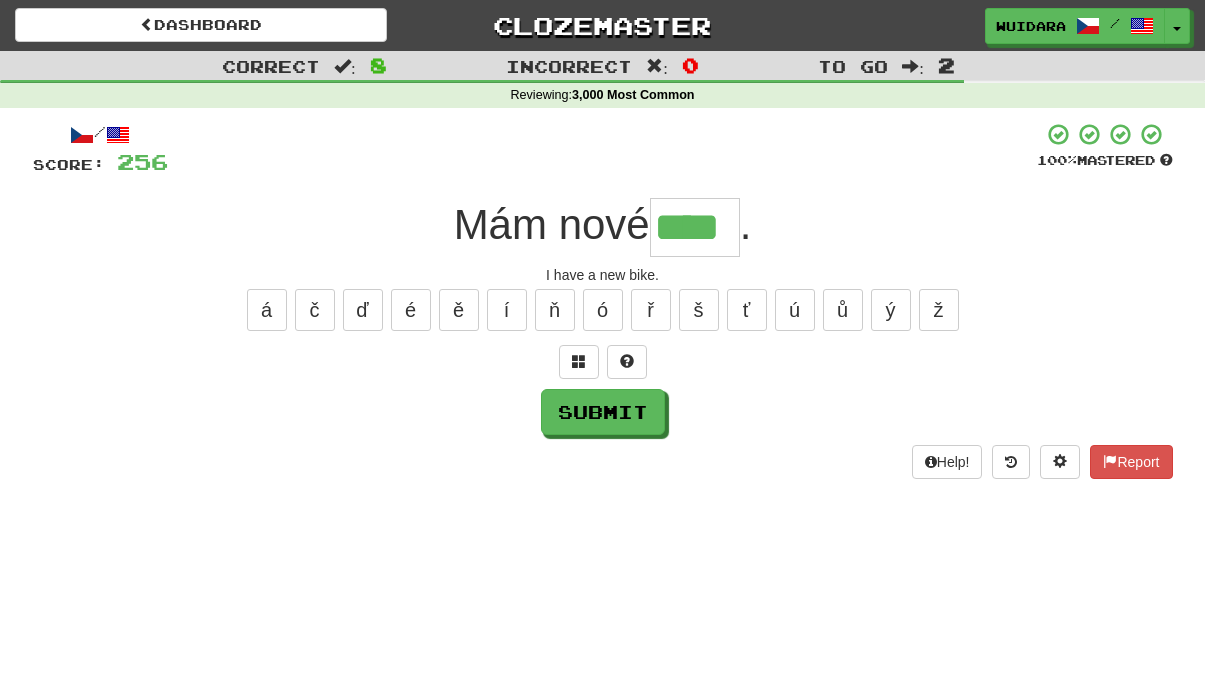 type on "****" 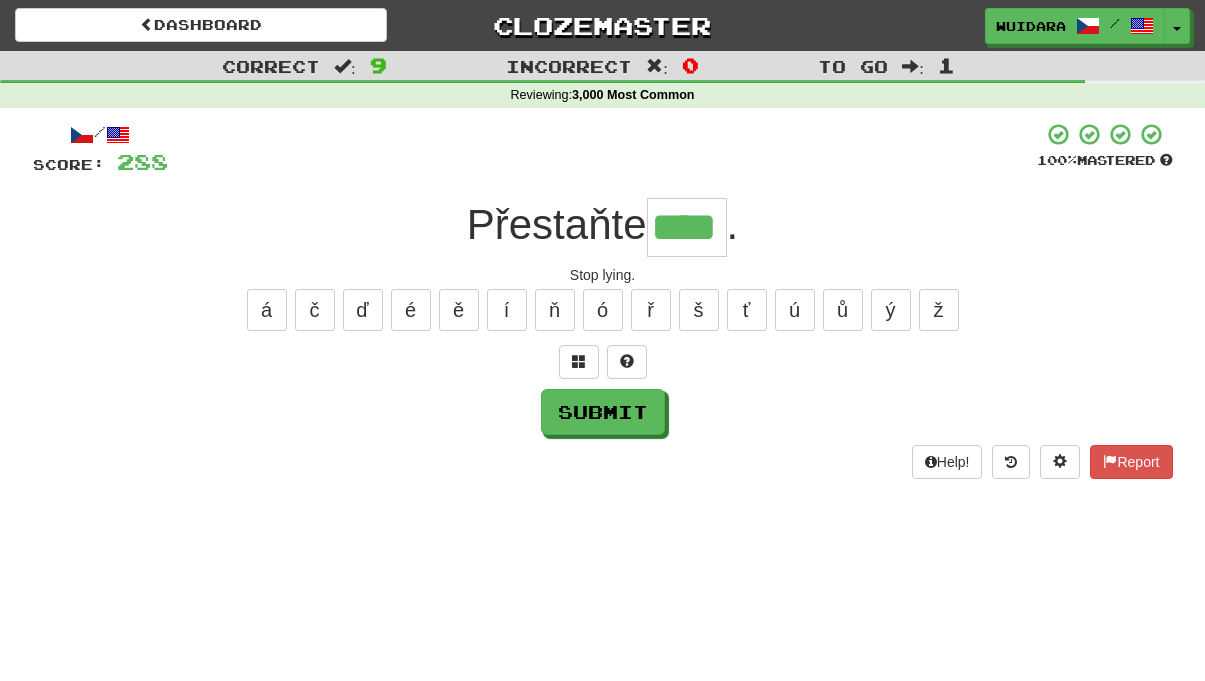 type on "****" 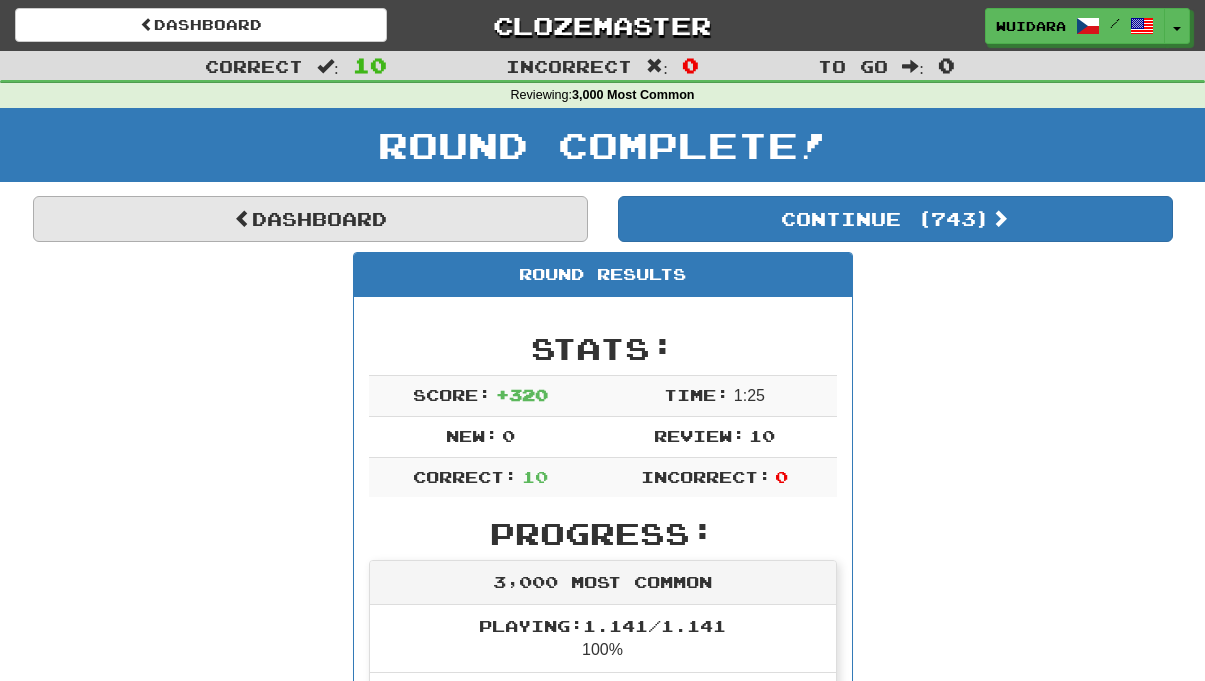 click on "Dashboard" at bounding box center (310, 219) 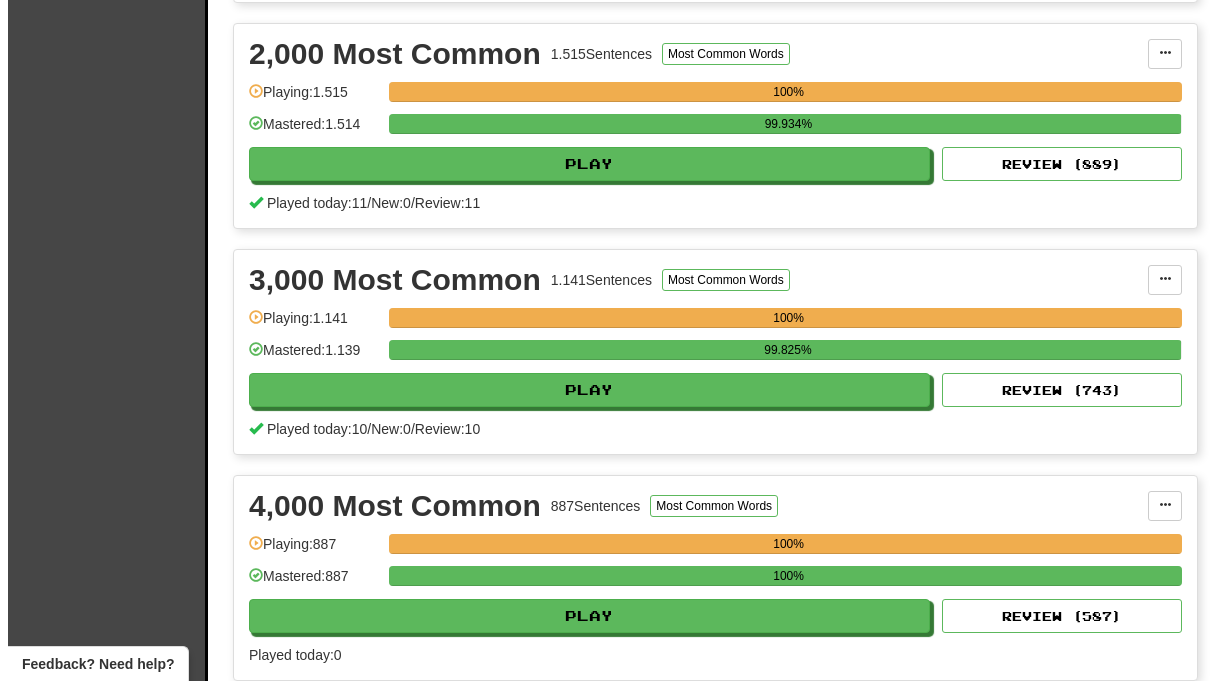 scroll, scrollTop: 703, scrollLeft: 0, axis: vertical 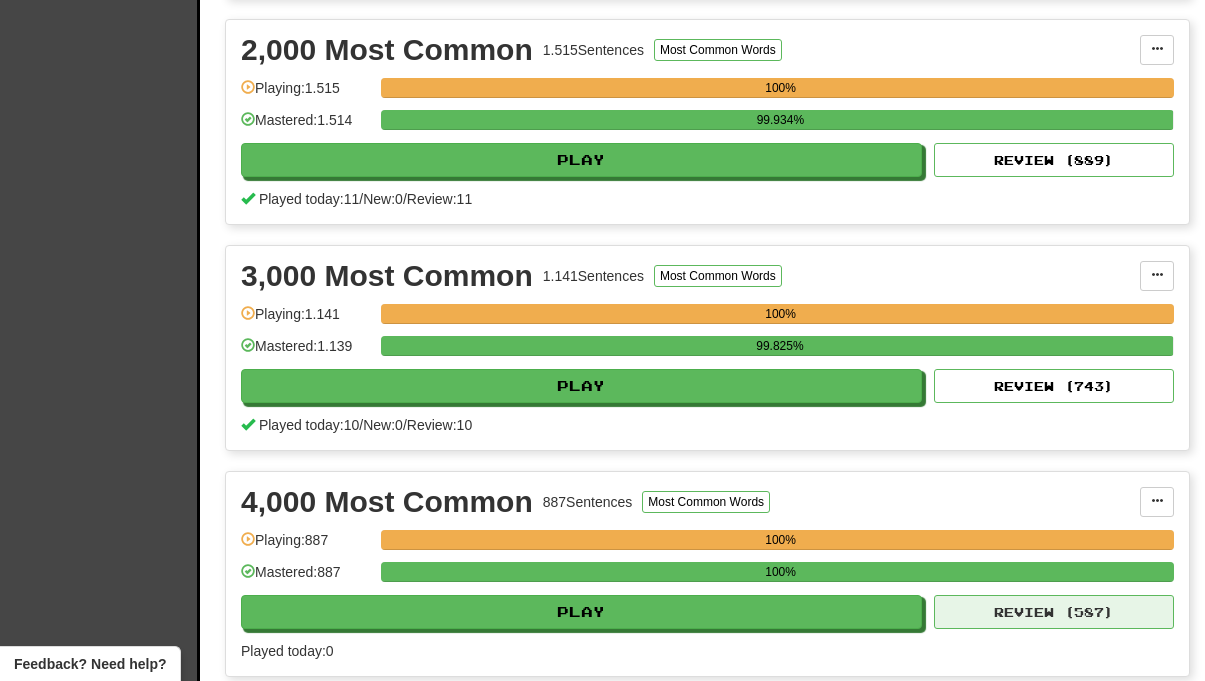 click on "Review ( 587 )" at bounding box center [1054, 612] 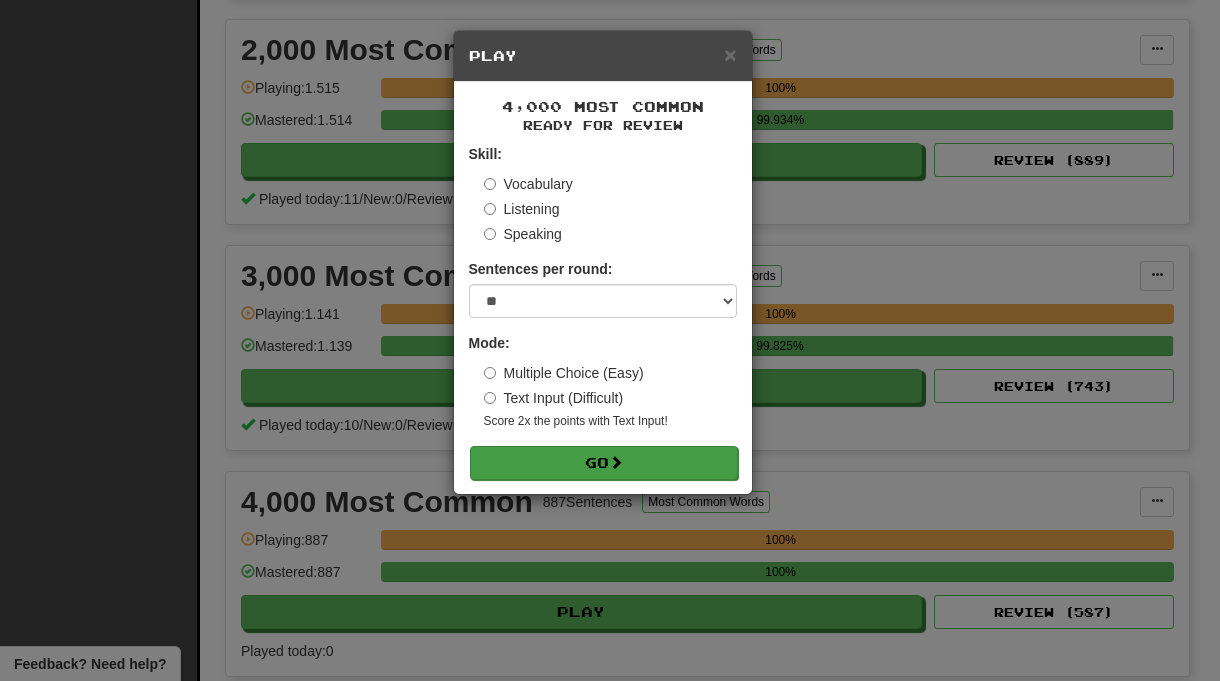 click on "Go" at bounding box center [604, 463] 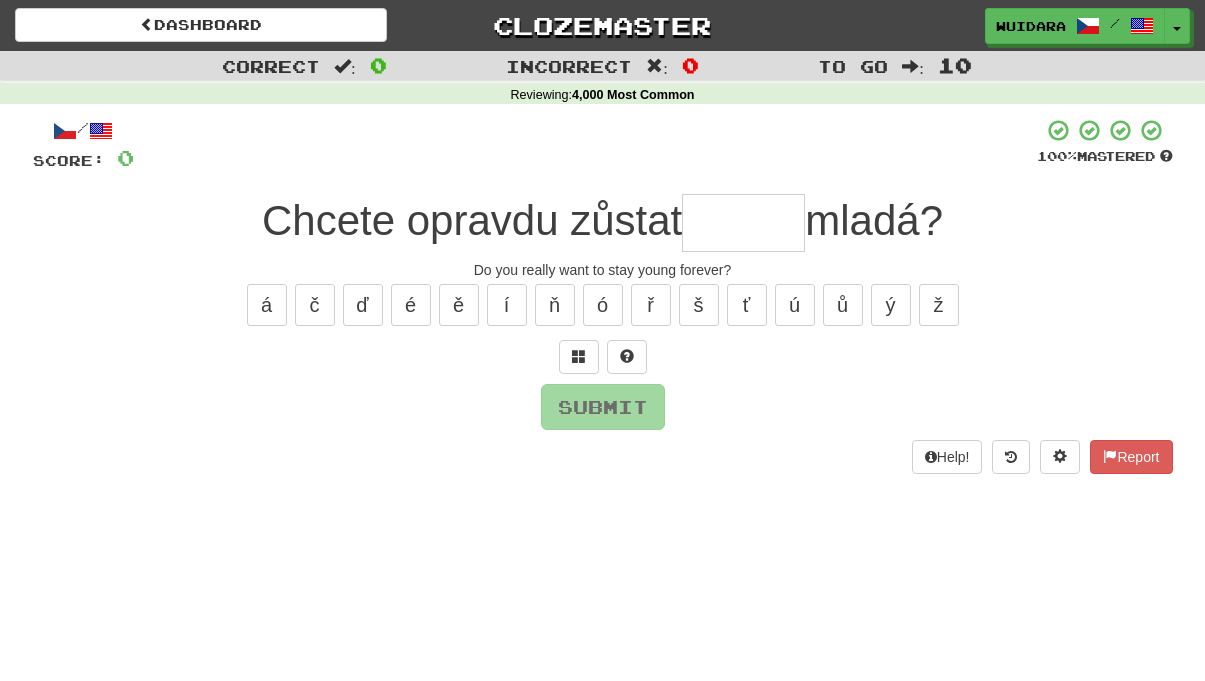 scroll, scrollTop: 0, scrollLeft: 0, axis: both 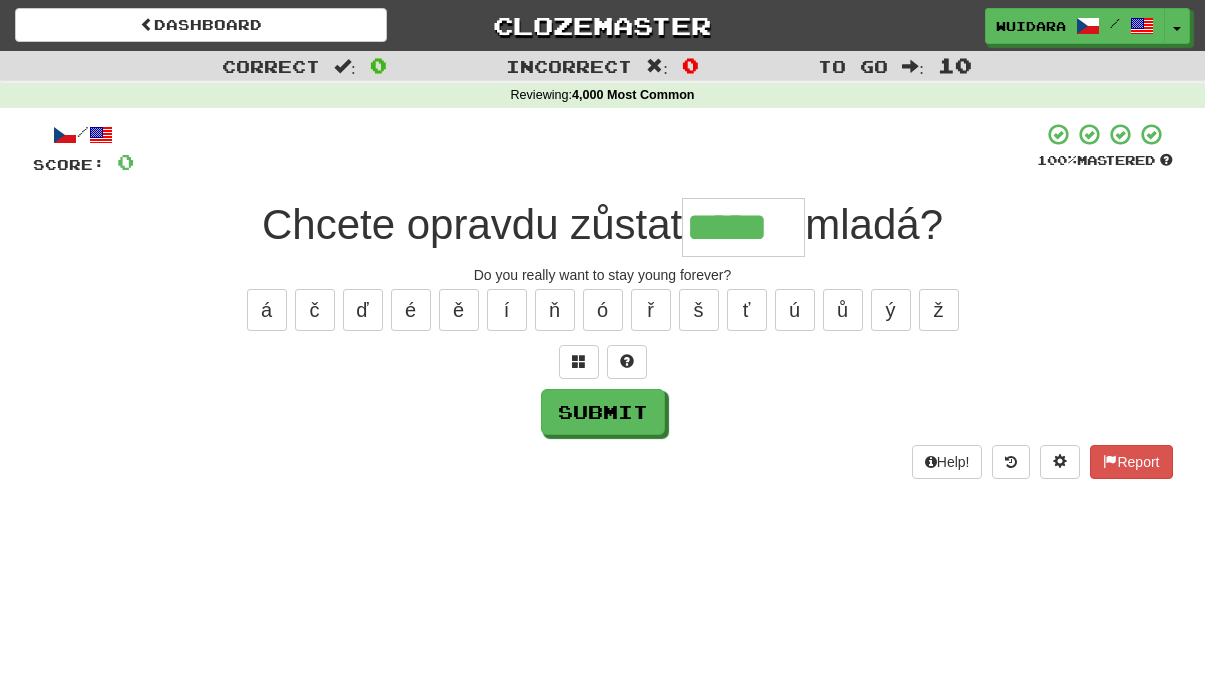 type on "*****" 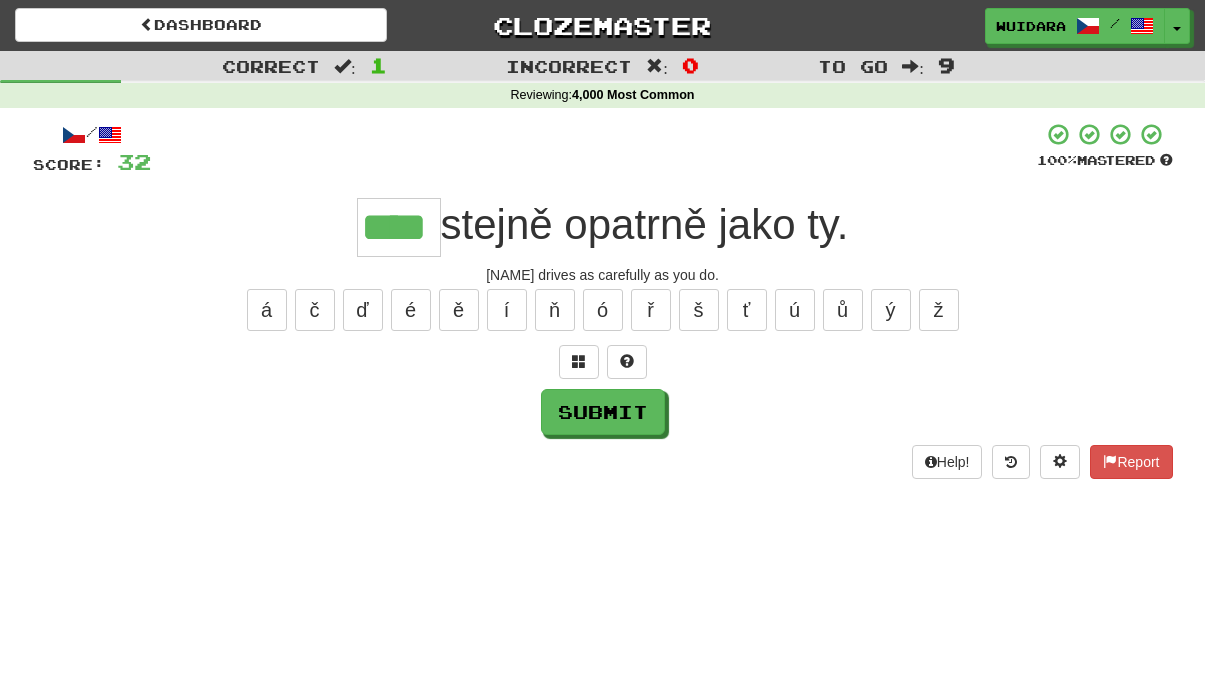 type on "****" 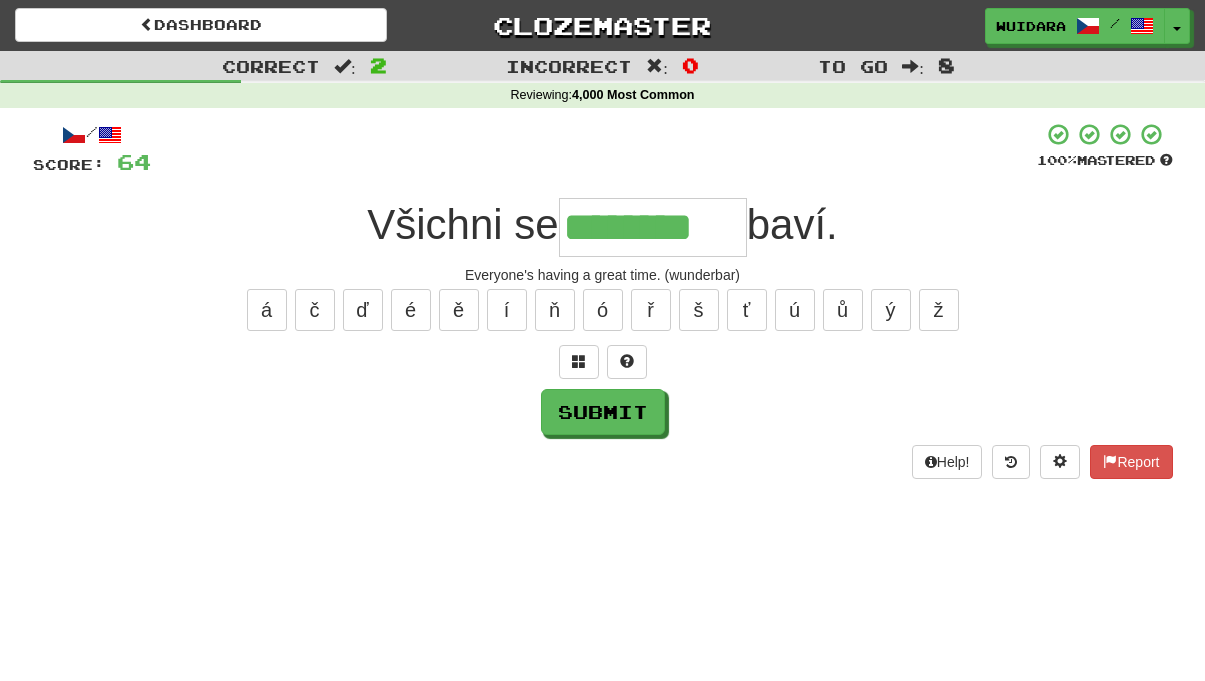 type on "********" 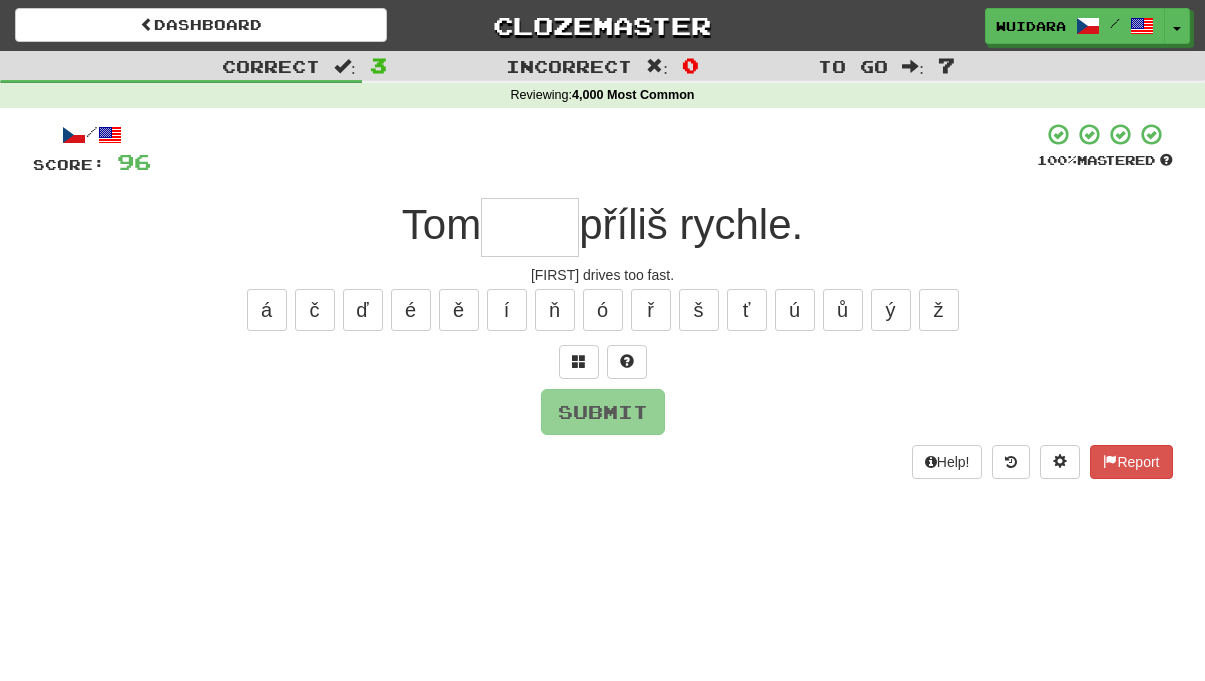 type on "*" 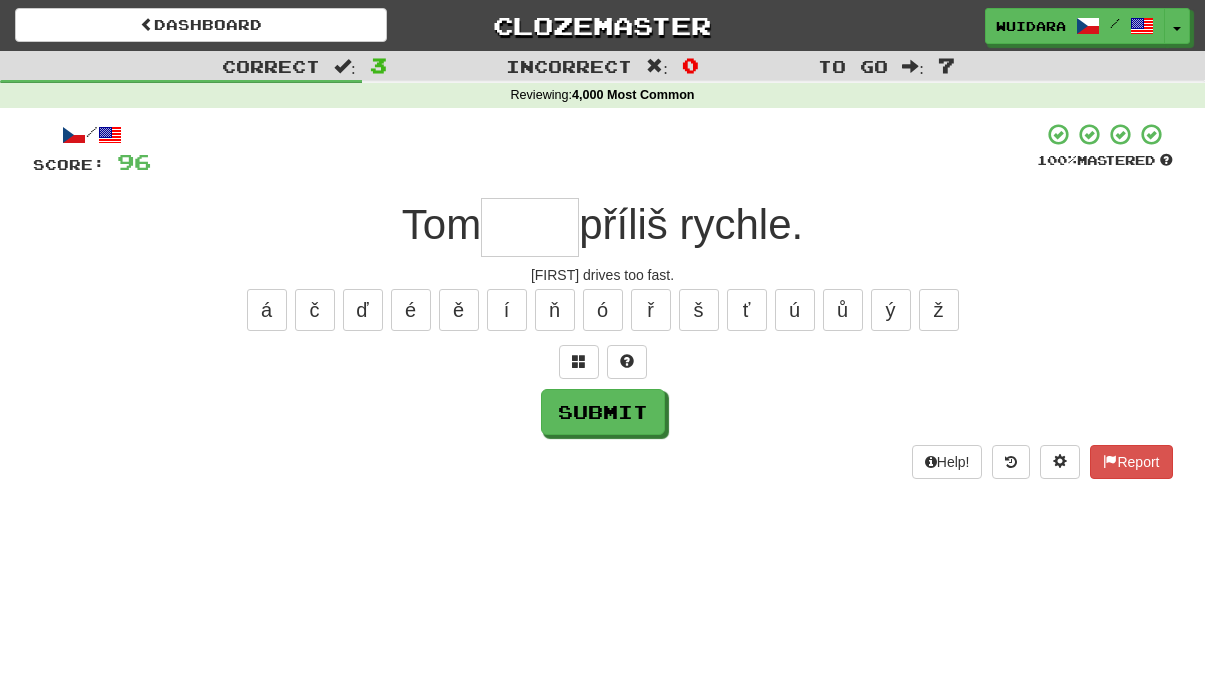 type on "*" 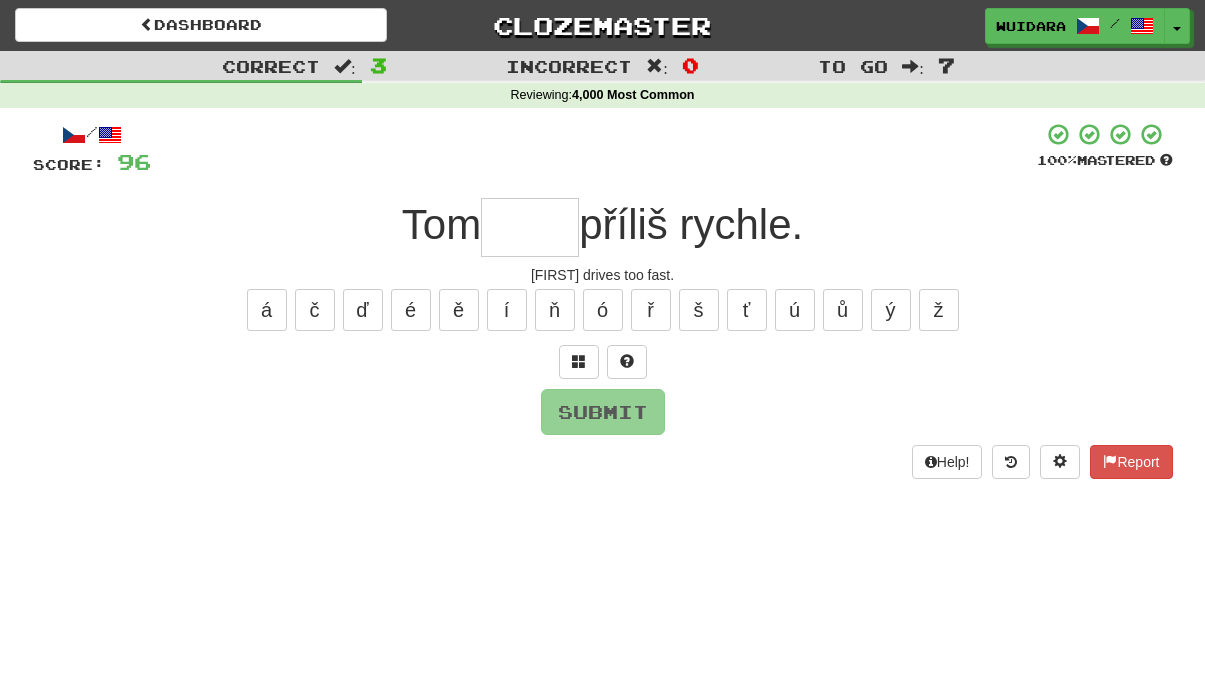 type on "*" 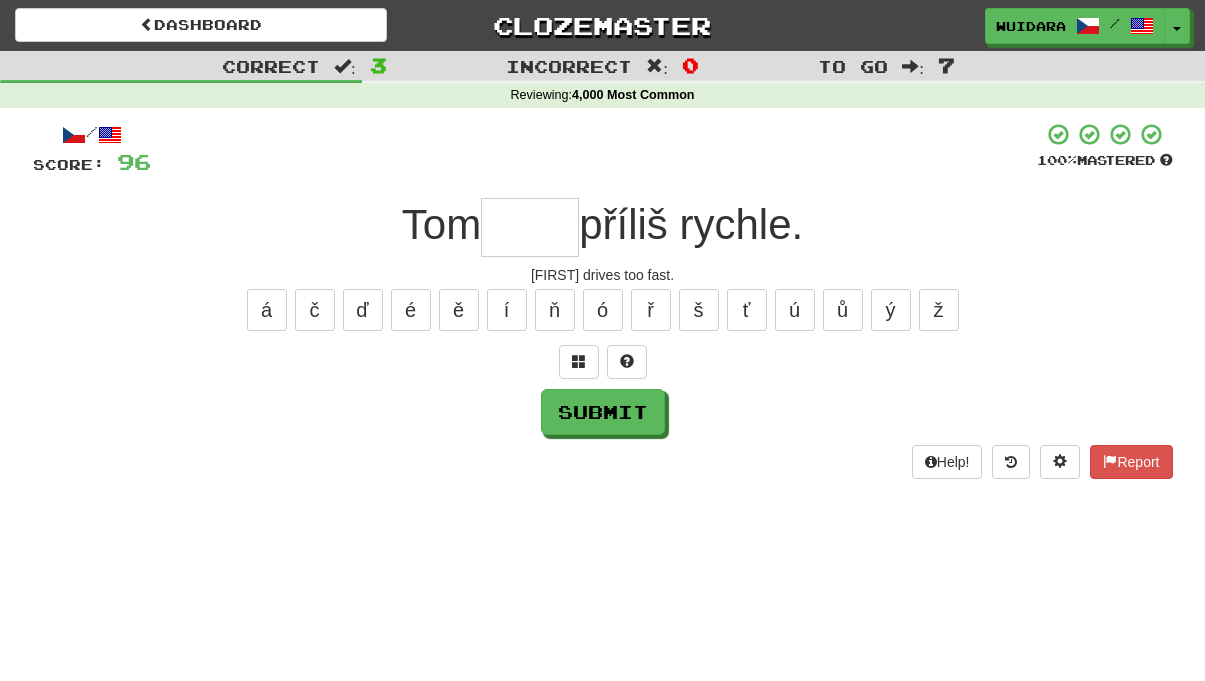 type on "*" 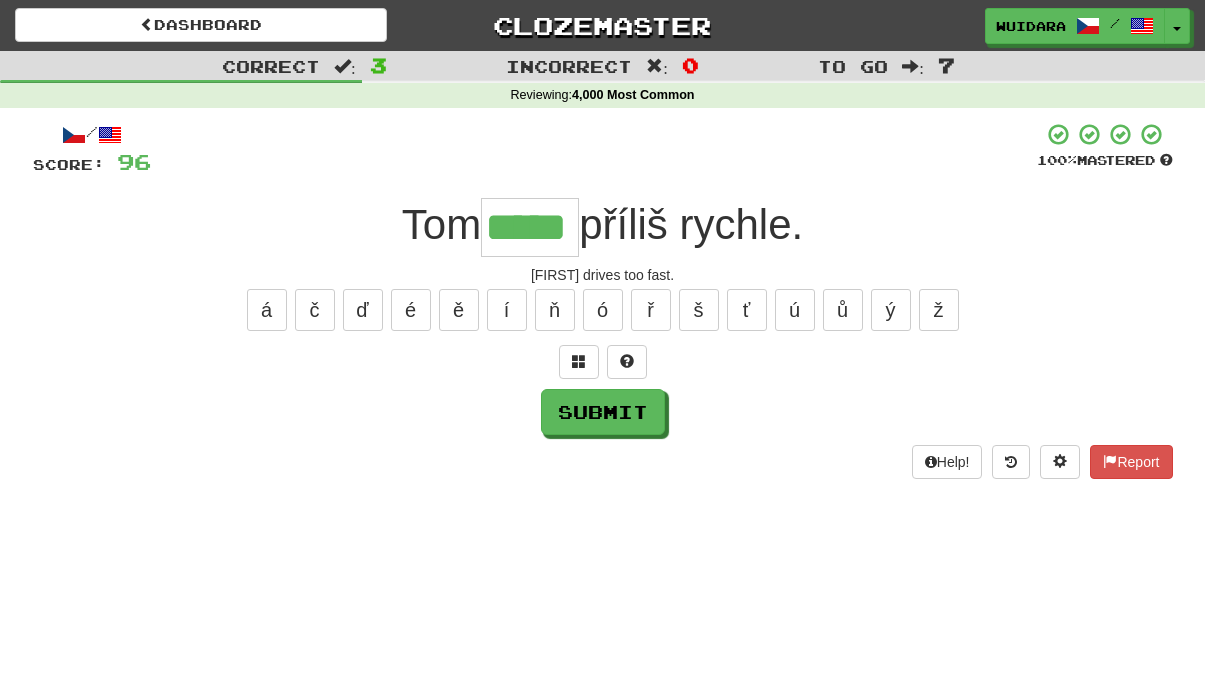 type on "*****" 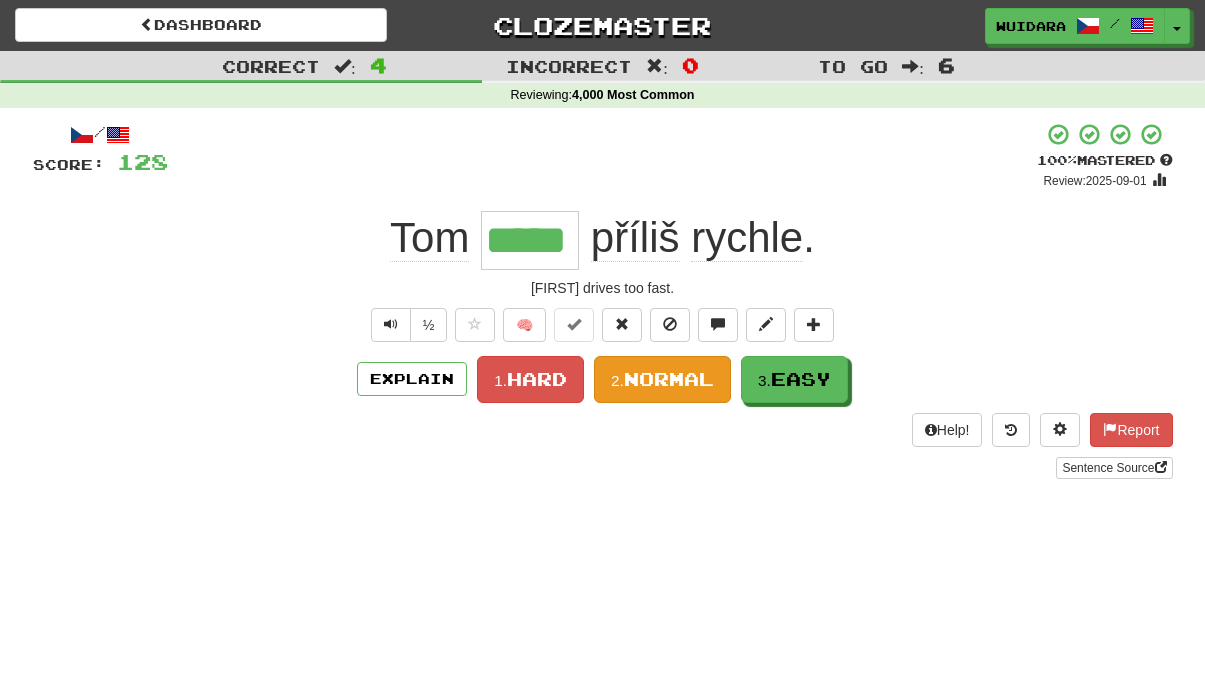 click on "Normal" at bounding box center [669, 379] 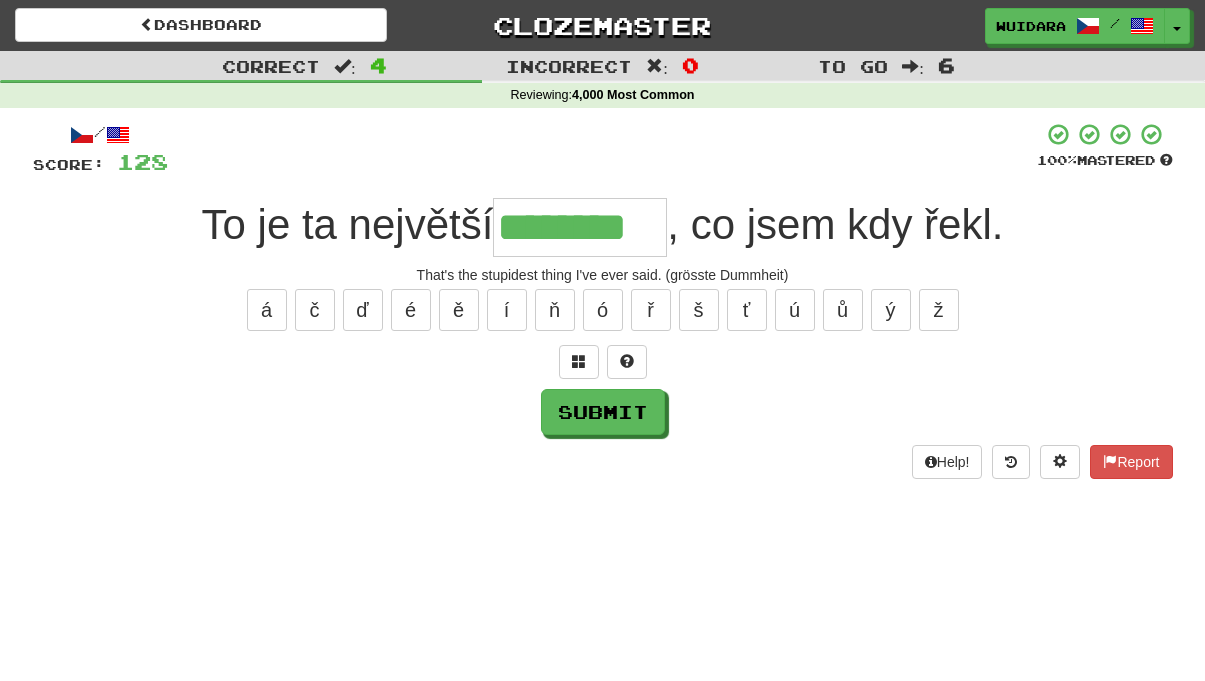 type on "********" 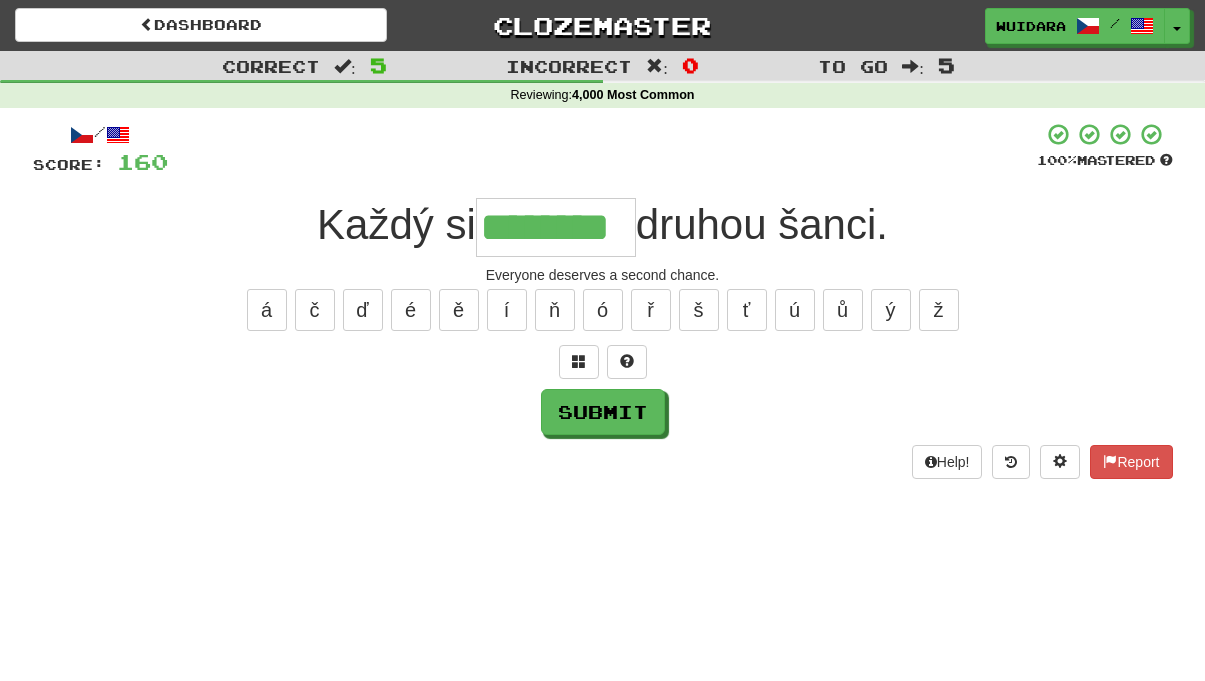 type on "********" 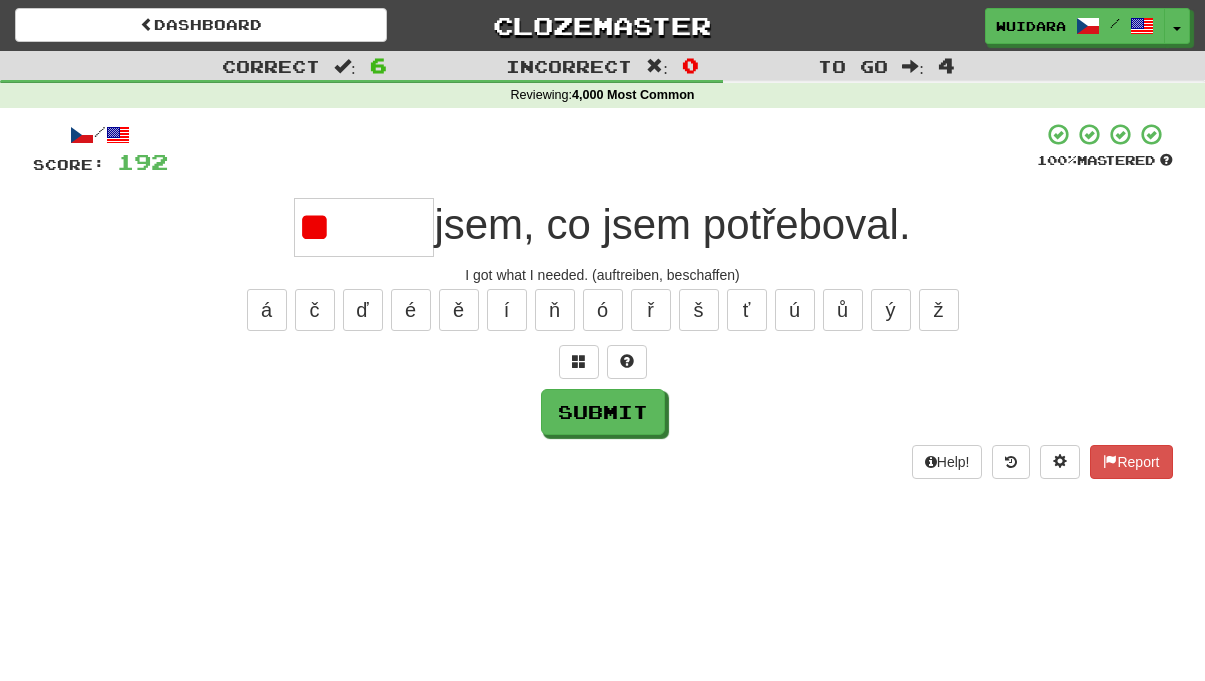 type on "*" 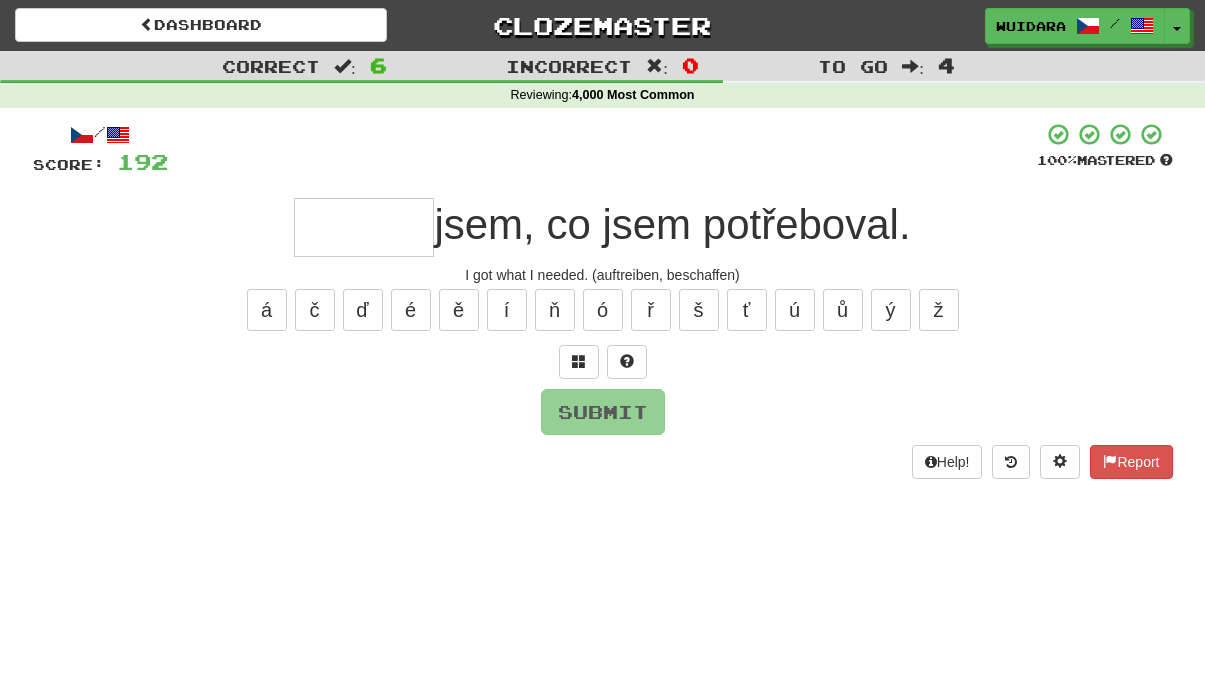 type on "*" 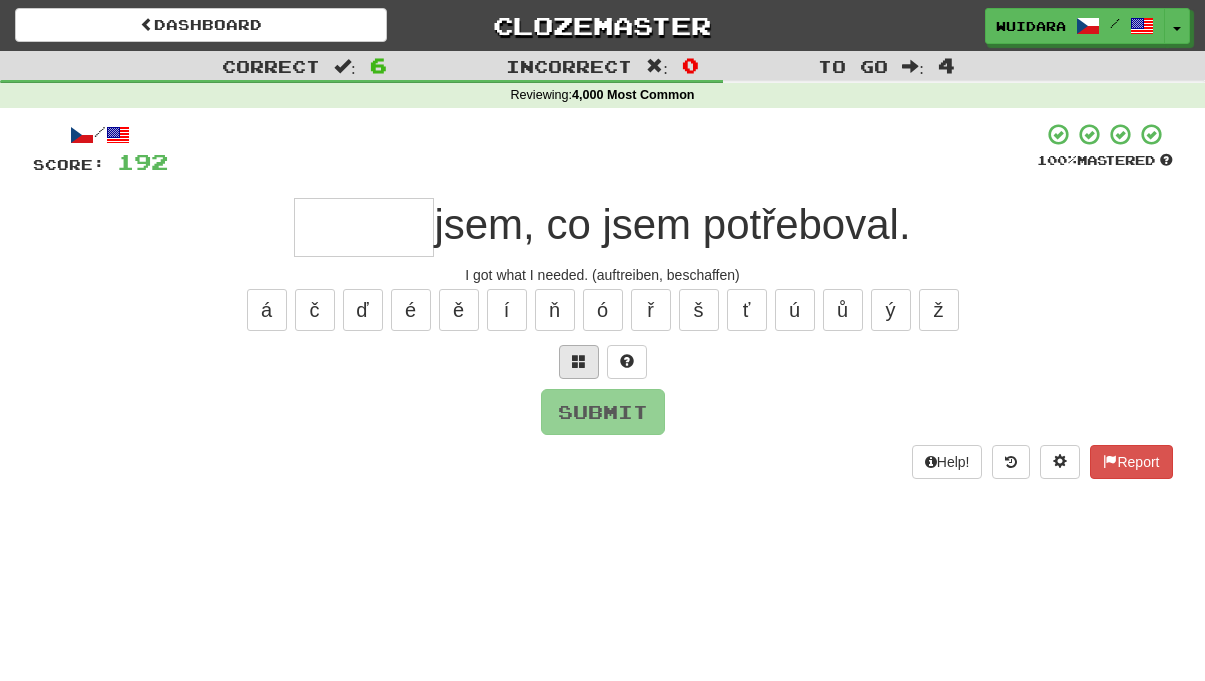 click at bounding box center (579, 362) 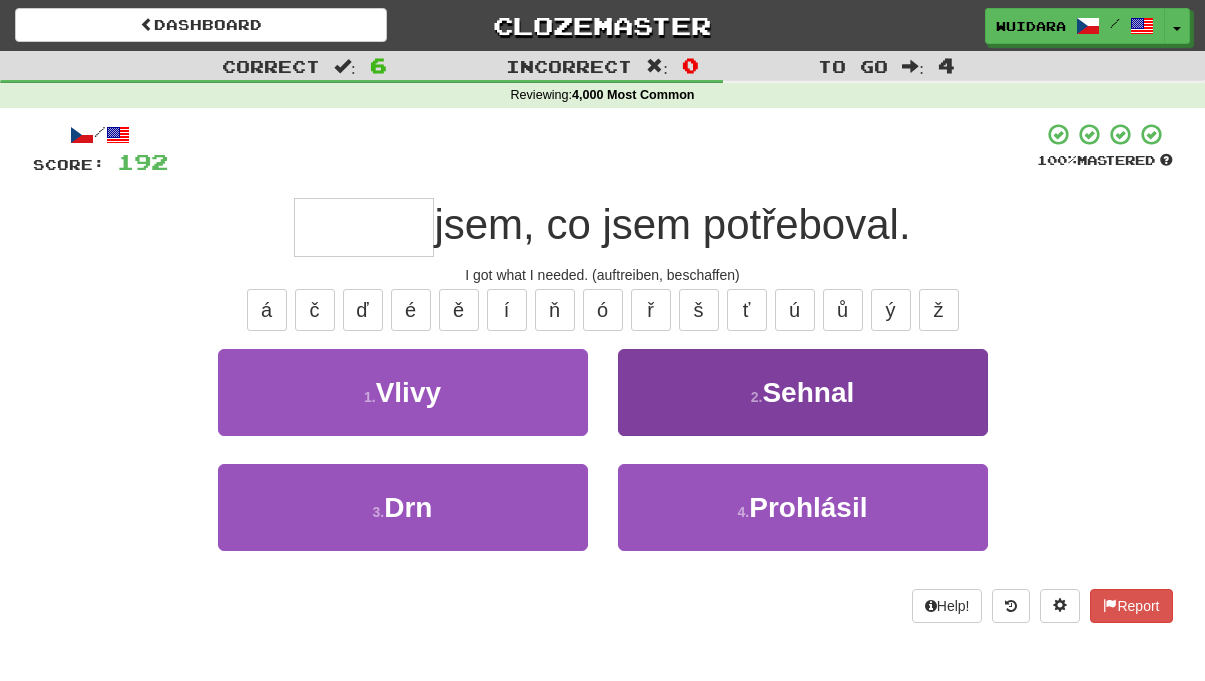 click on "2 .  Sehnal" at bounding box center (803, 392) 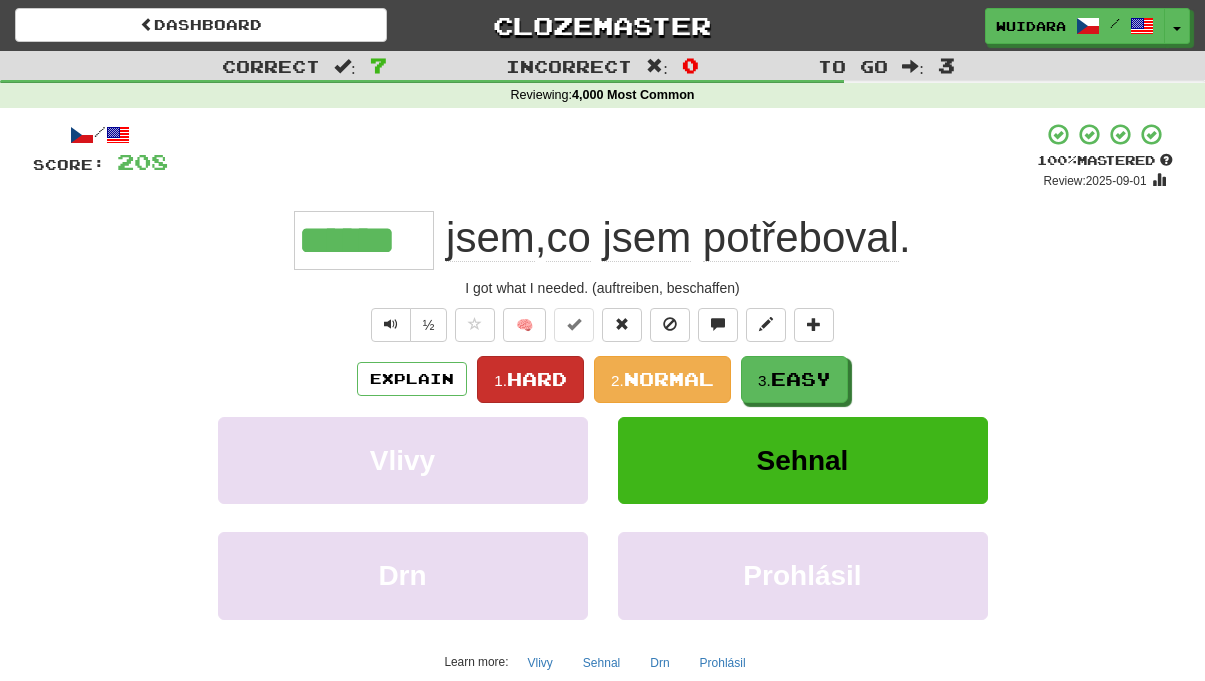 click on "Hard" at bounding box center (537, 379) 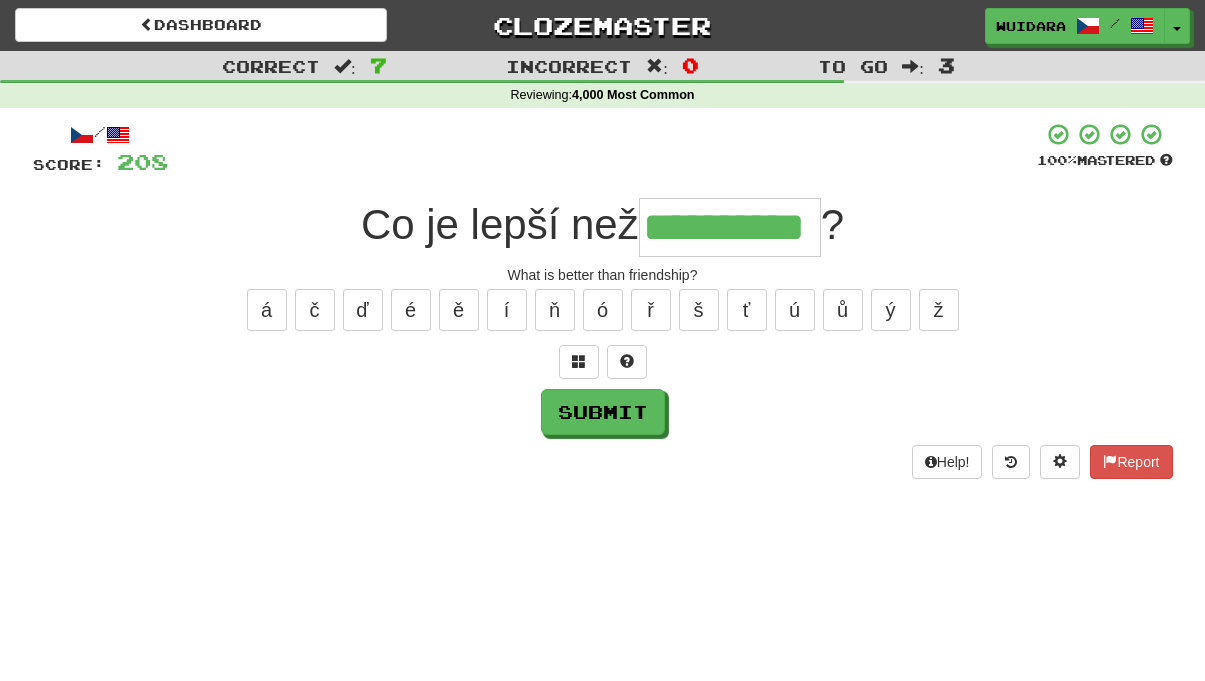 type on "**********" 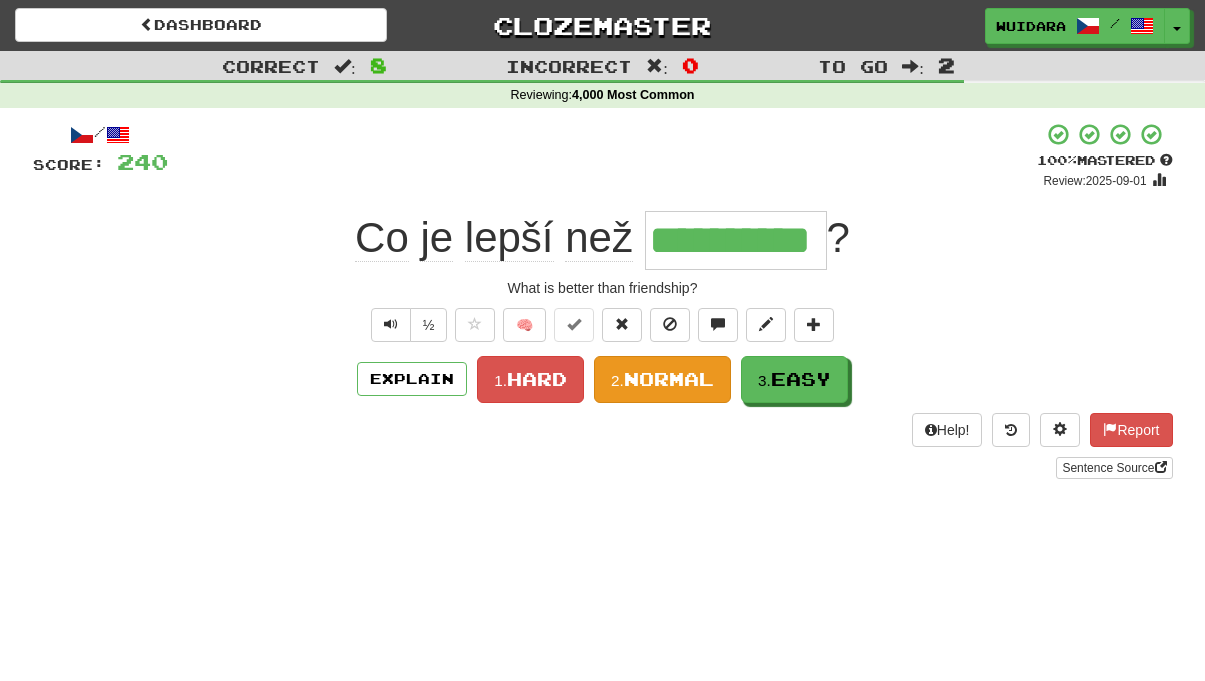 click on "Normal" at bounding box center [669, 379] 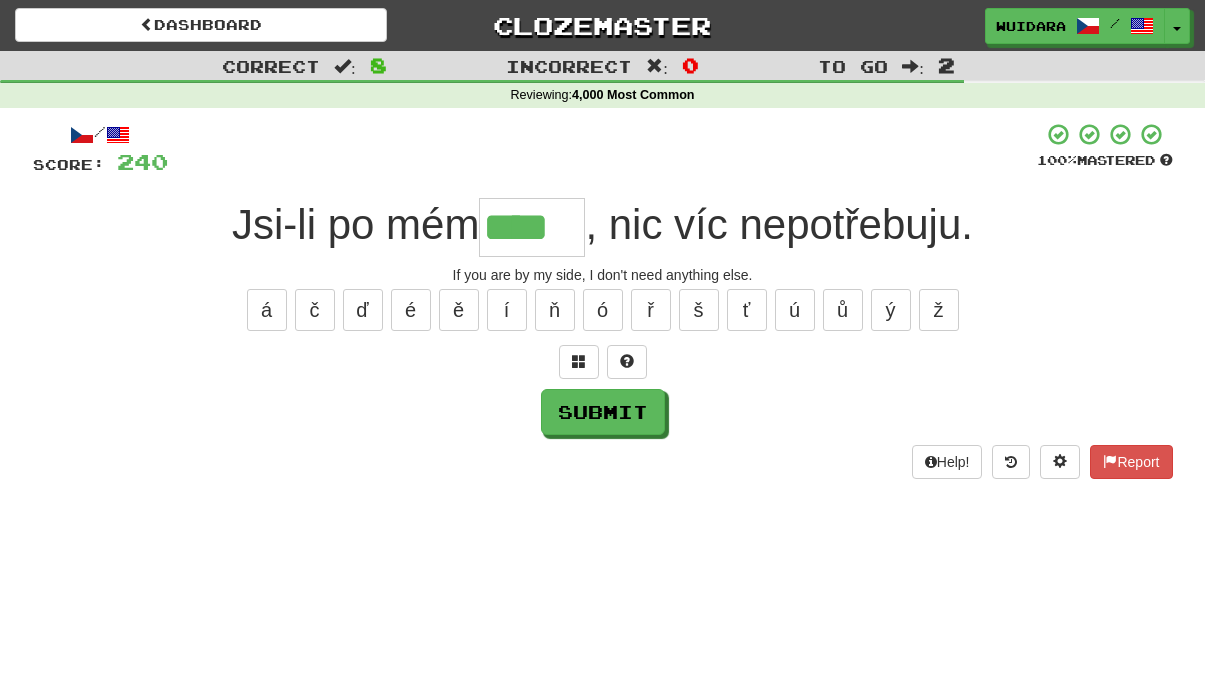 type on "****" 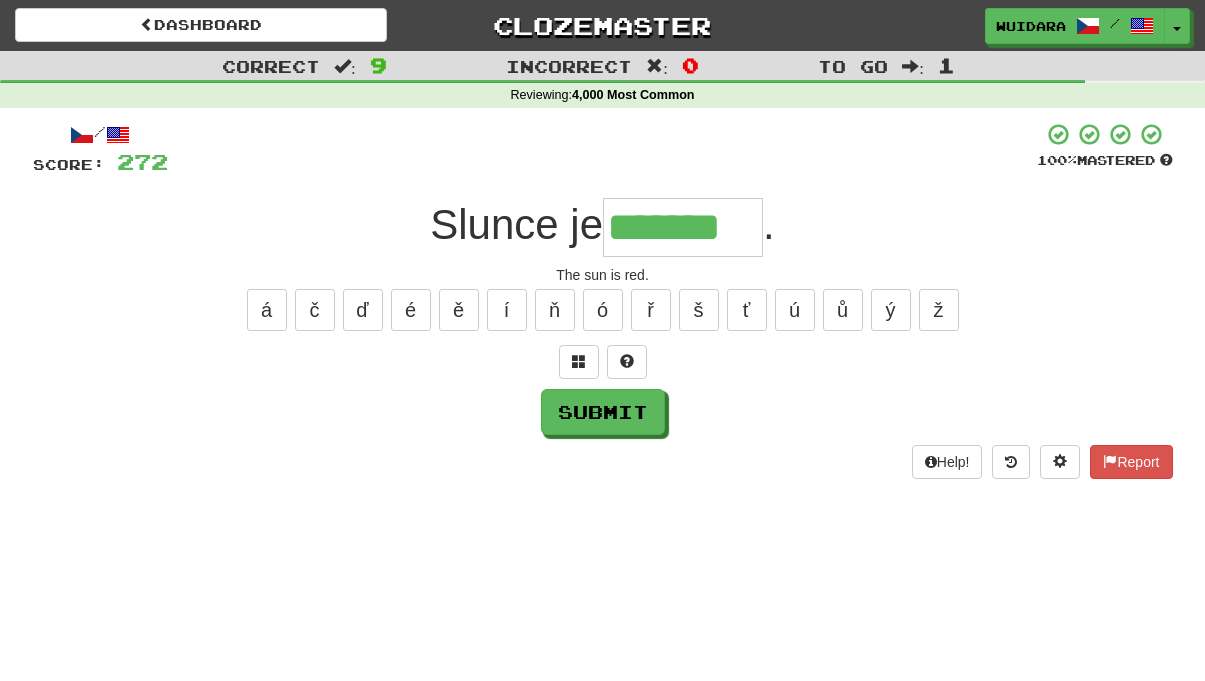type on "*******" 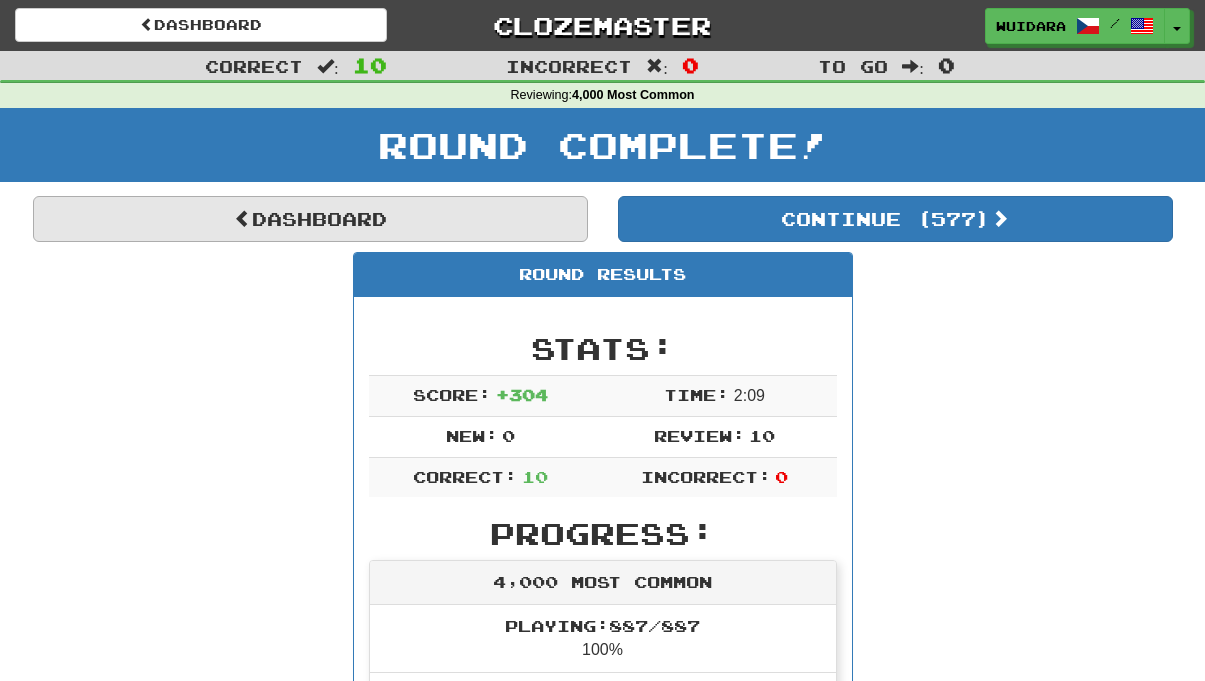 click on "Dashboard" at bounding box center [310, 219] 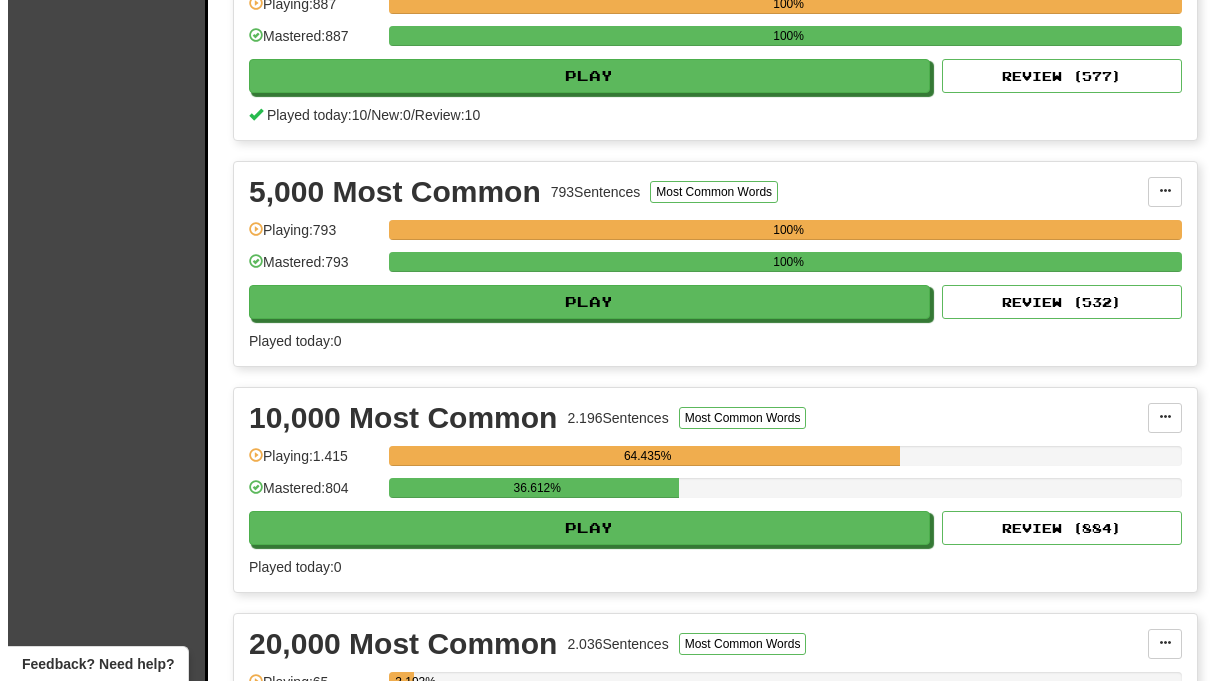 scroll, scrollTop: 1216, scrollLeft: 0, axis: vertical 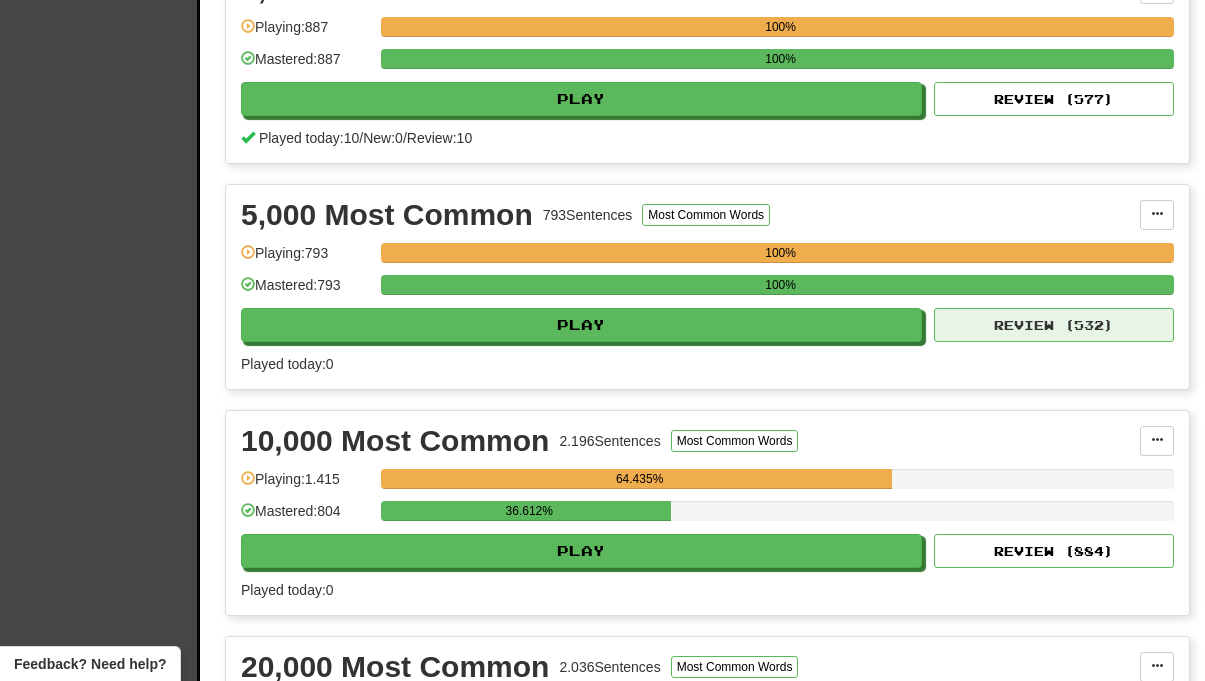 click on "Review ( 532 )" at bounding box center (1054, 325) 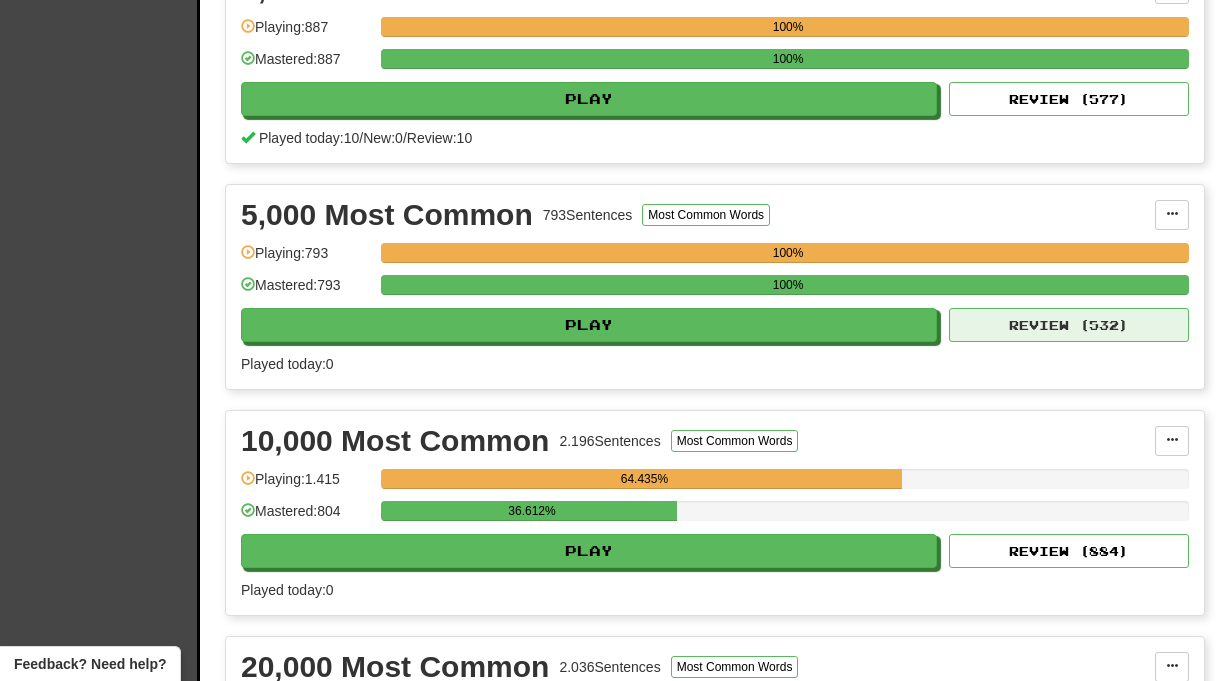 select on "**" 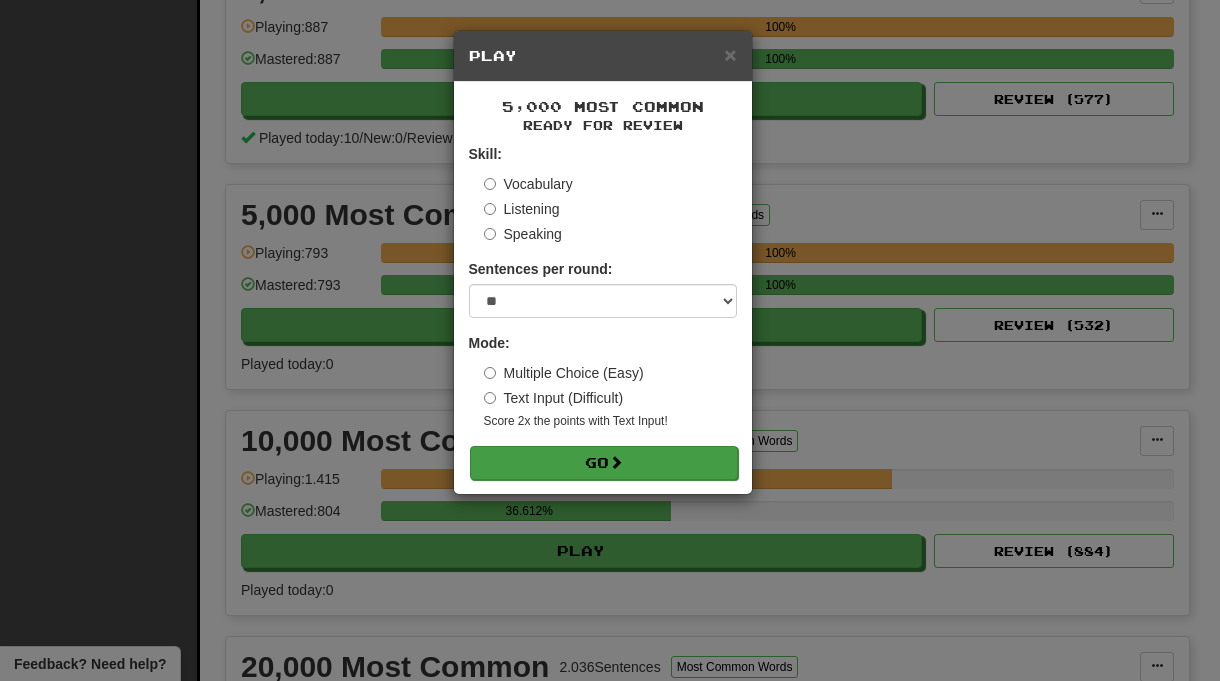 click on "Go" at bounding box center [604, 463] 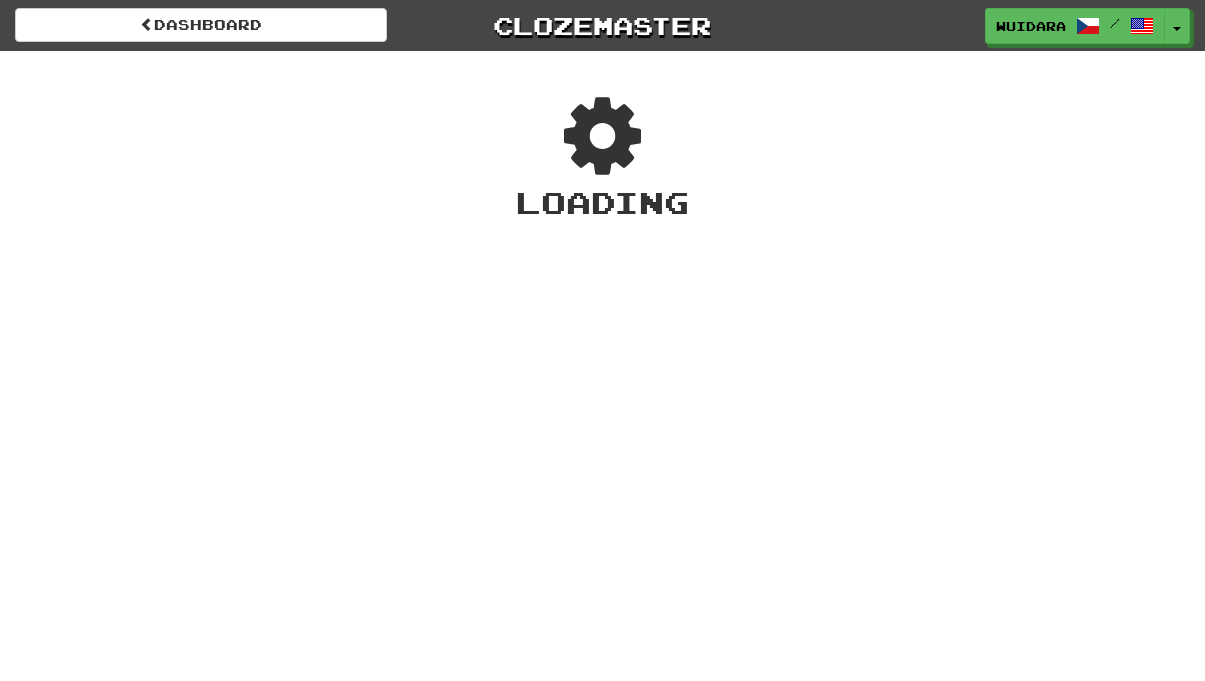 scroll, scrollTop: 0, scrollLeft: 0, axis: both 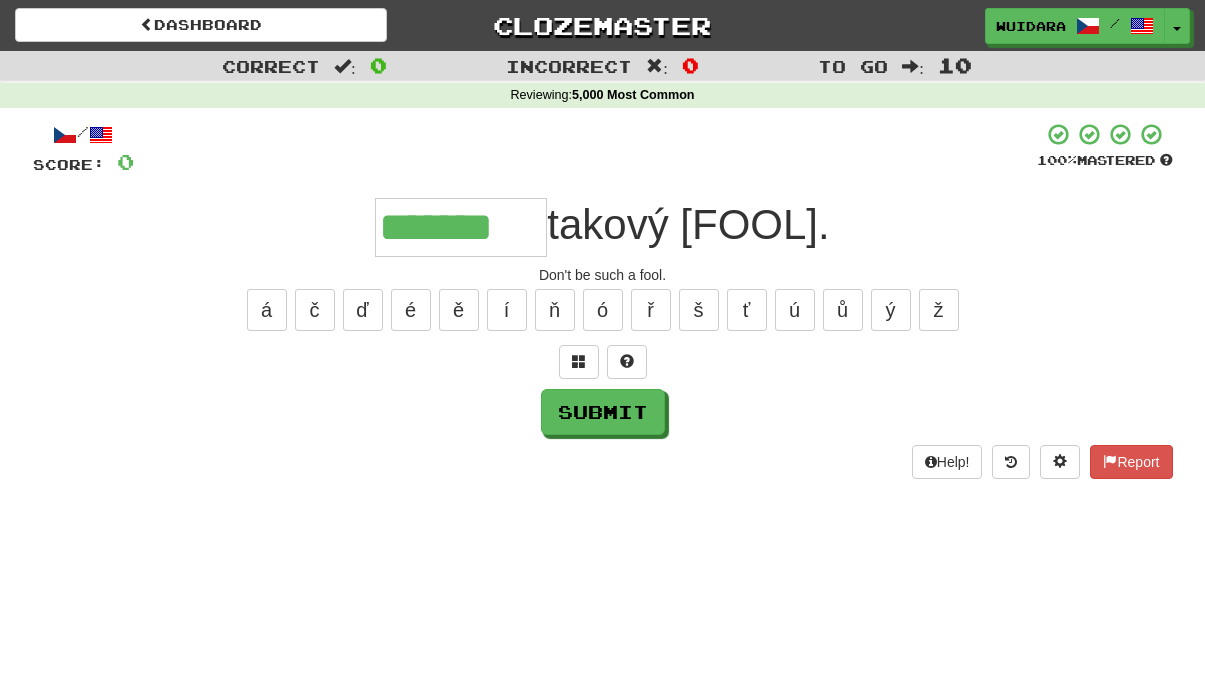 type on "*******" 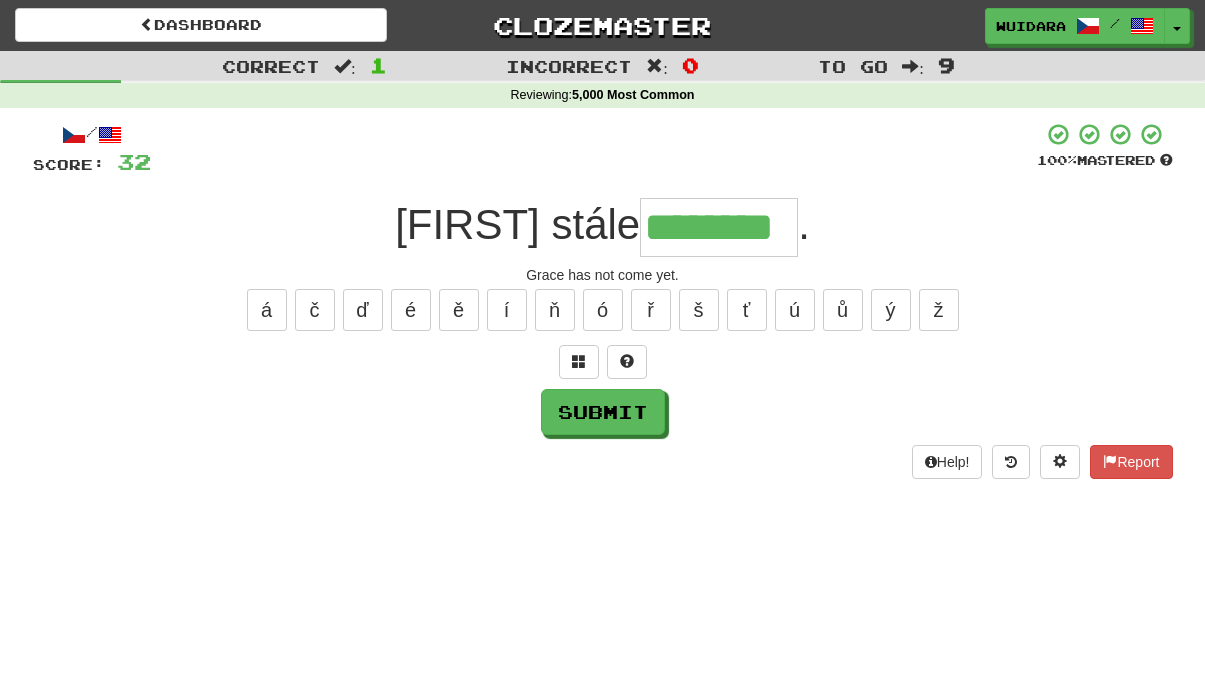 type on "********" 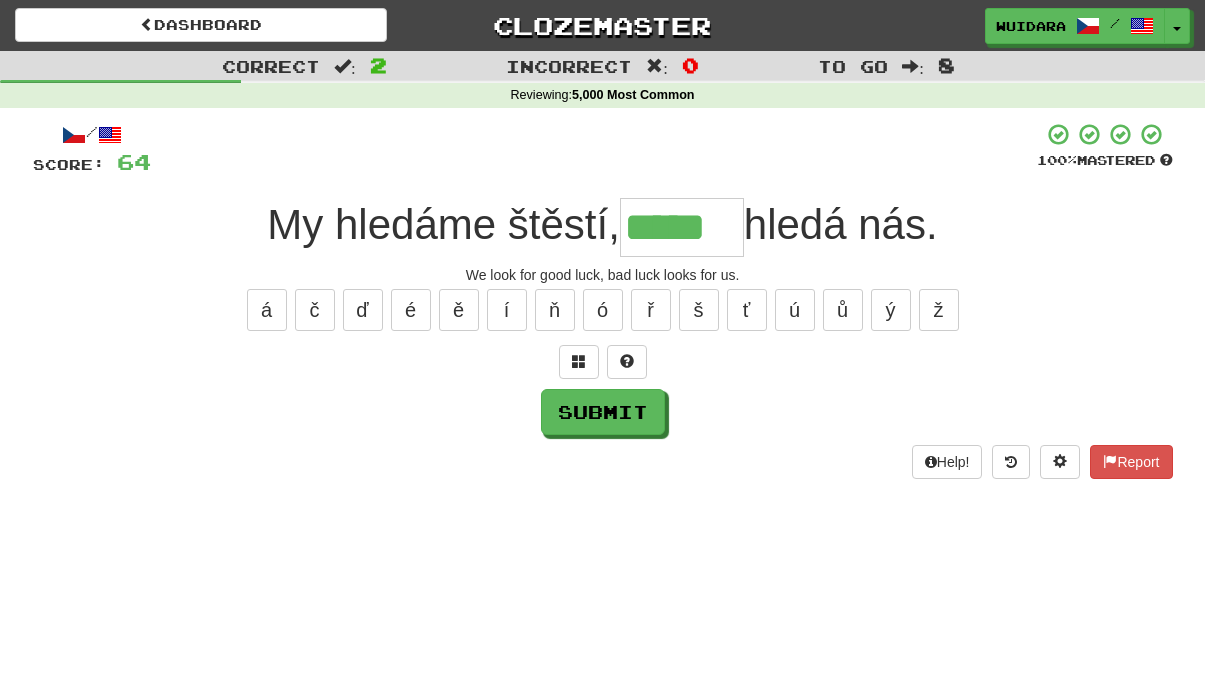type on "*****" 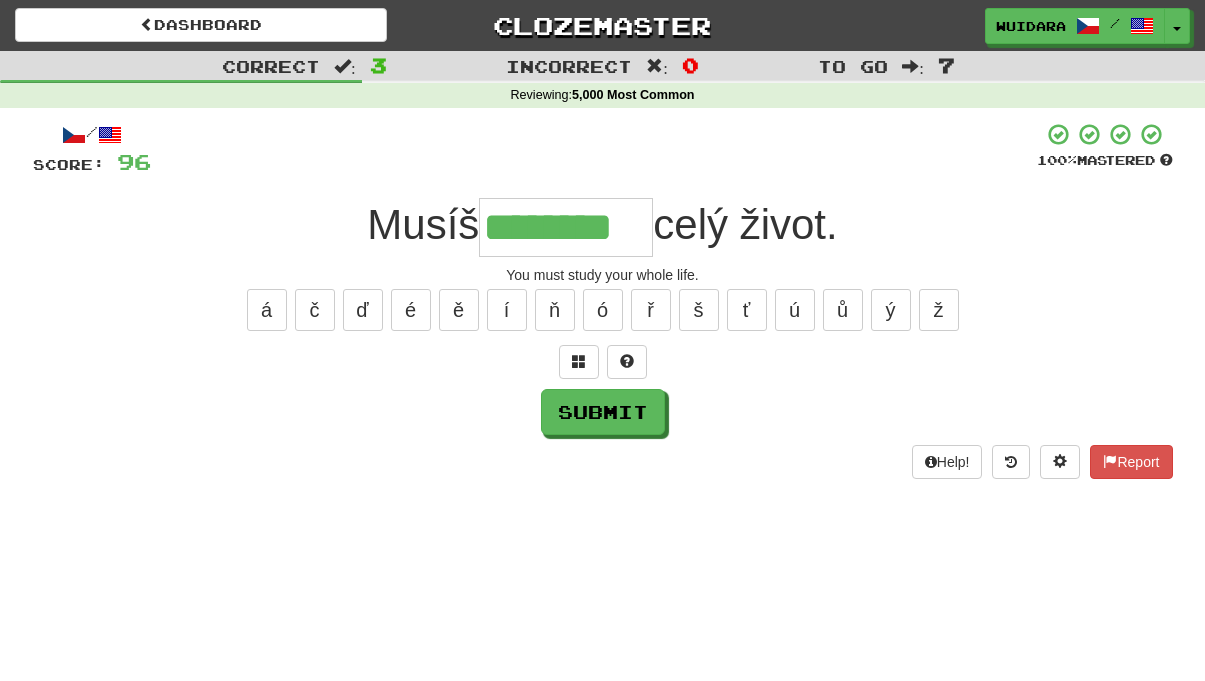type on "********" 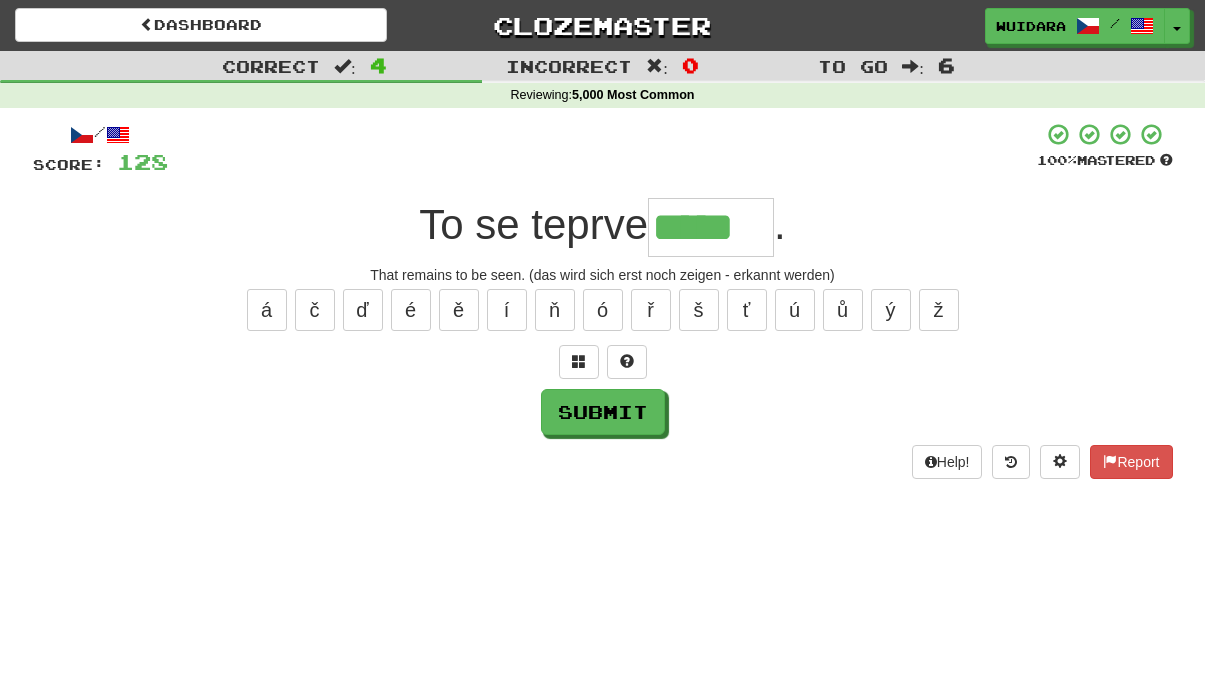 type on "*****" 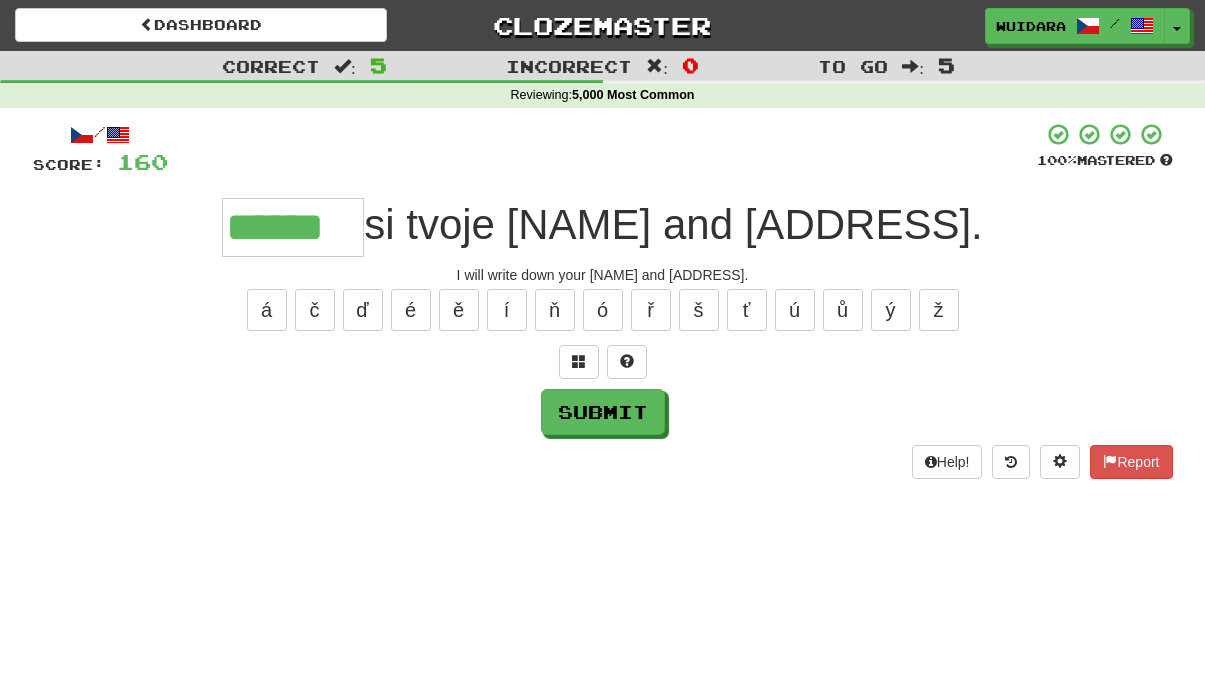 type on "******" 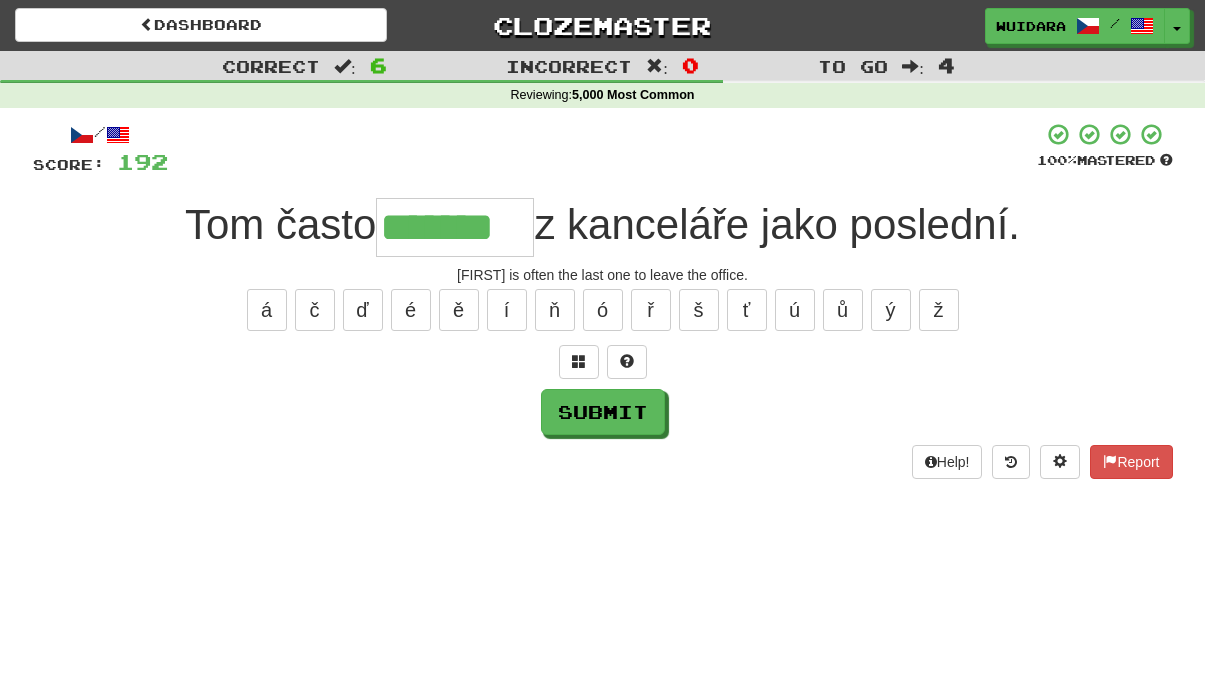 type on "*******" 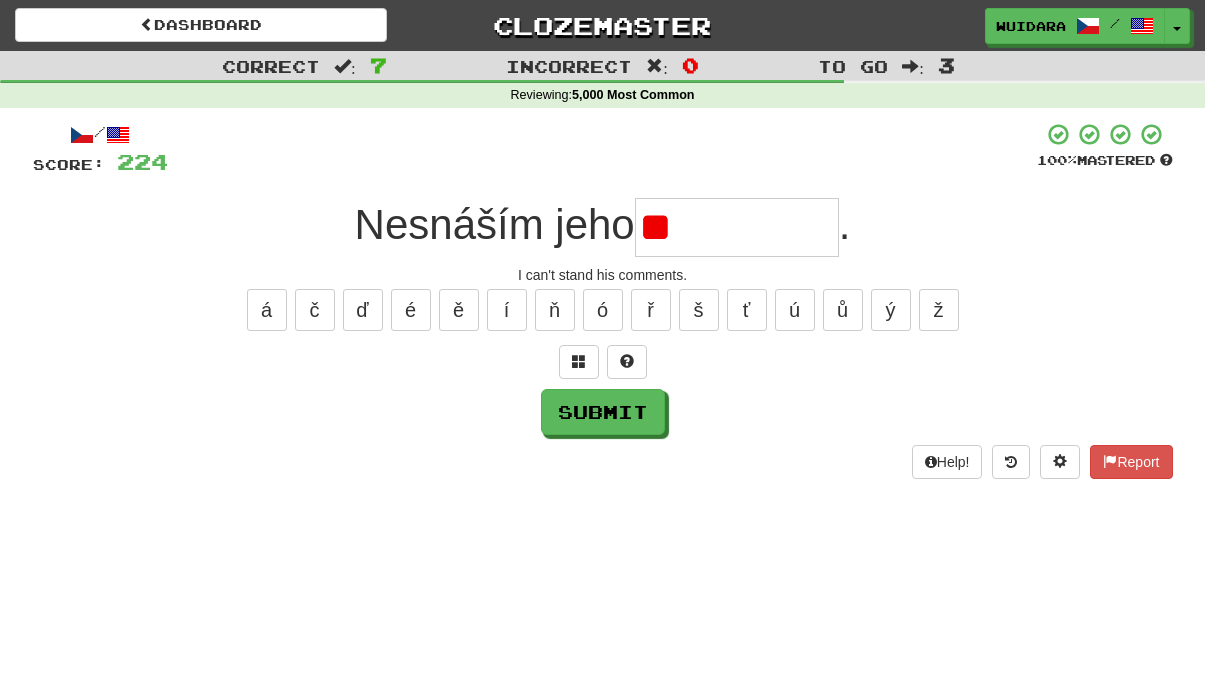 type on "*" 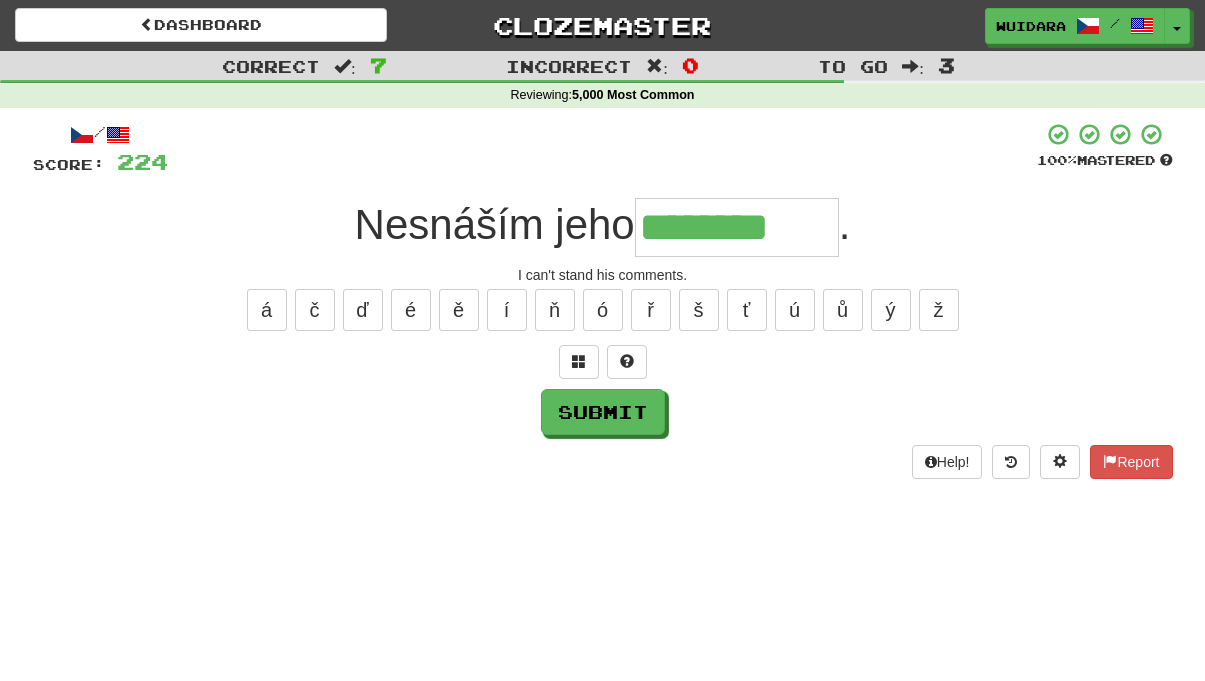 type on "********" 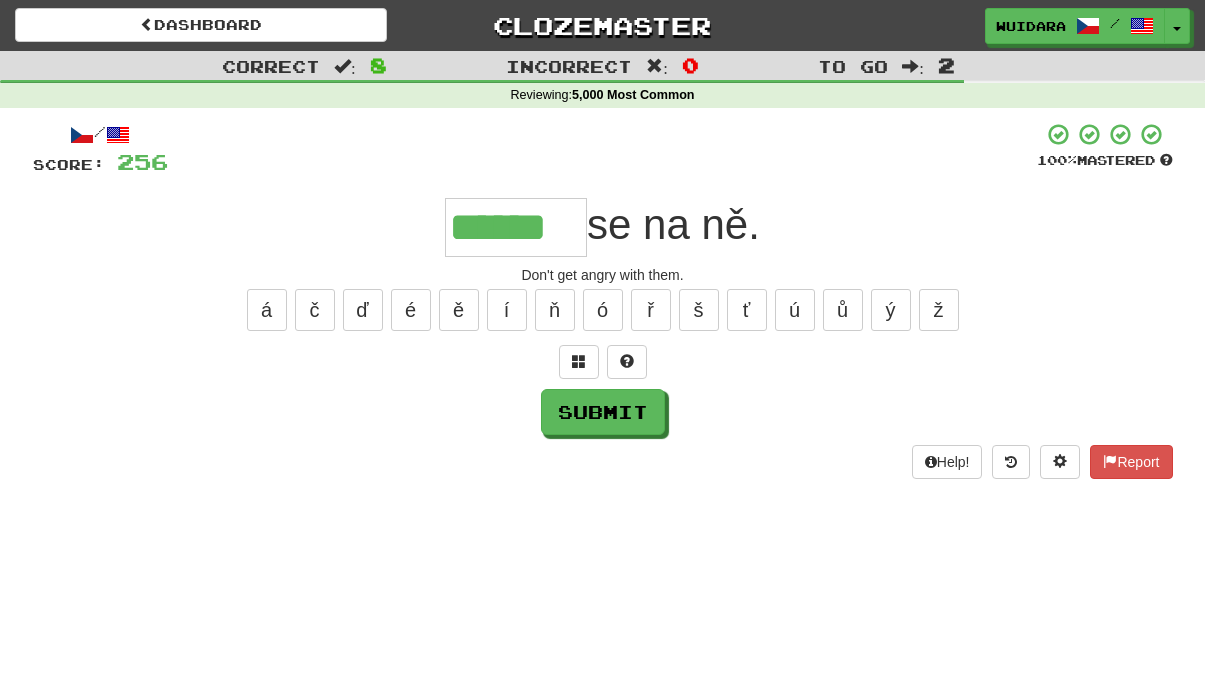 type on "******" 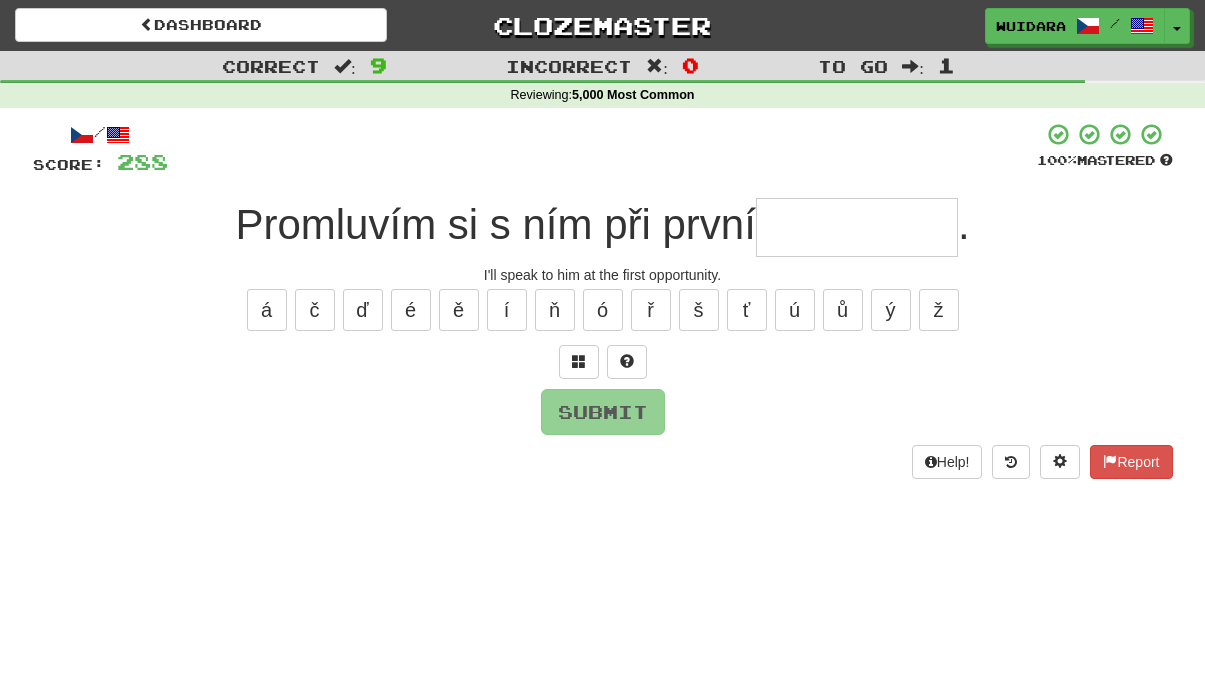 type on "*" 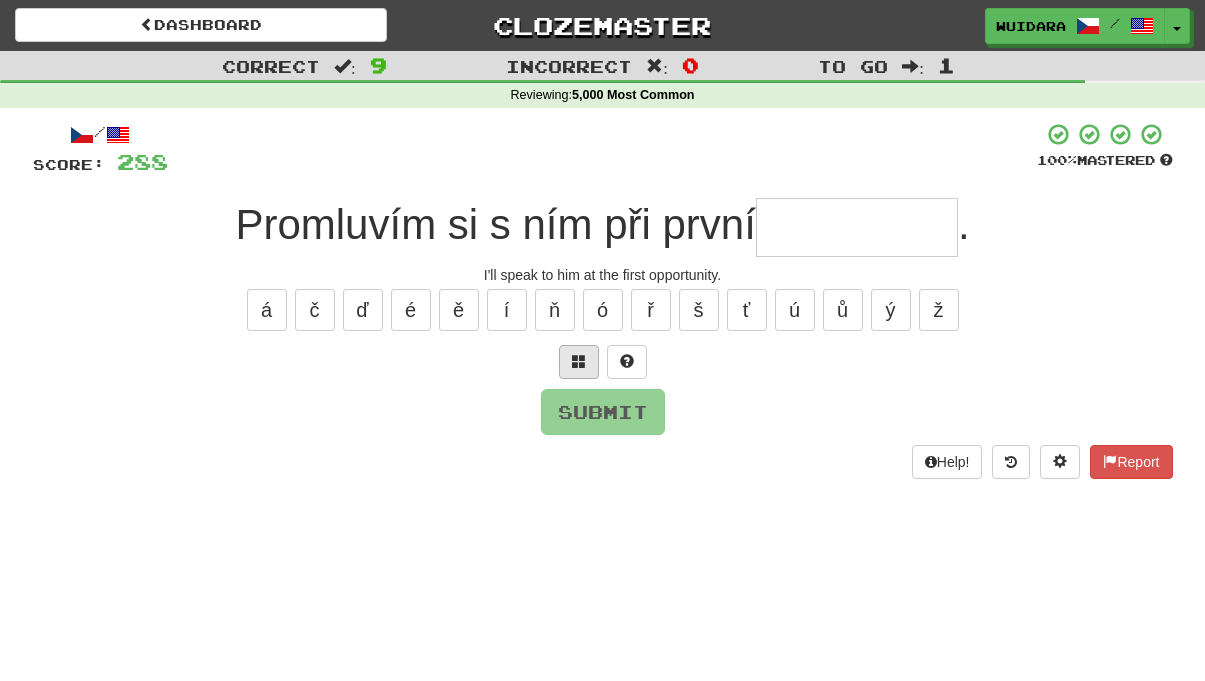 click at bounding box center [579, 361] 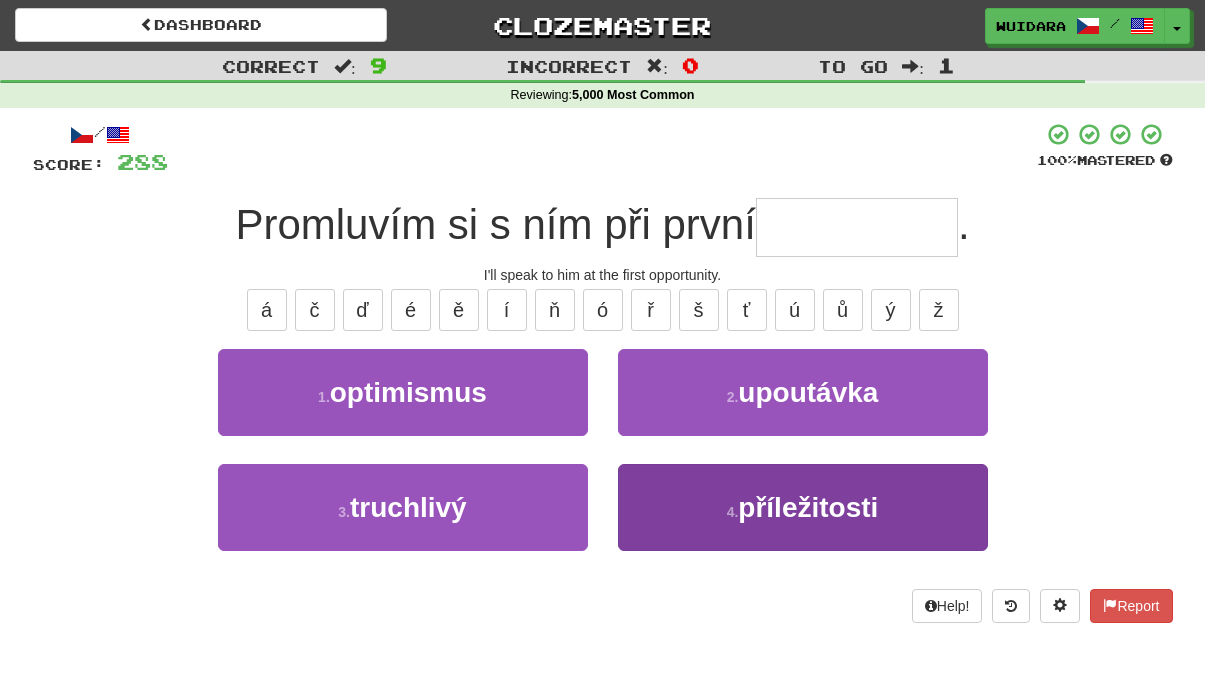 click on "4 .  příležitosti" at bounding box center (803, 507) 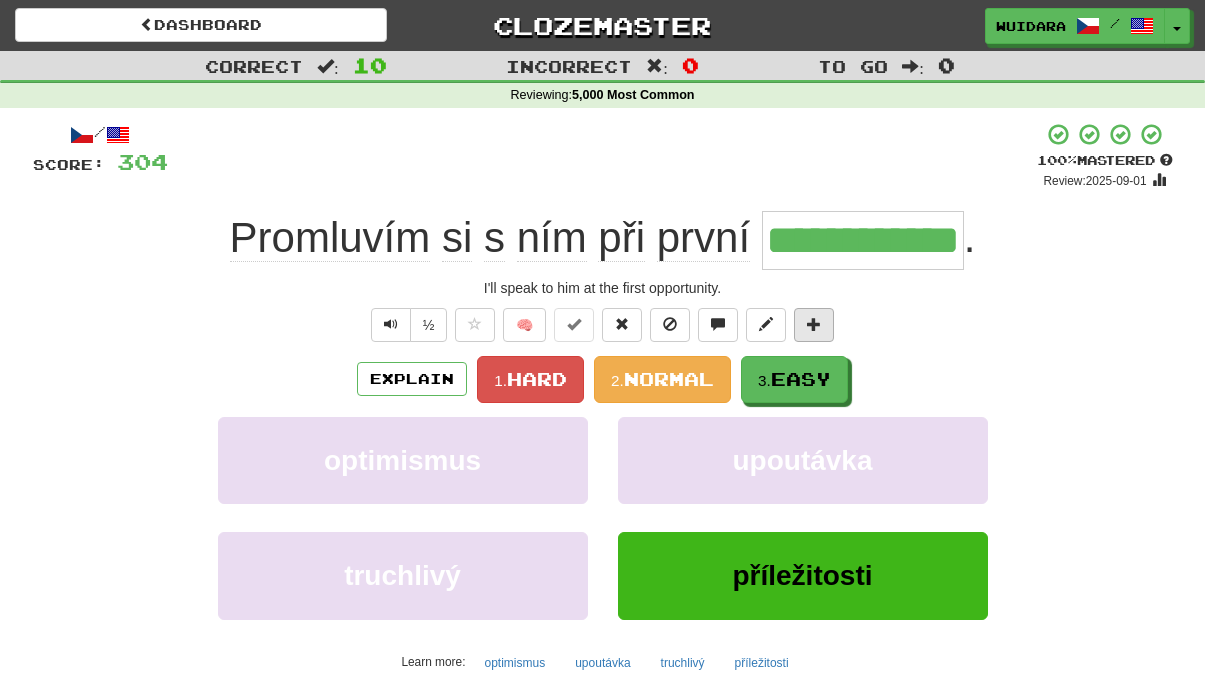 click at bounding box center [814, 324] 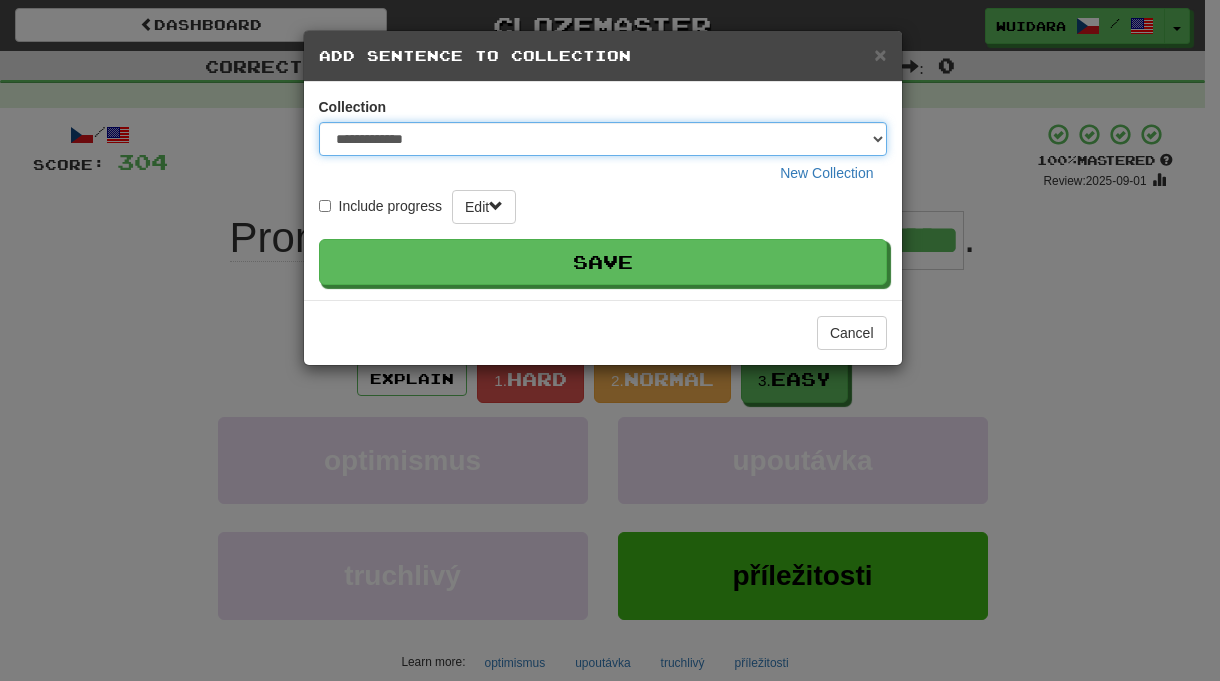 select on "*****" 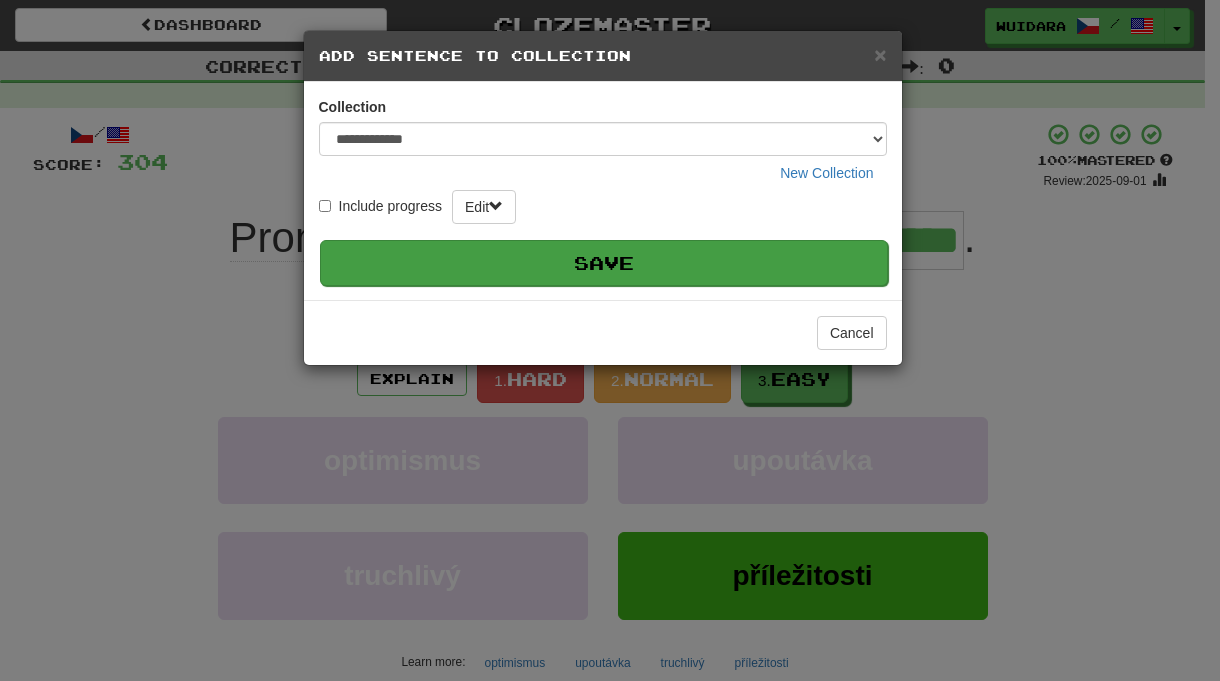 click on "Save" at bounding box center (604, 263) 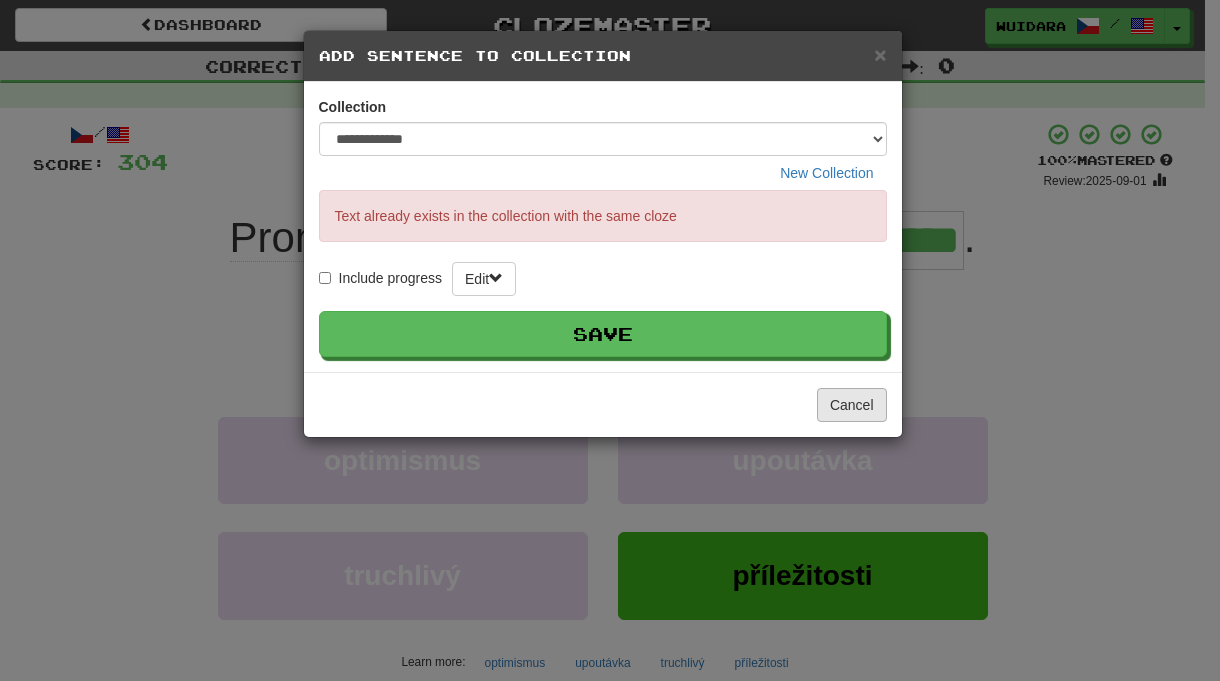 click on "Cancel" at bounding box center [852, 405] 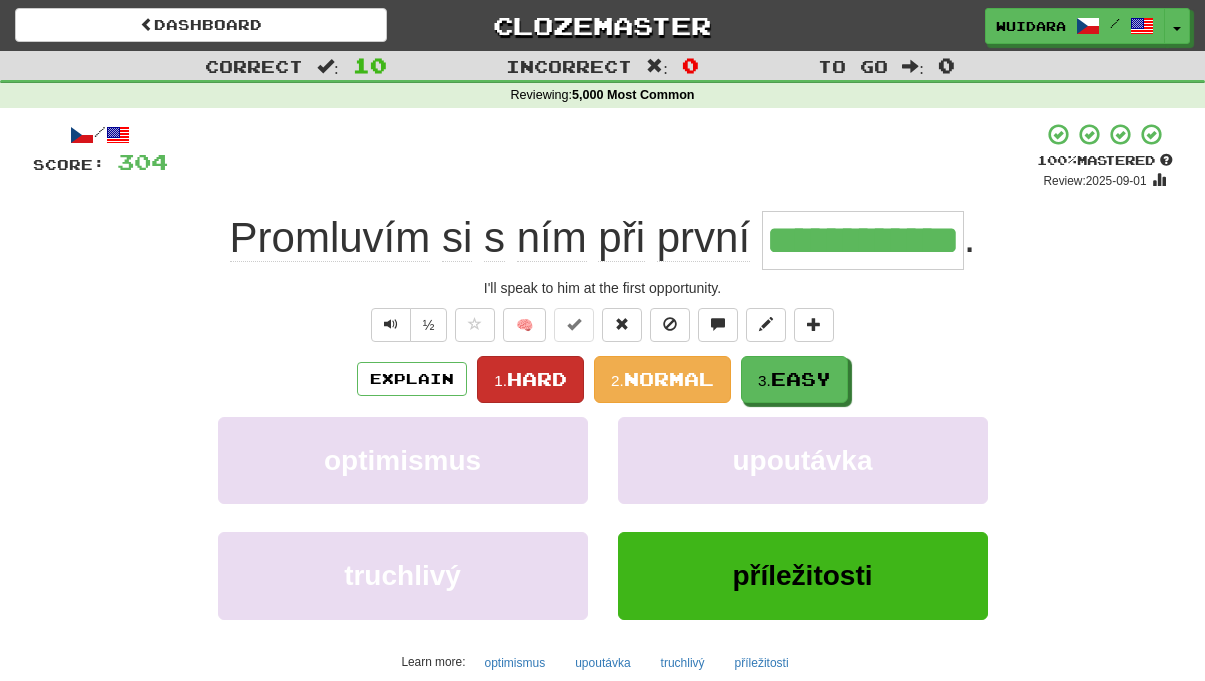 click on "1." at bounding box center (500, 380) 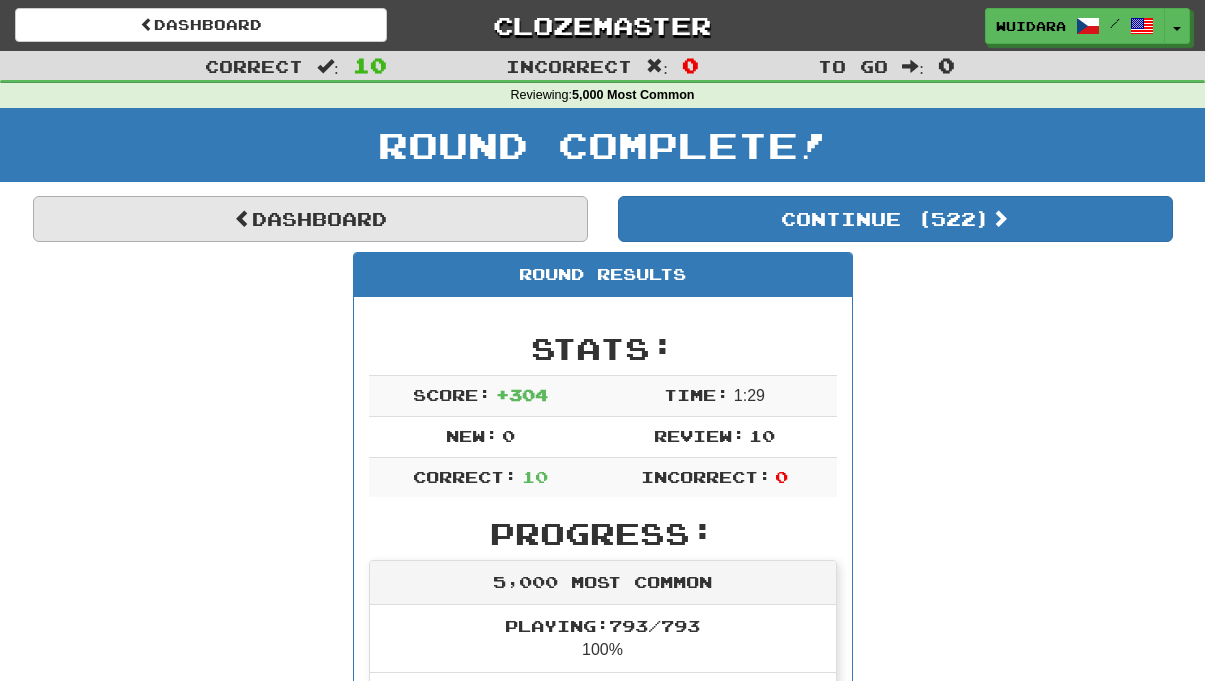 click on "Dashboard" at bounding box center [310, 219] 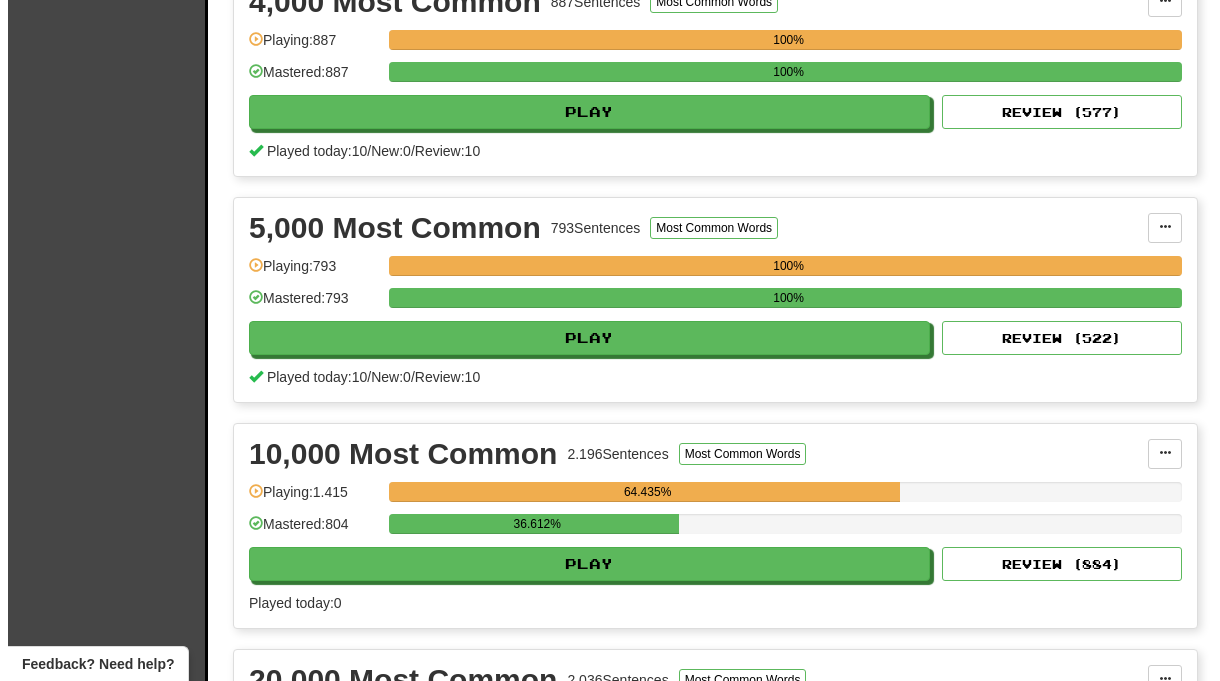 scroll, scrollTop: 1255, scrollLeft: 0, axis: vertical 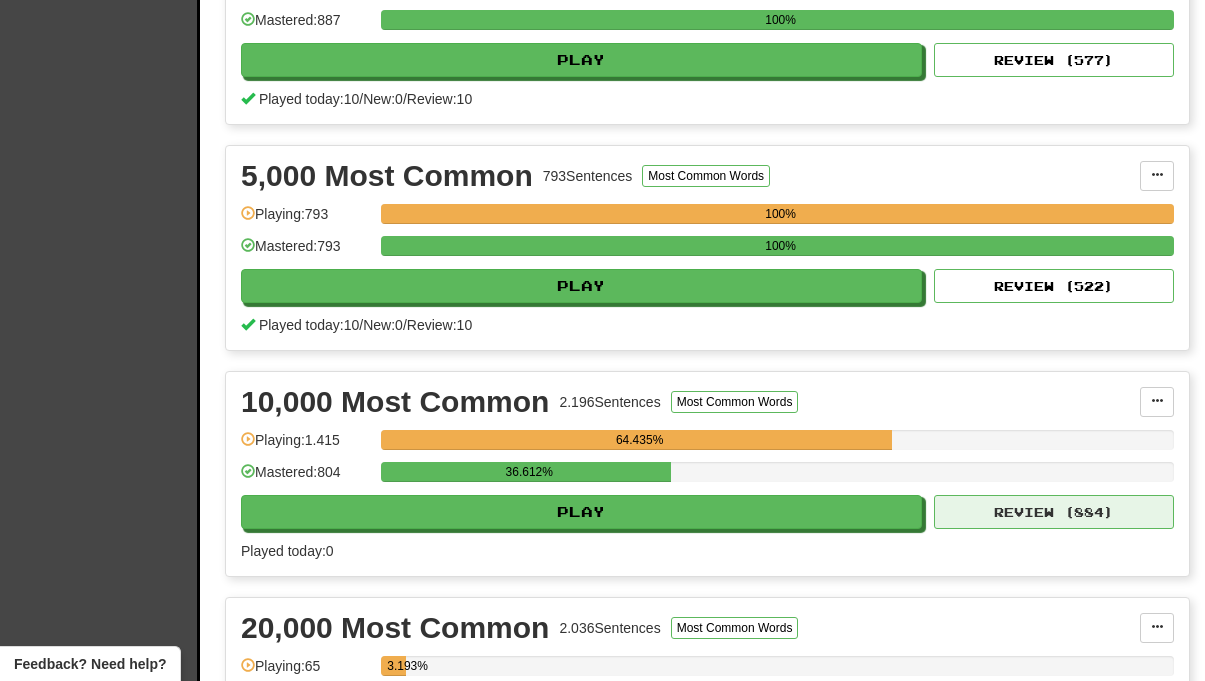 click on "Review ( 884 )" at bounding box center [1054, 512] 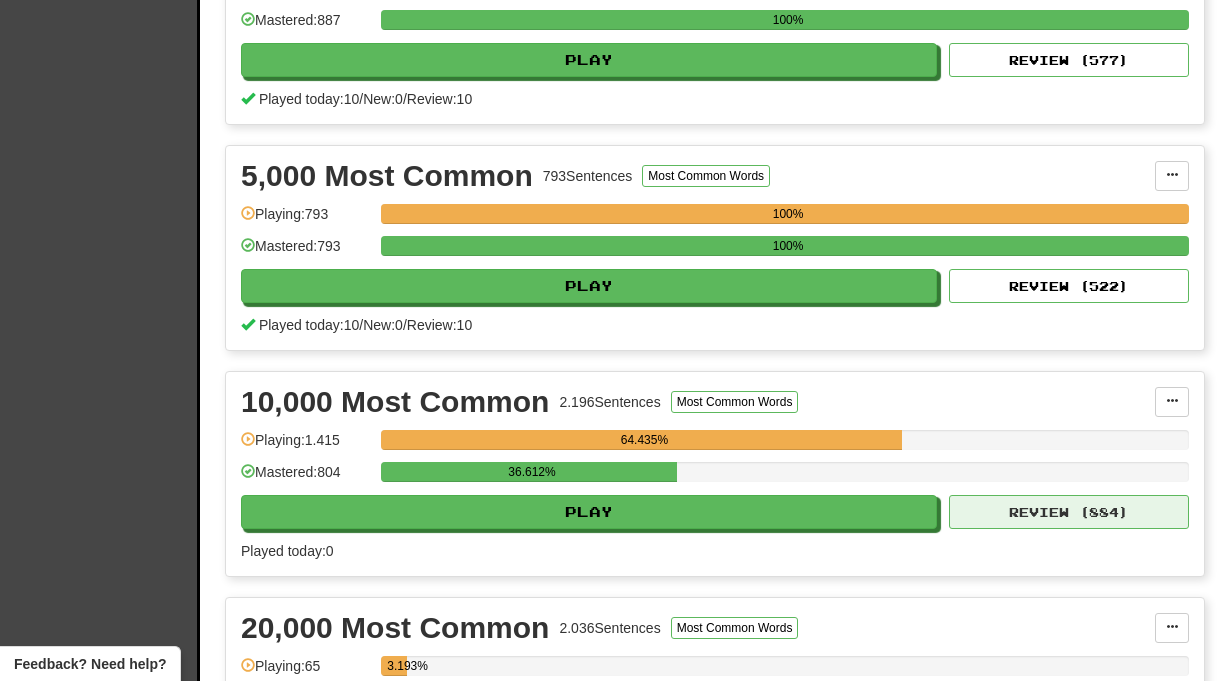 select on "**" 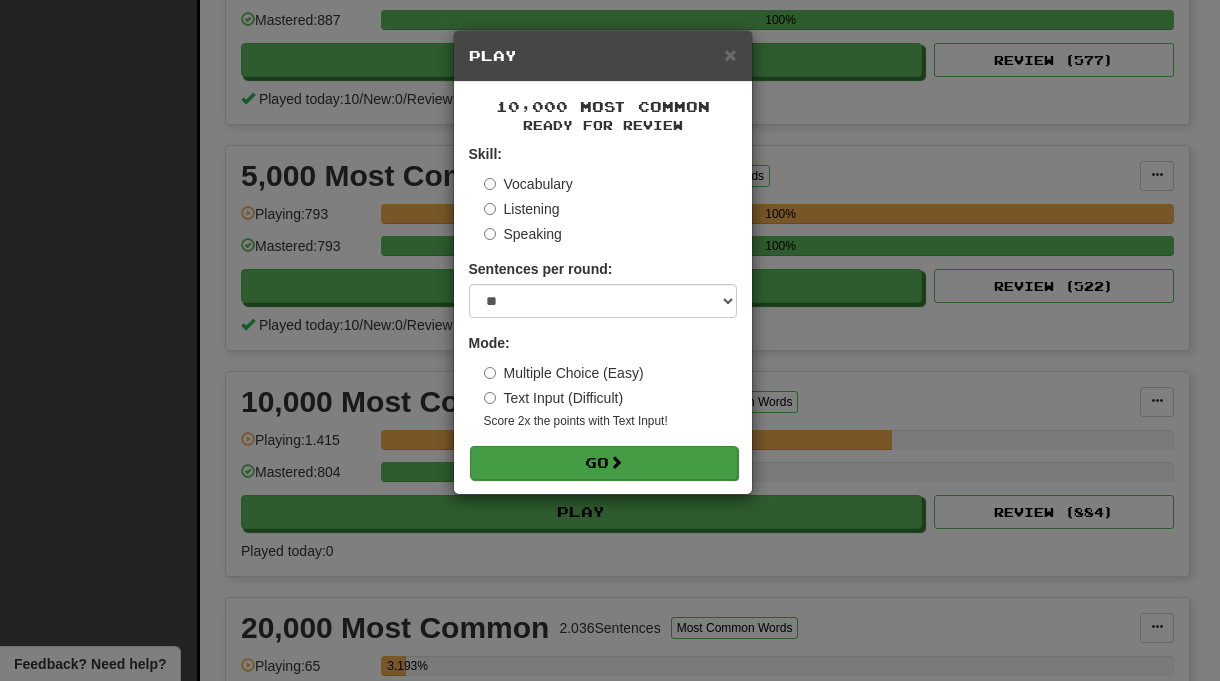 click on "Go" at bounding box center (604, 463) 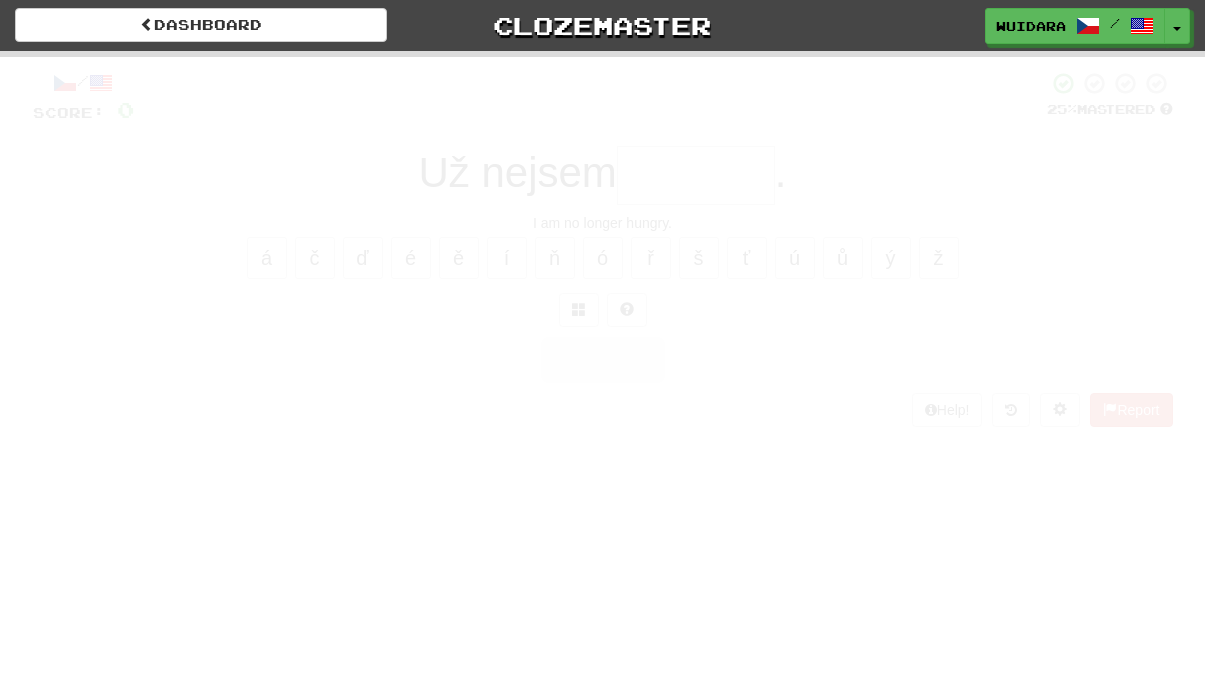 scroll, scrollTop: 0, scrollLeft: 0, axis: both 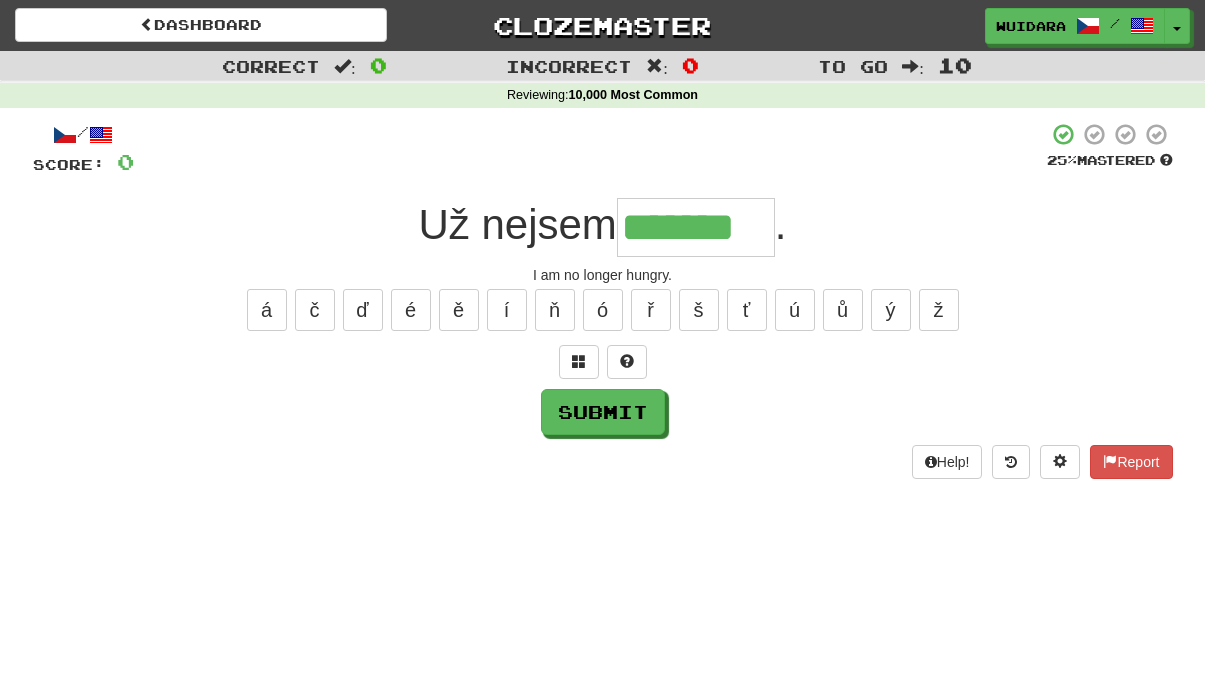 type on "*******" 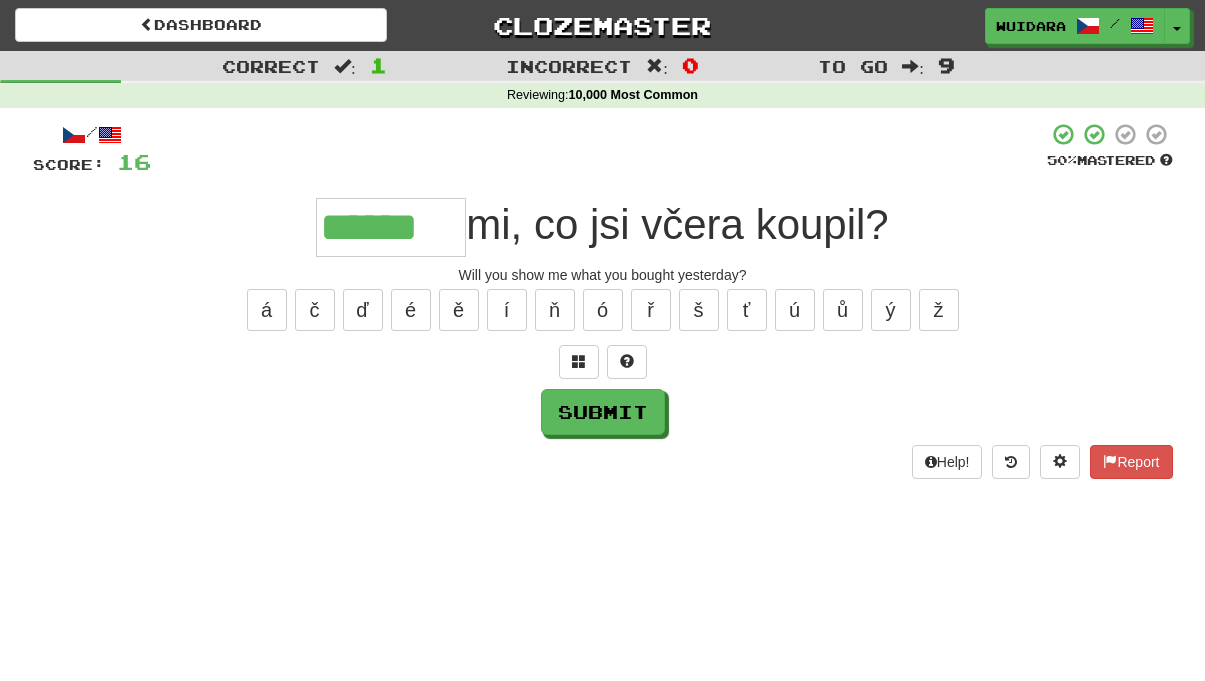 type on "******" 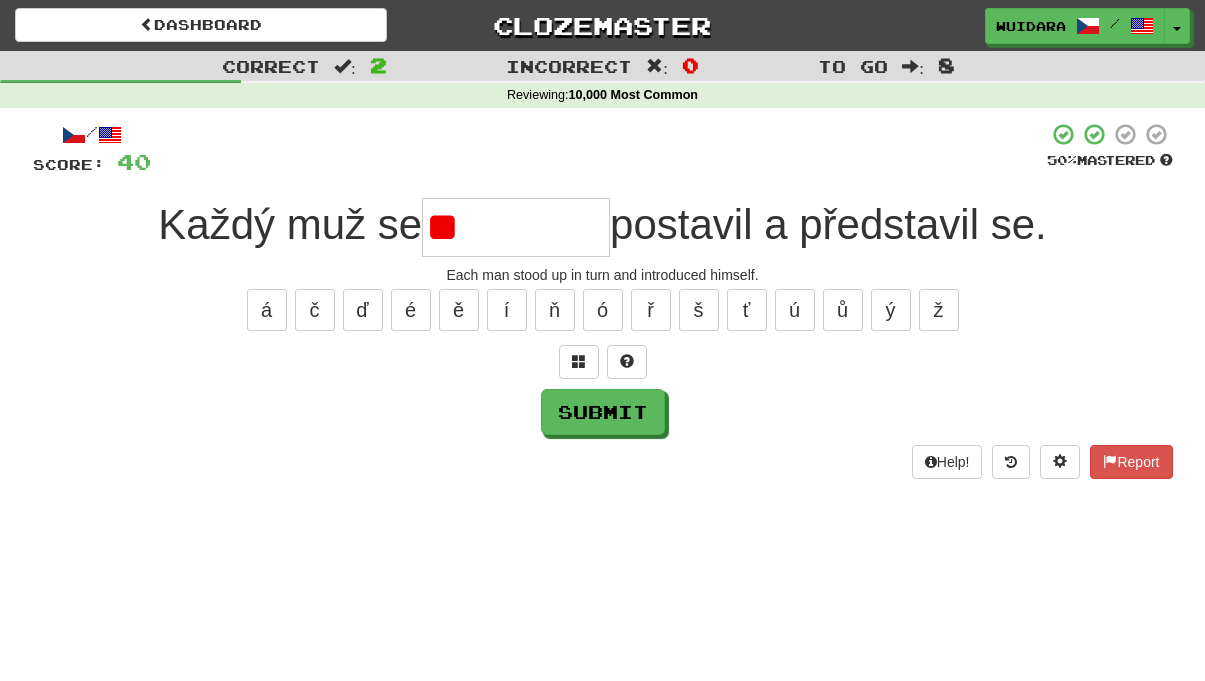 type on "*" 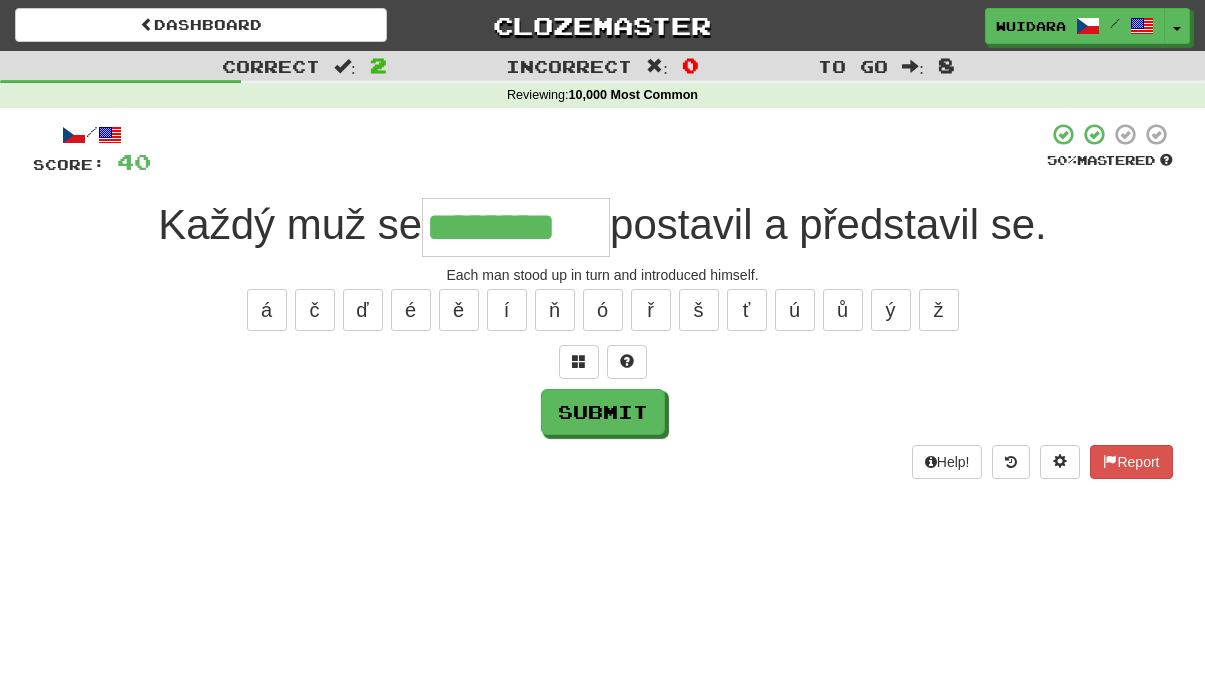 type on "********" 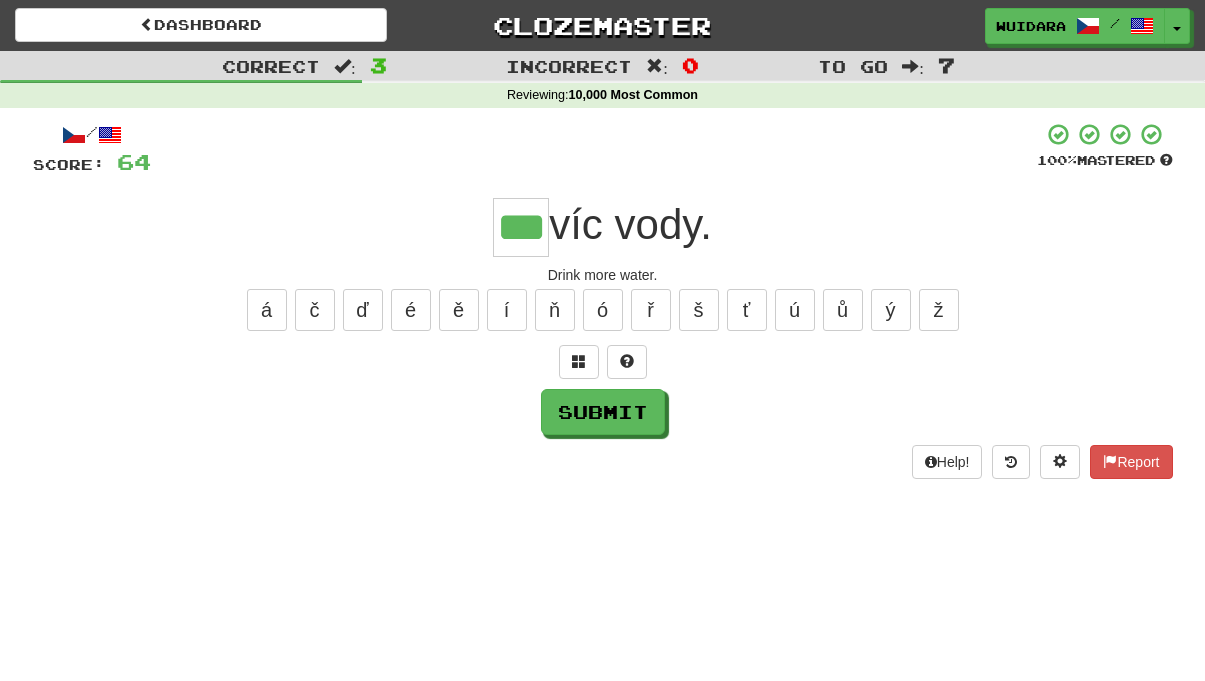 type on "***" 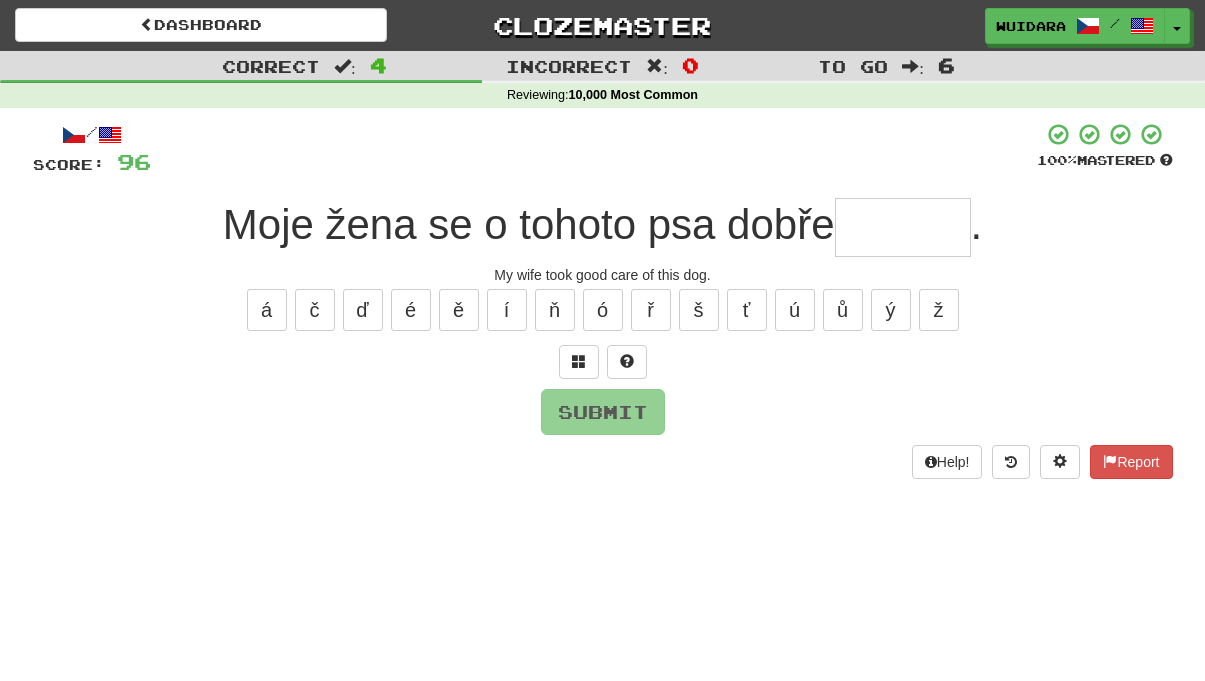 type on "*" 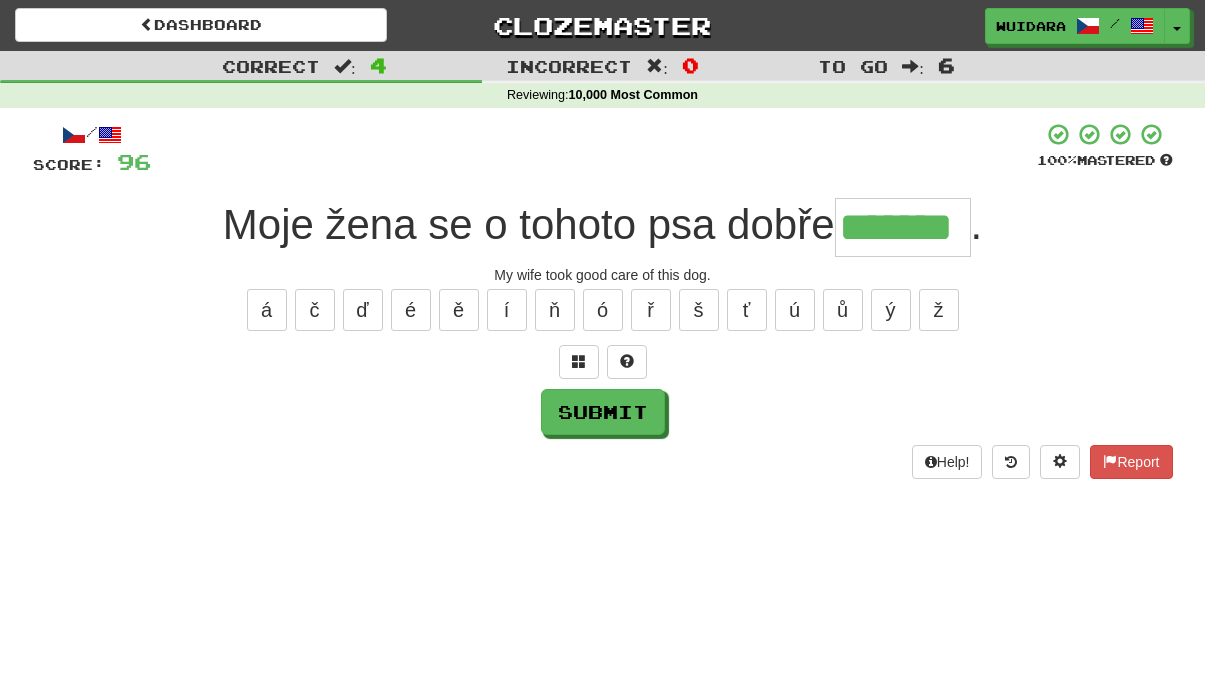 type on "*******" 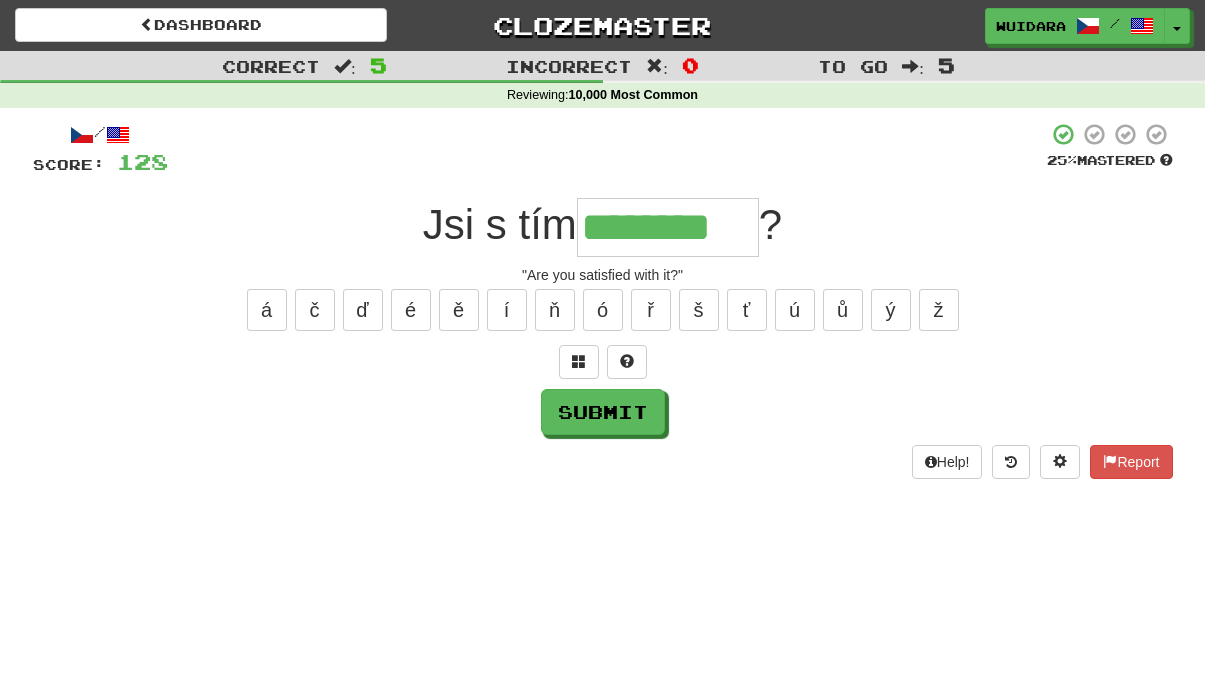 type on "********" 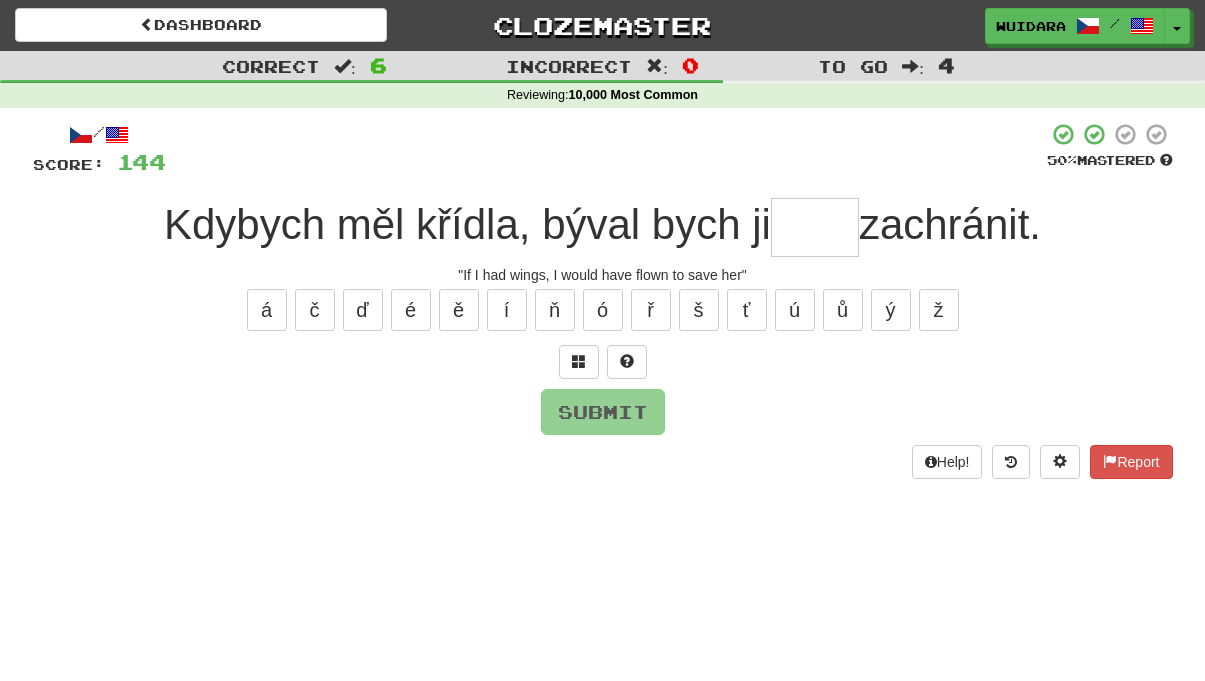 type on "*" 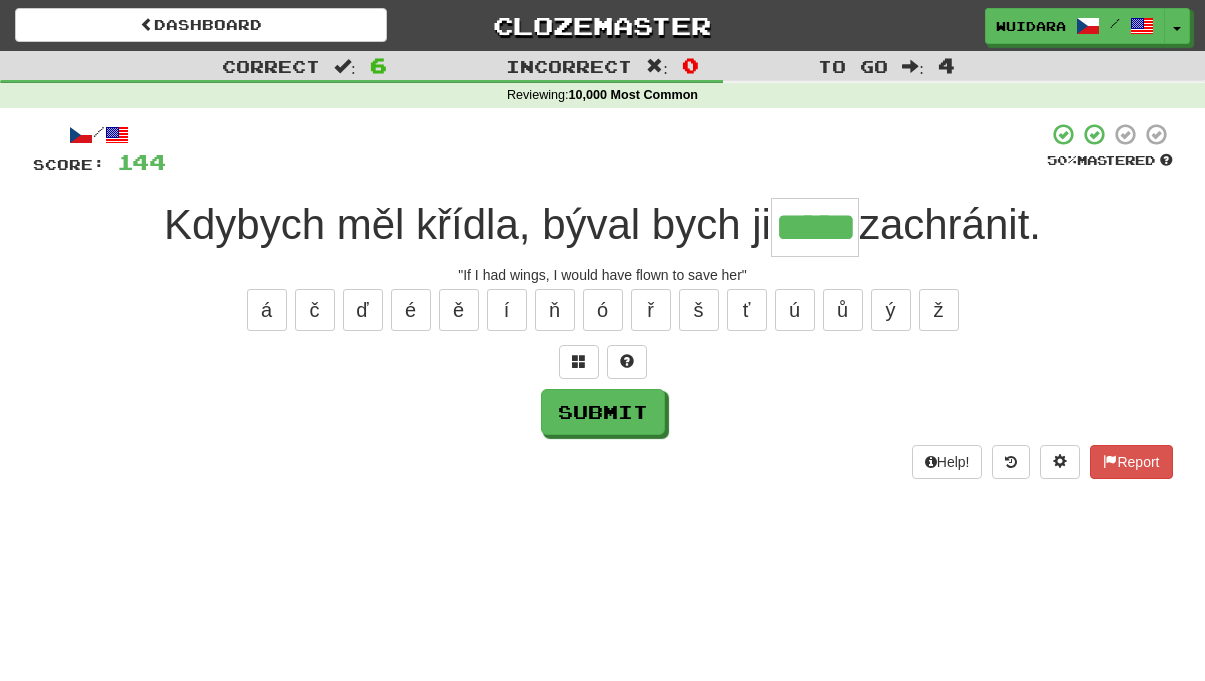 type on "*****" 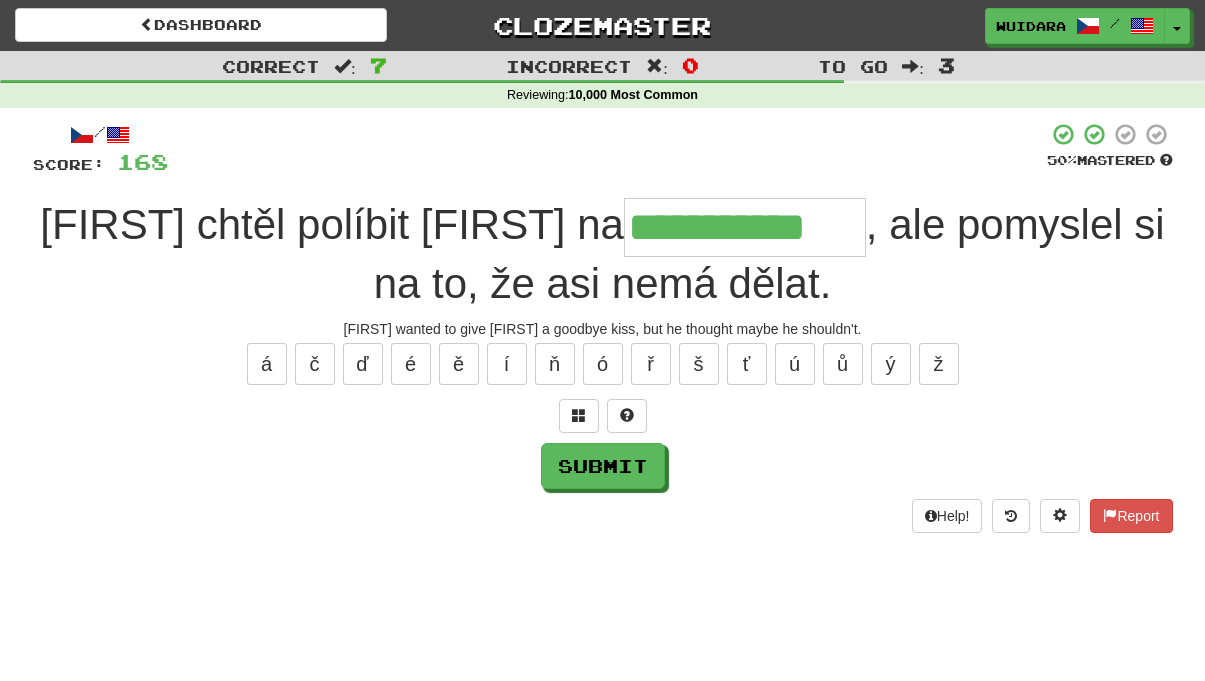 type on "**********" 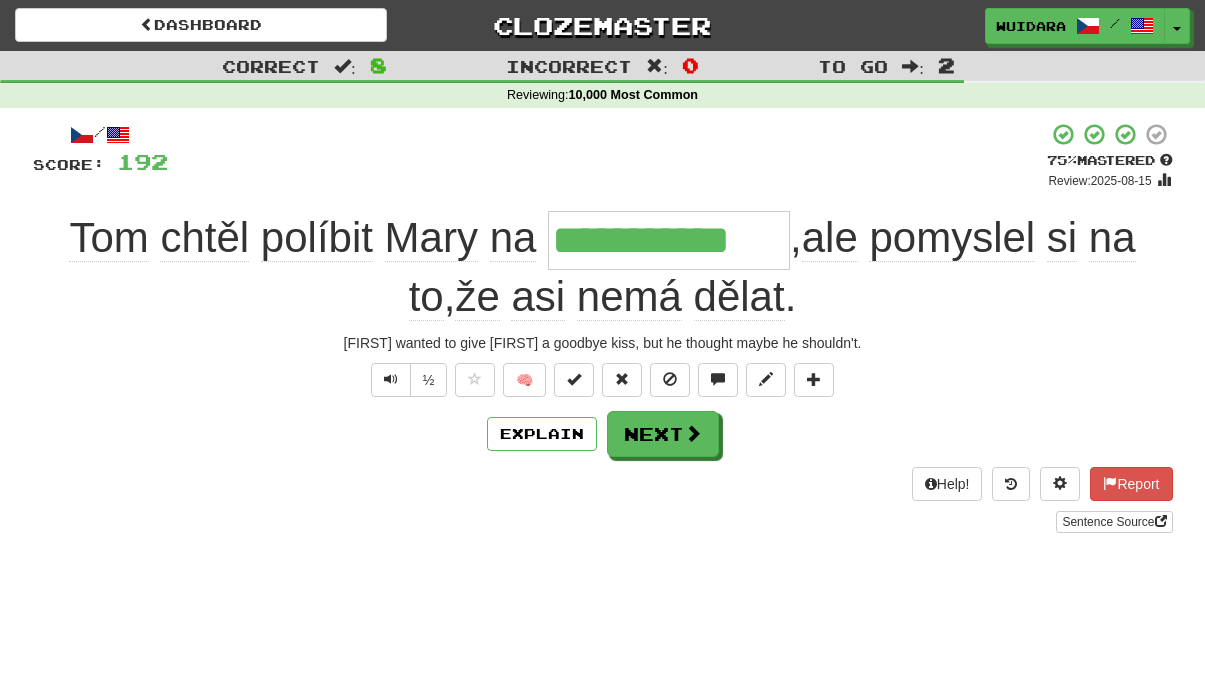 click on "asi" at bounding box center [538, 297] 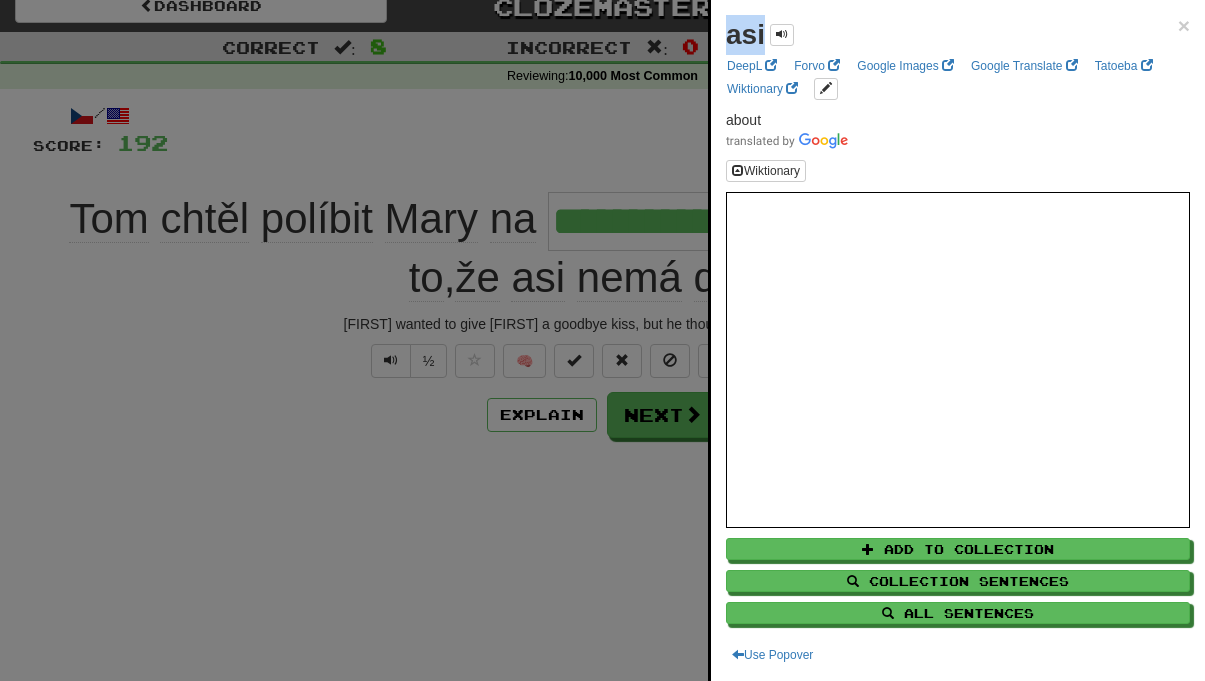 scroll, scrollTop: 0, scrollLeft: 0, axis: both 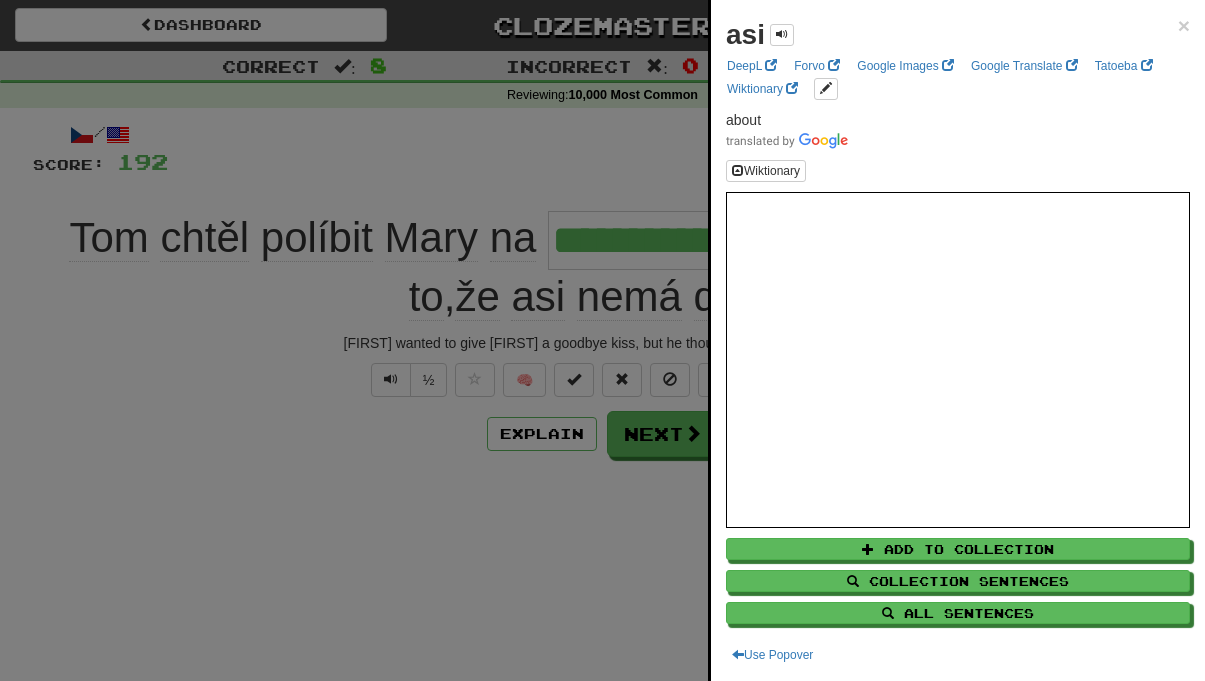 click at bounding box center [602, 340] 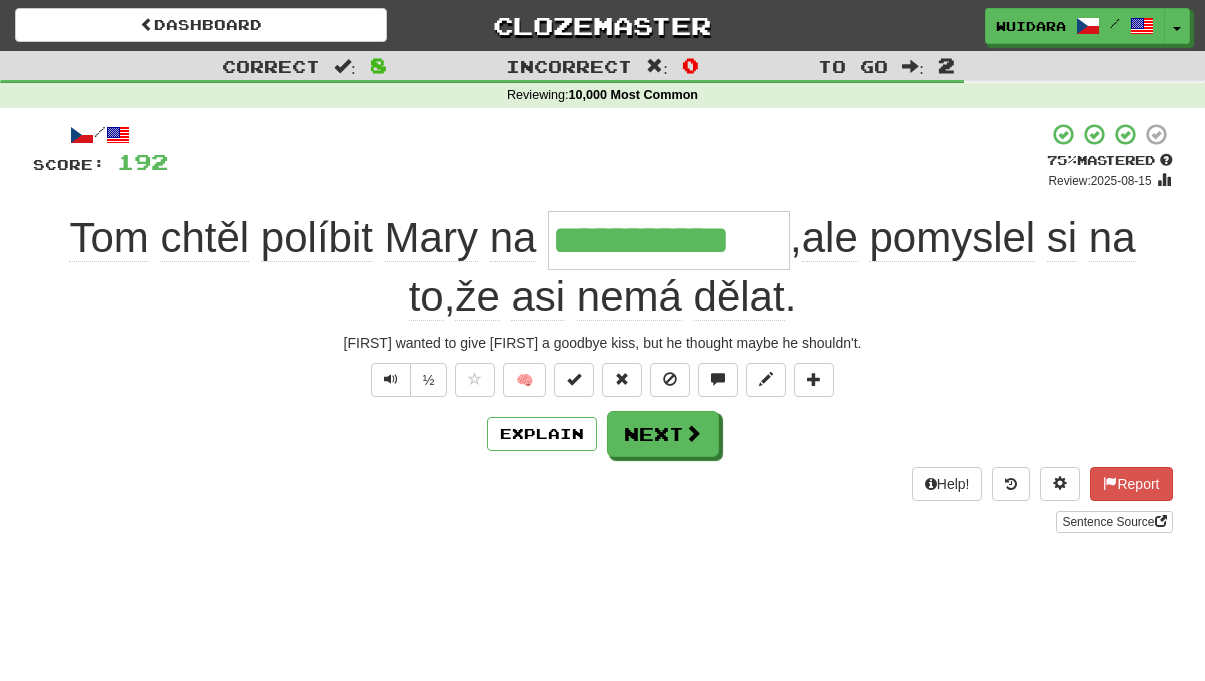 click on "asi" at bounding box center (538, 297) 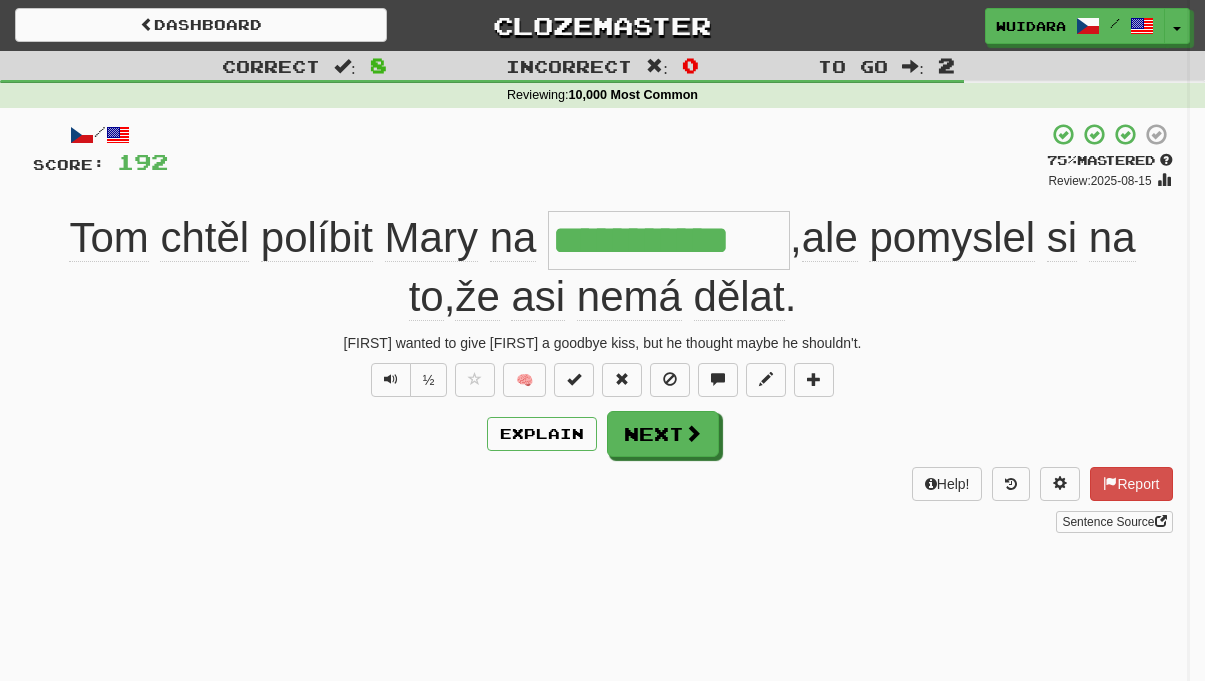 click at bounding box center [602, 340] 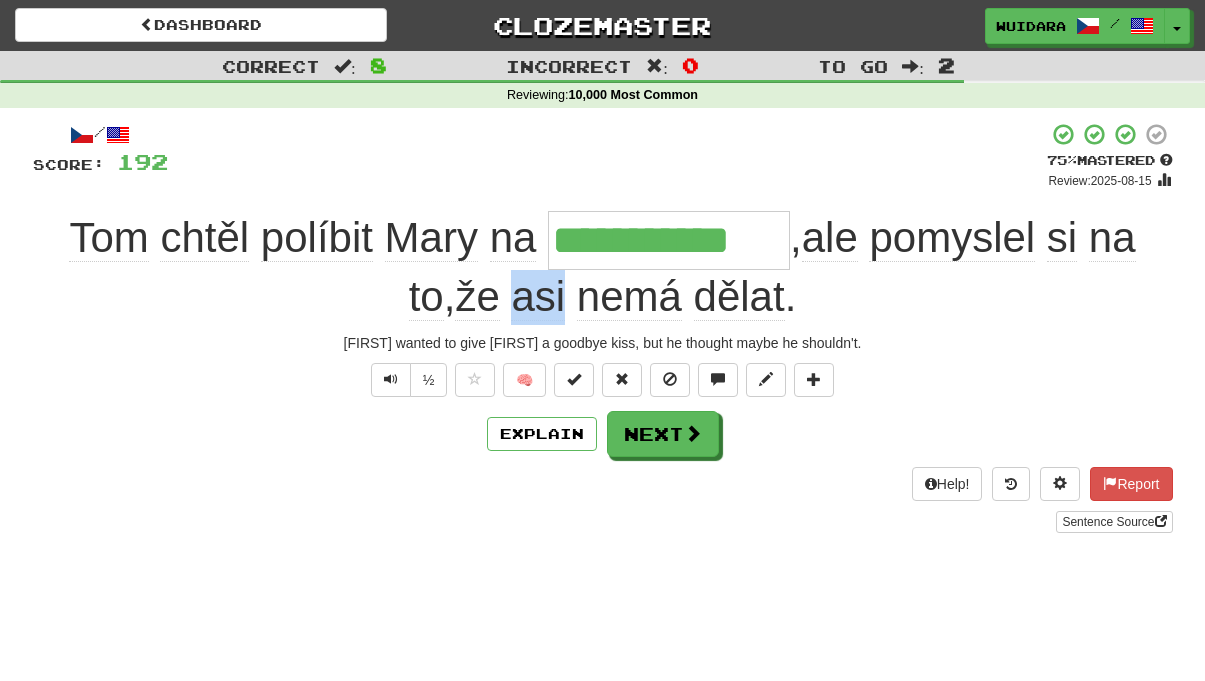 drag, startPoint x: 512, startPoint y: 295, endPoint x: 570, endPoint y: 290, distance: 58.21512 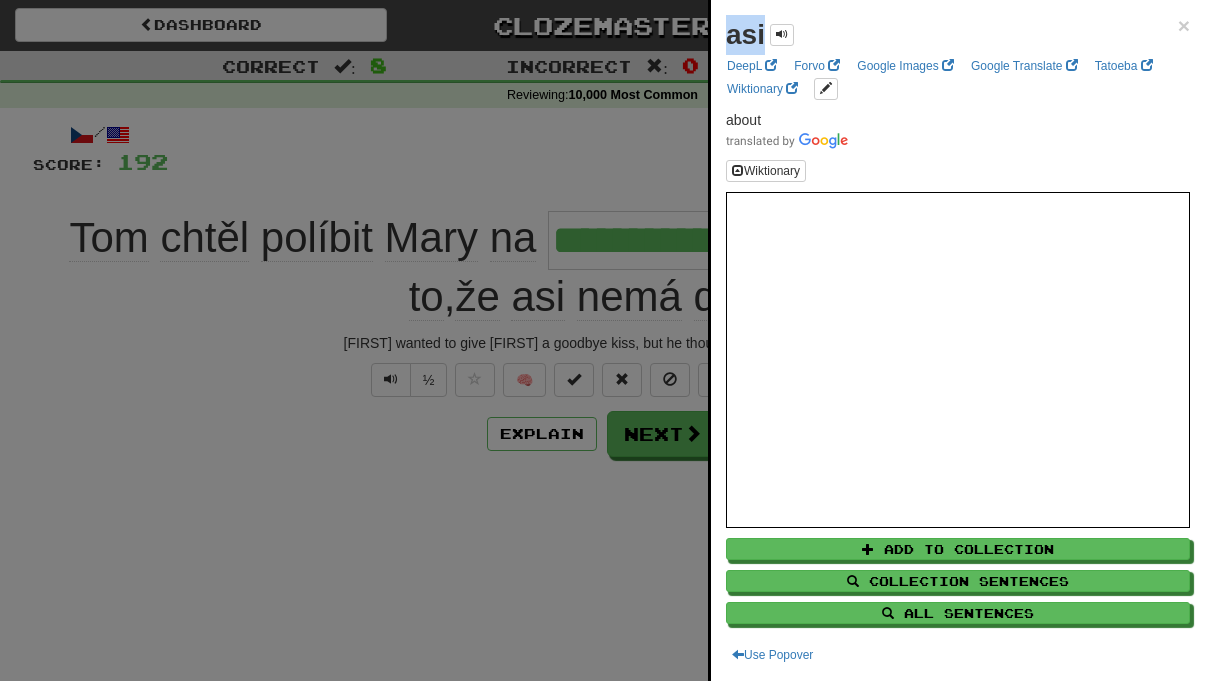 drag, startPoint x: 730, startPoint y: 37, endPoint x: 766, endPoint y: 34, distance: 36.124783 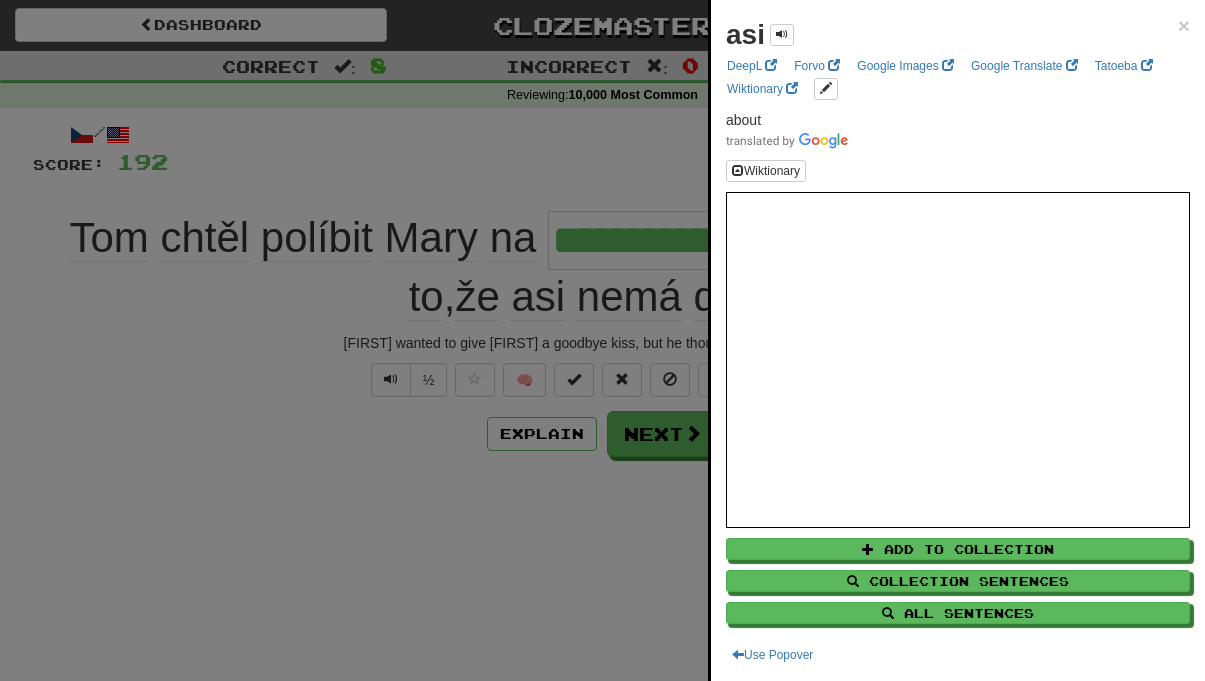 click at bounding box center (602, 340) 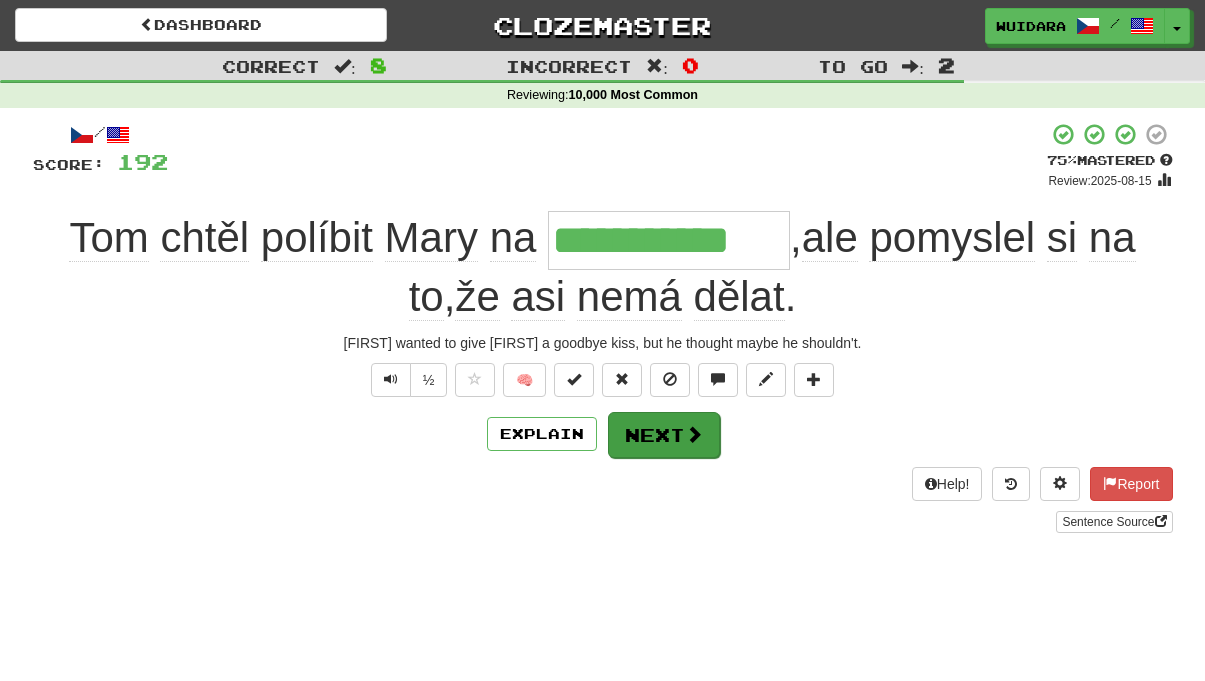 click on "Next" at bounding box center [664, 435] 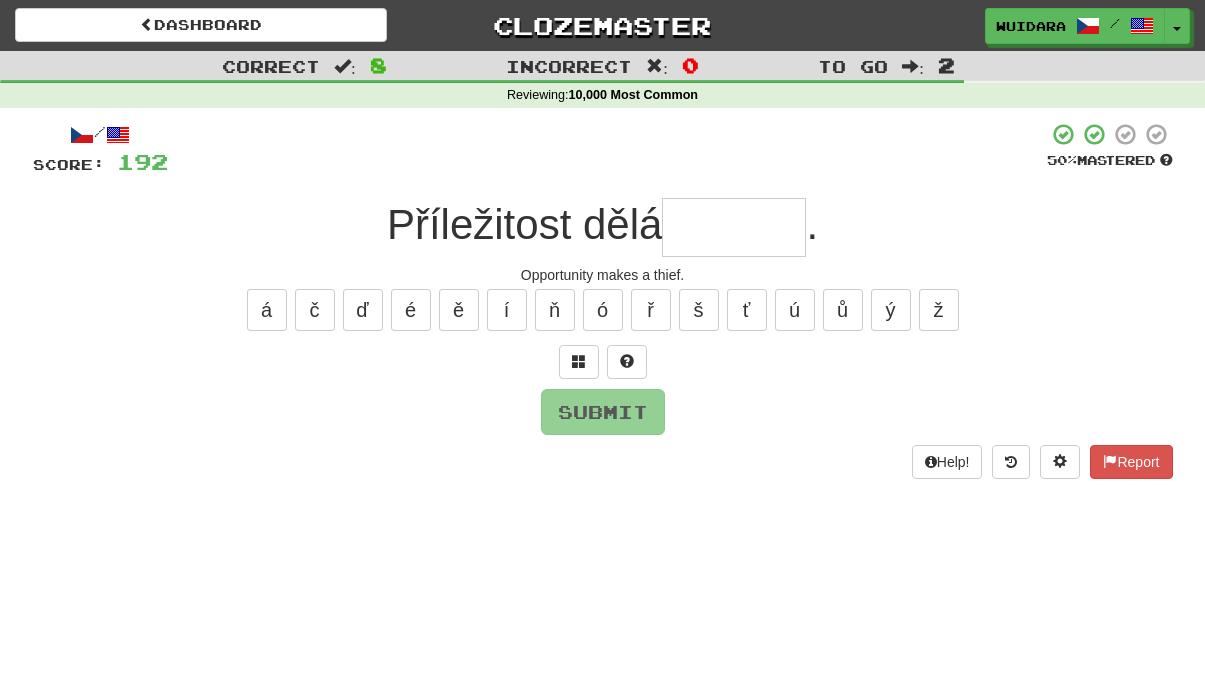 type on "*" 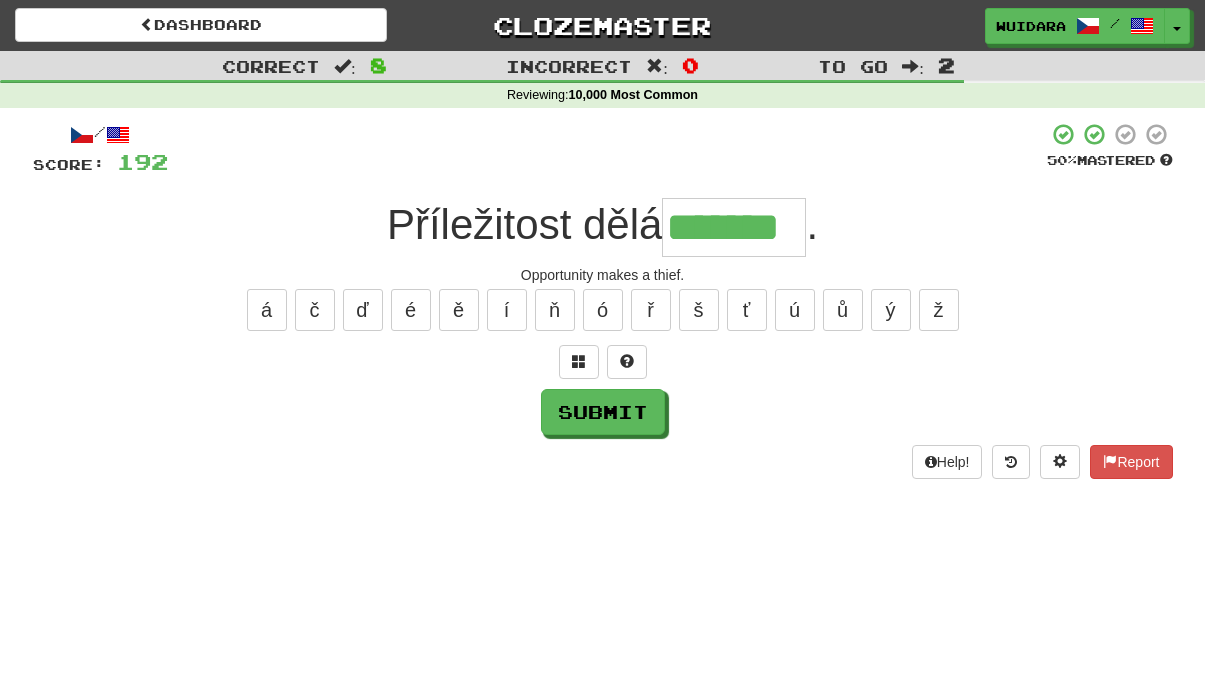 type on "*******" 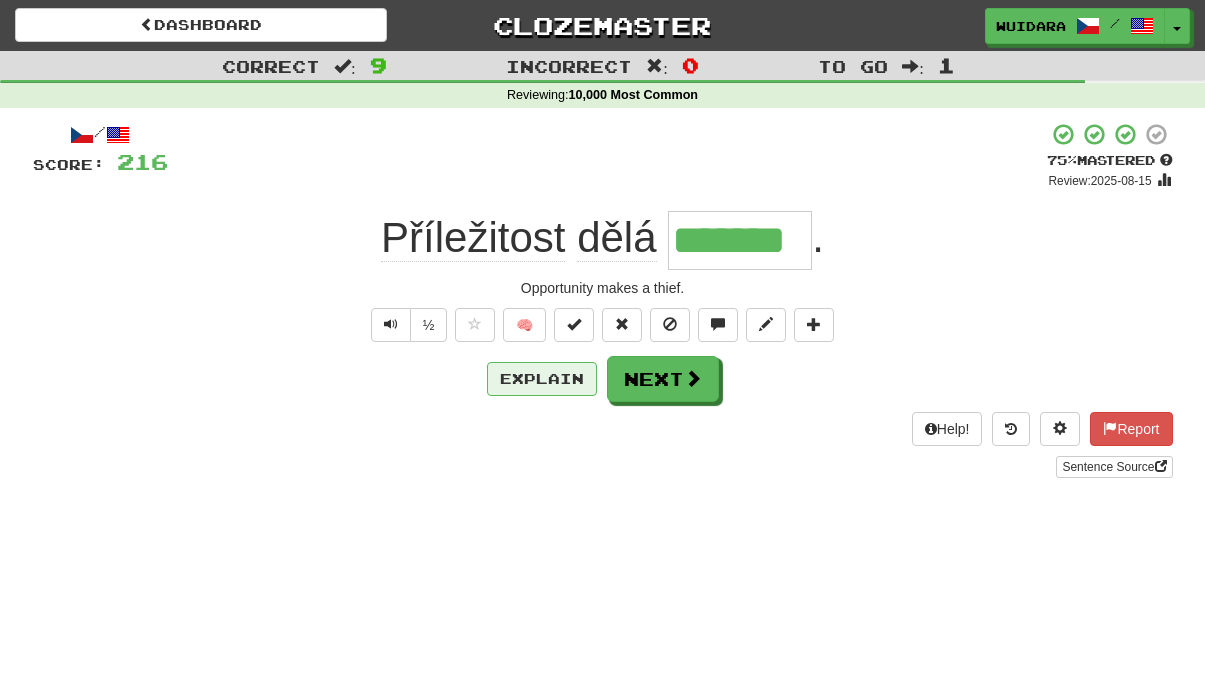 click on "Explain" at bounding box center (542, 379) 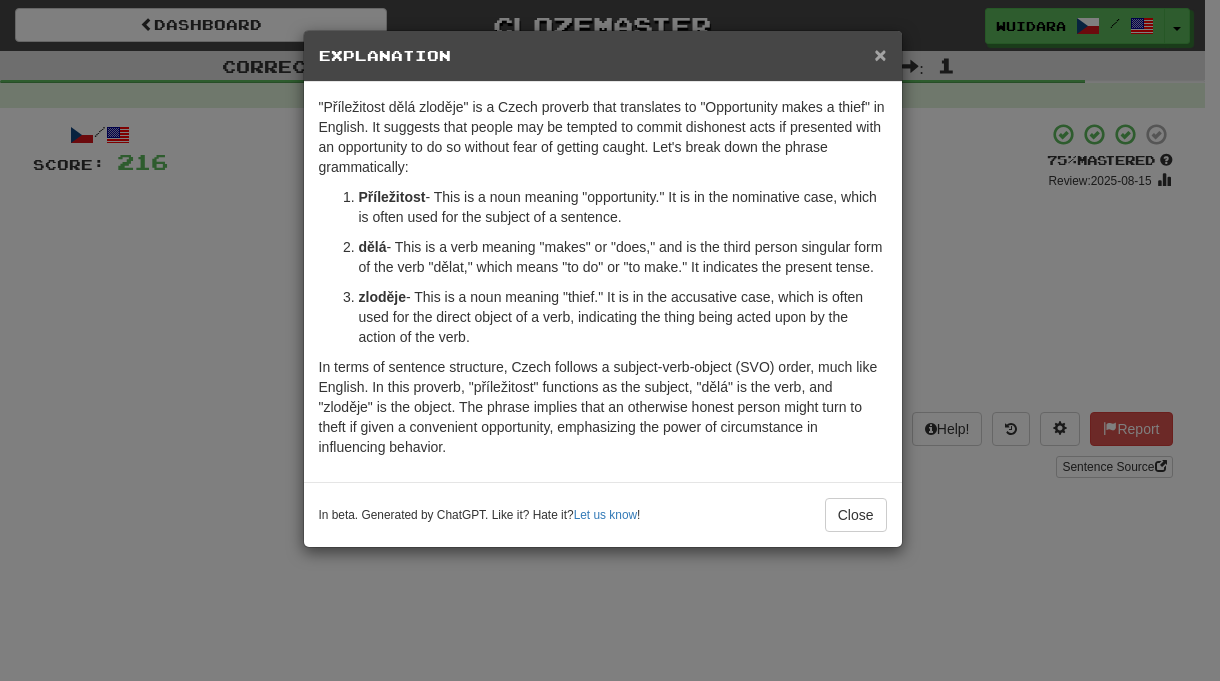 click on "×" at bounding box center [880, 54] 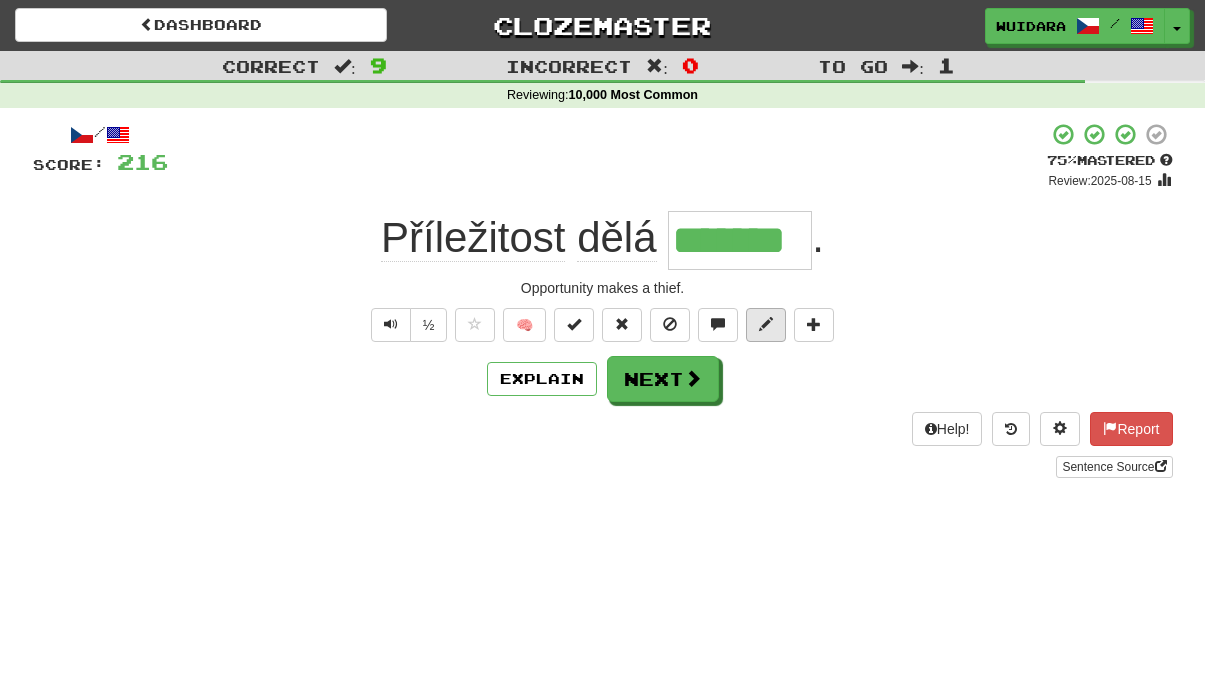 click at bounding box center (766, 324) 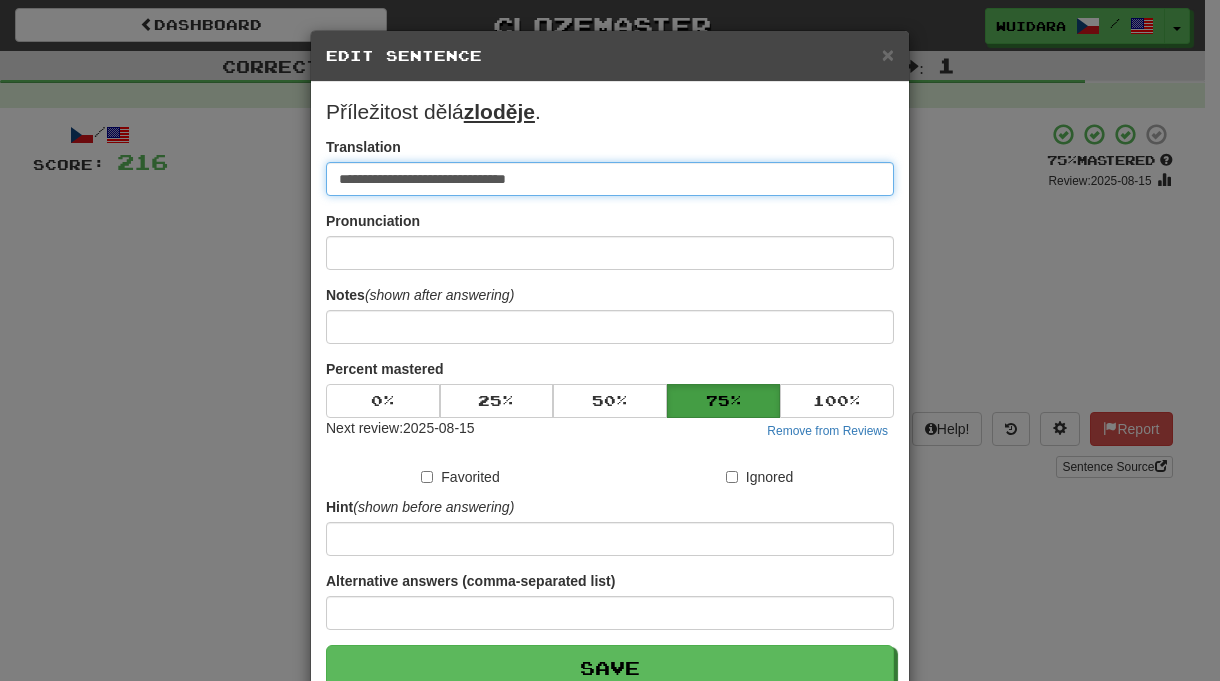 type on "**********" 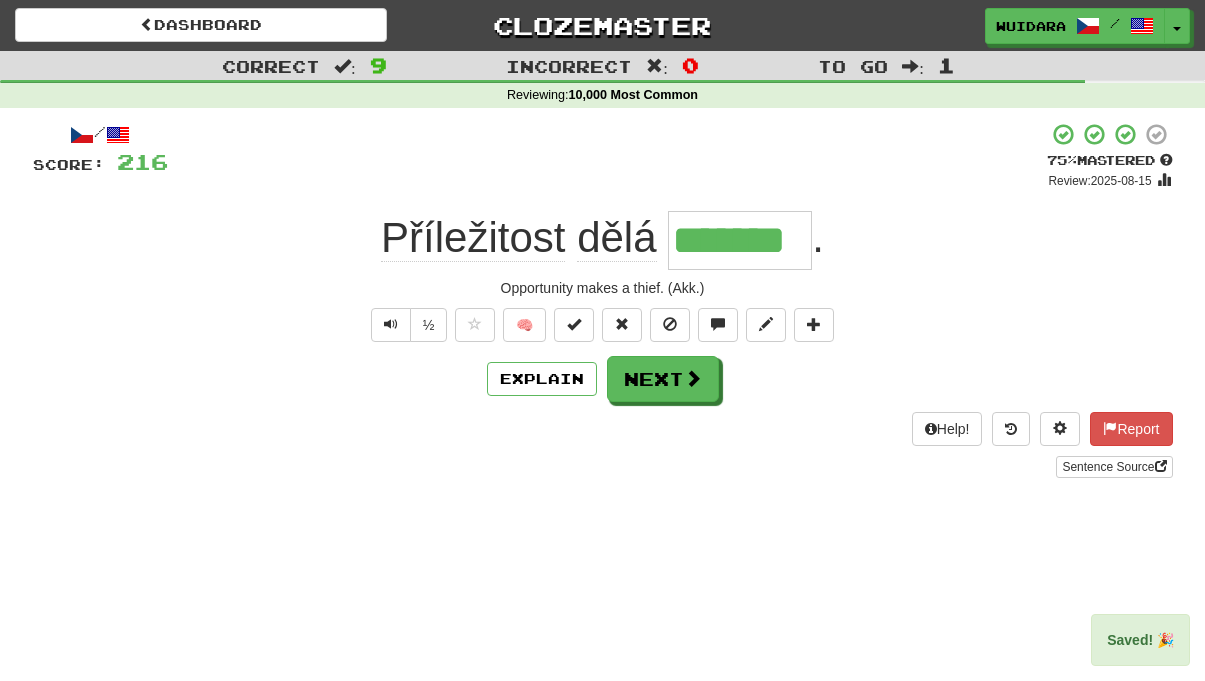 click on "*******" at bounding box center [740, 240] 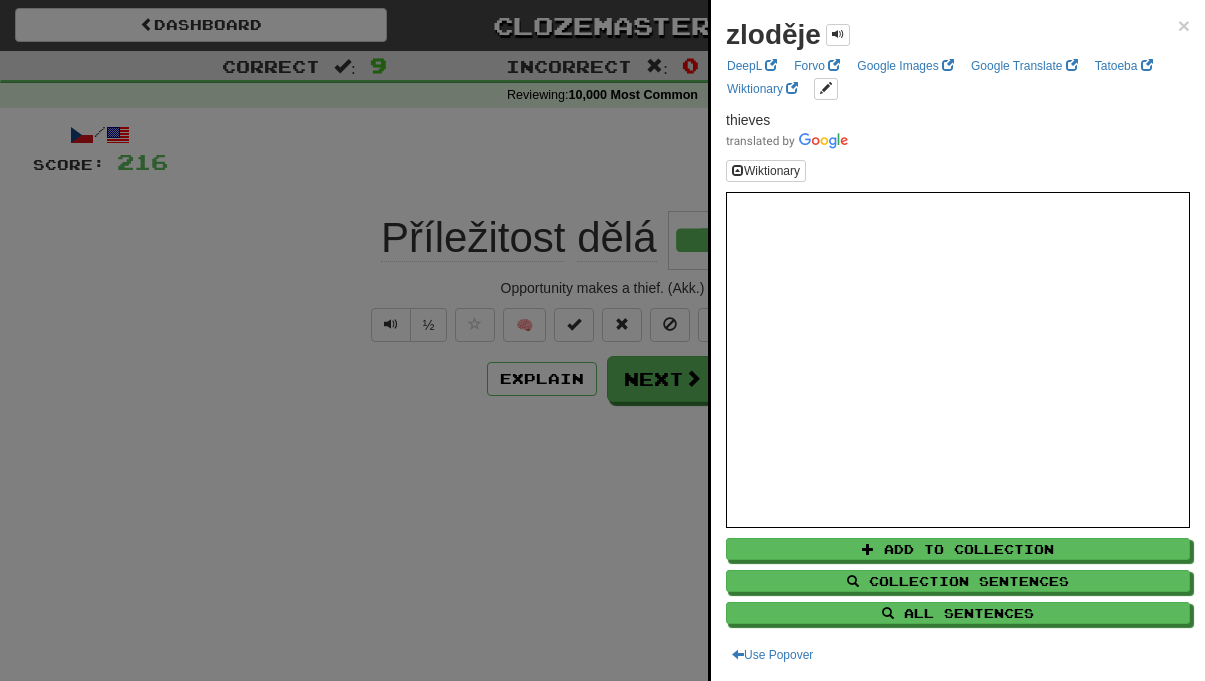 click at bounding box center (602, 340) 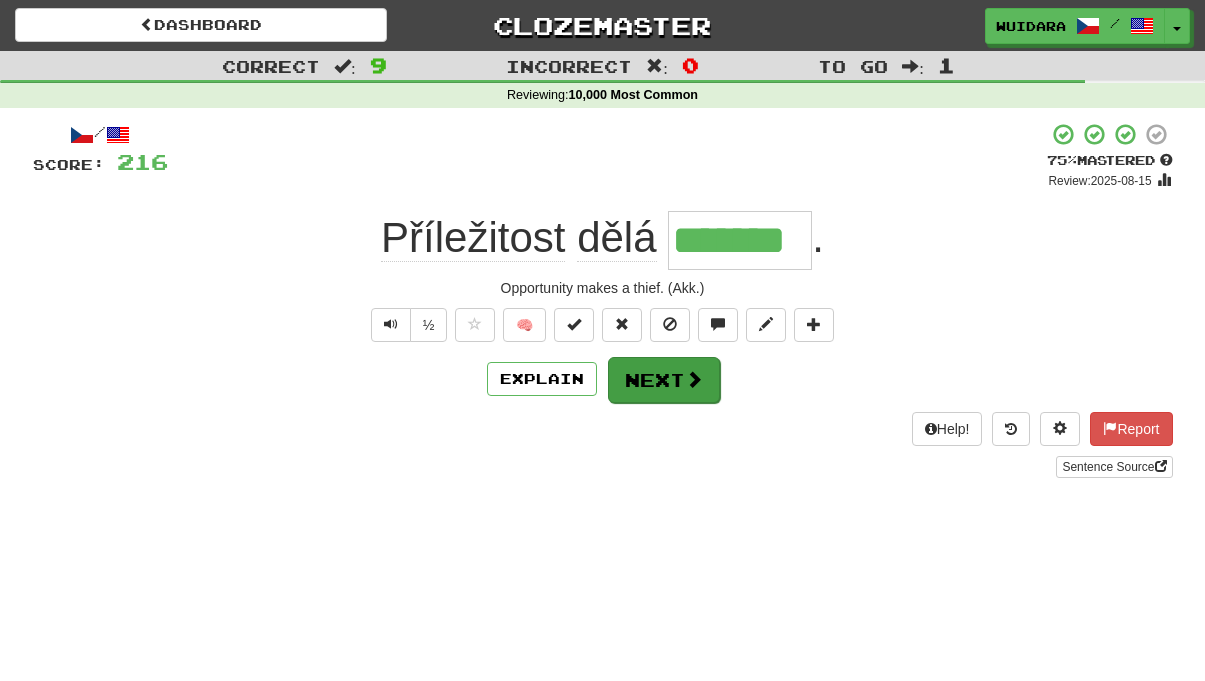 click on "Next" at bounding box center (664, 380) 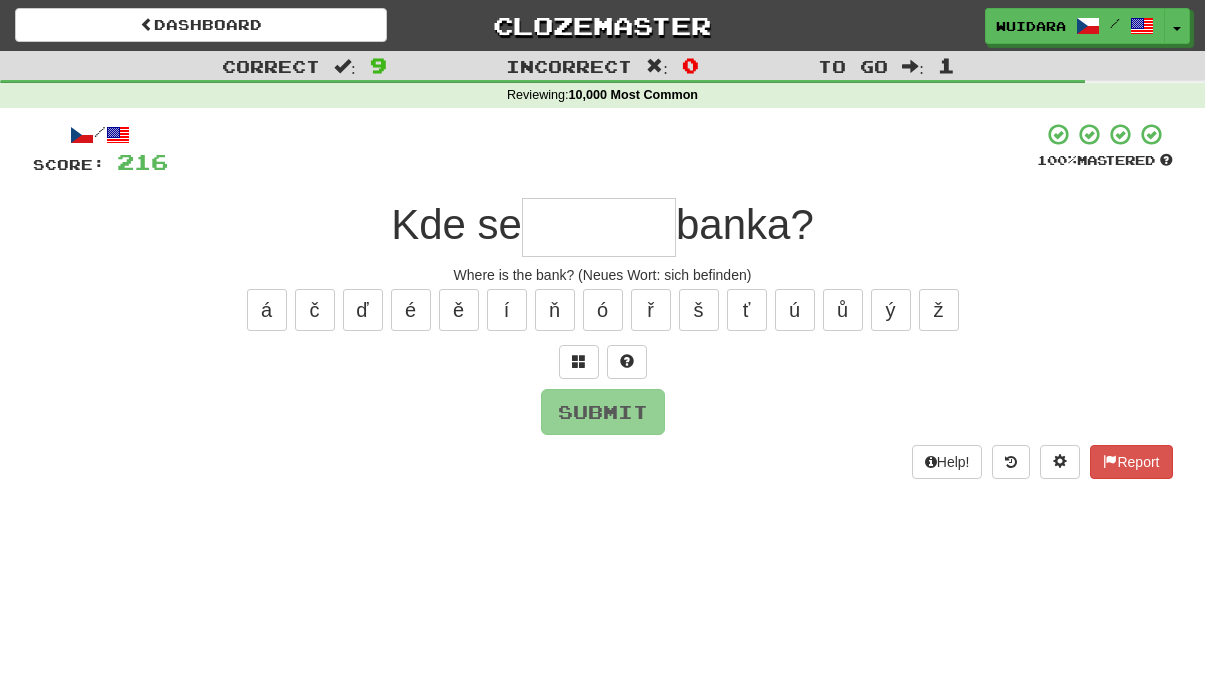 type on "*" 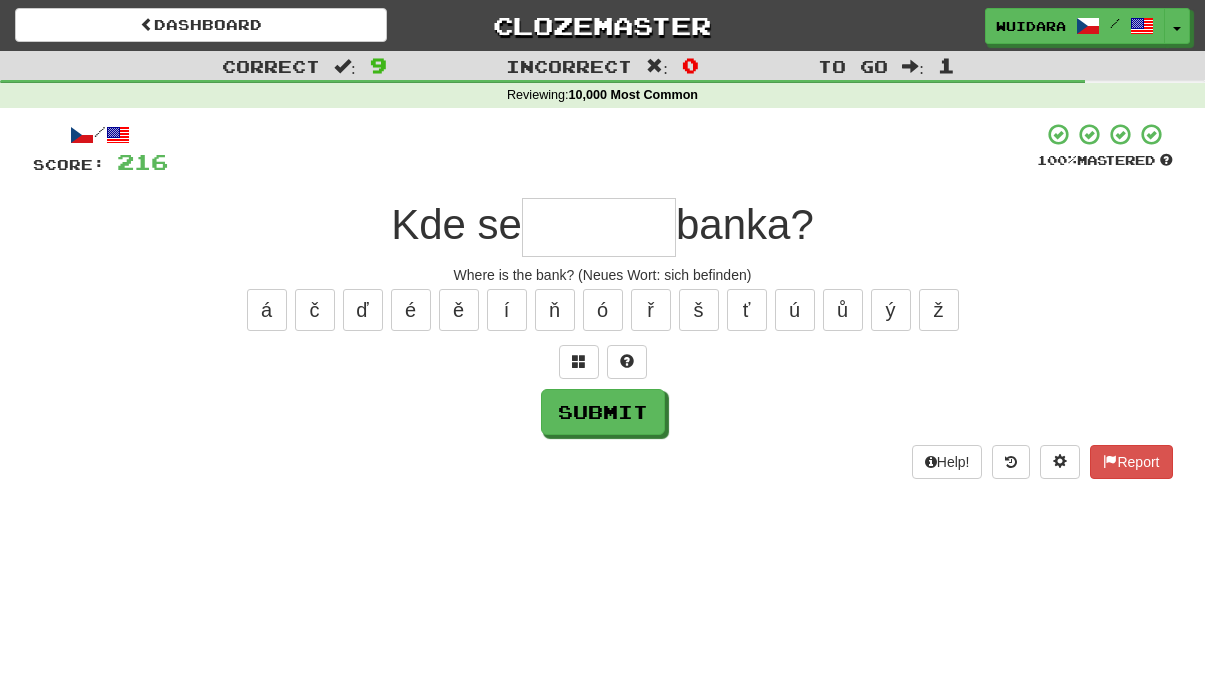 type on "*" 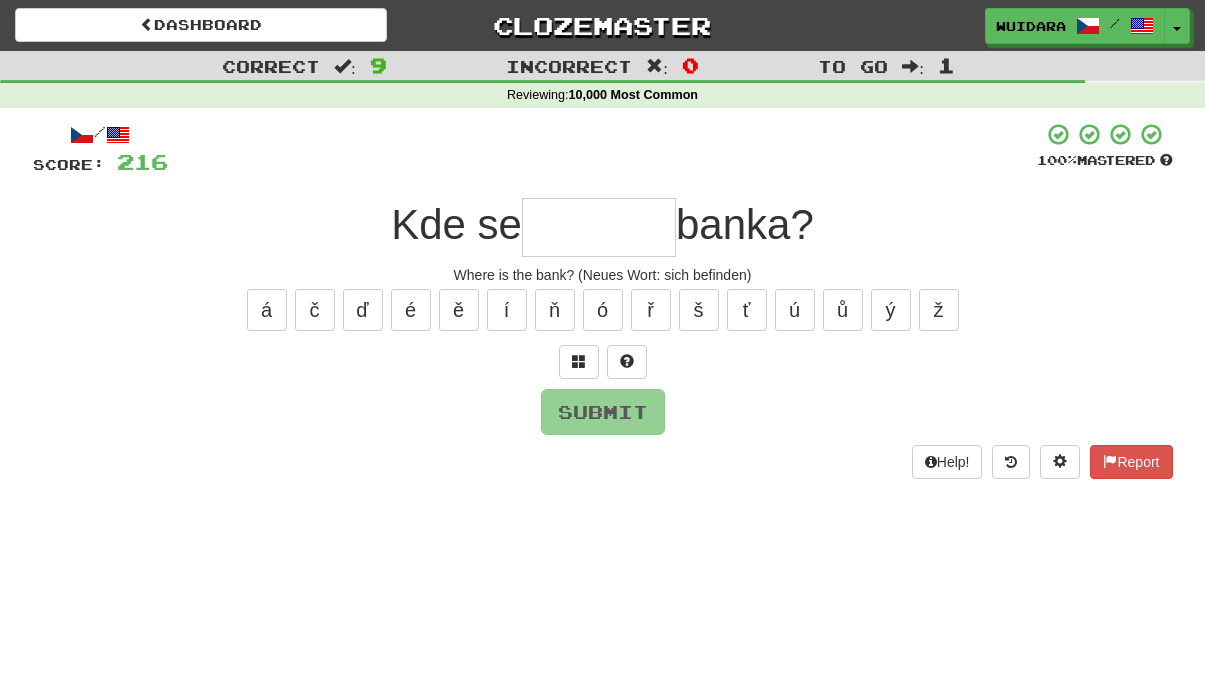type on "*" 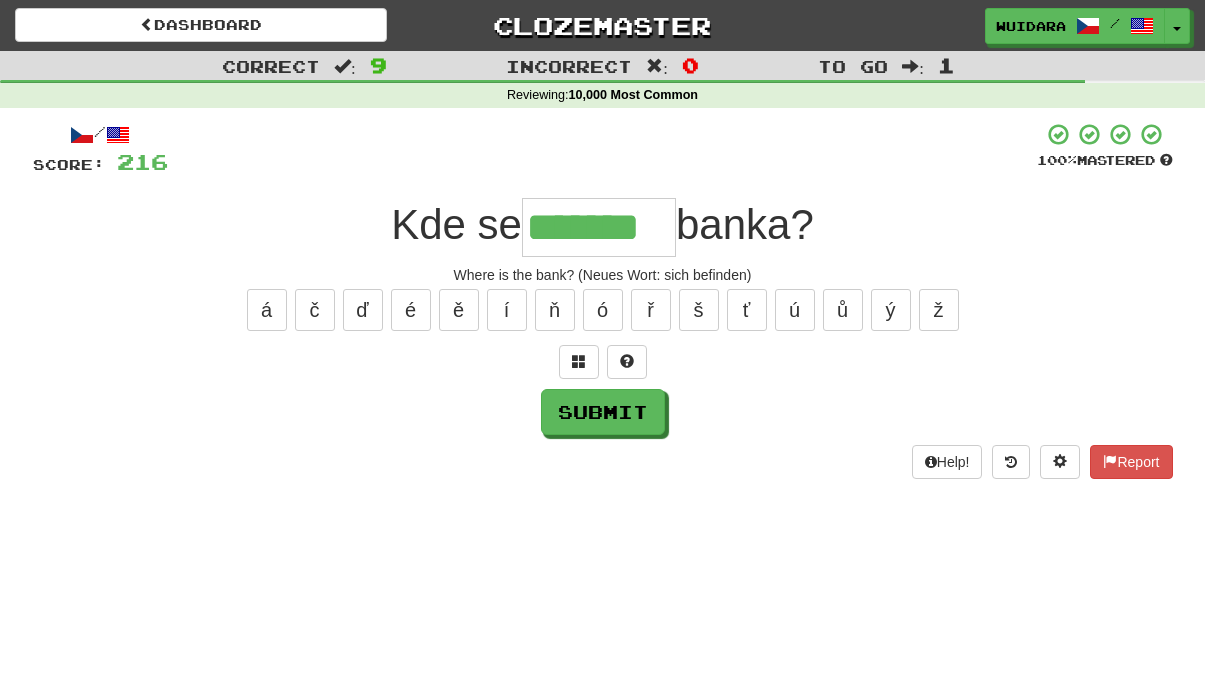 type on "*******" 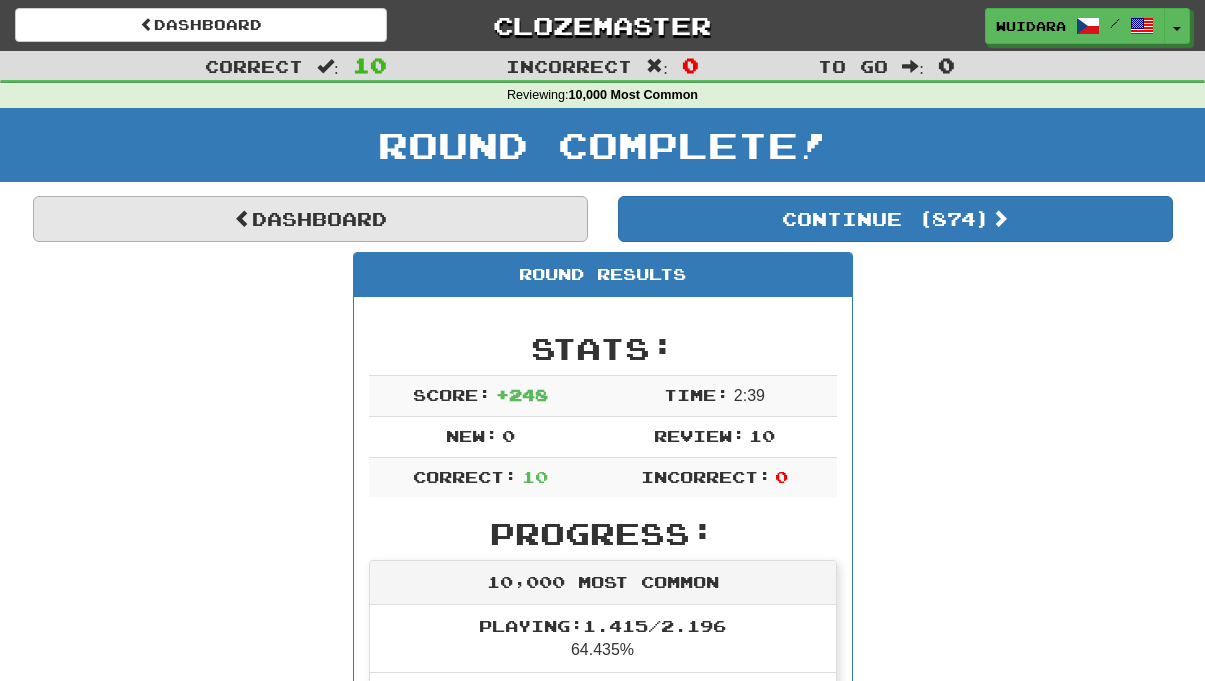click on "Dashboard" at bounding box center [310, 219] 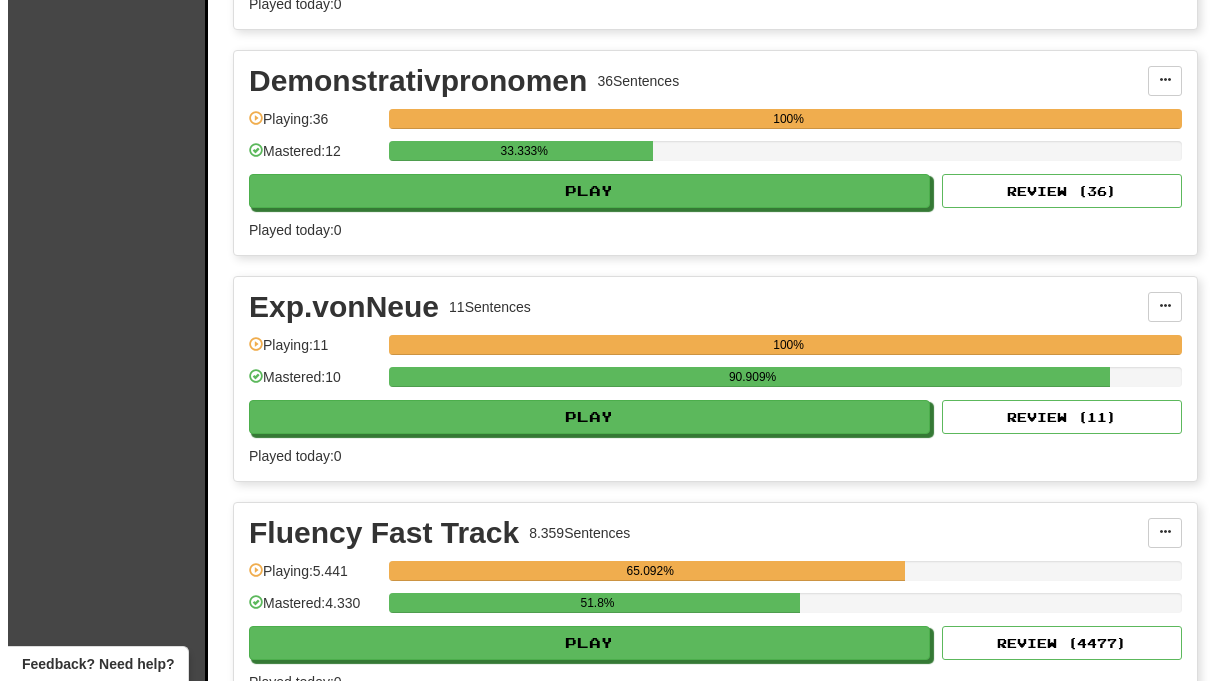 scroll, scrollTop: 2975, scrollLeft: 0, axis: vertical 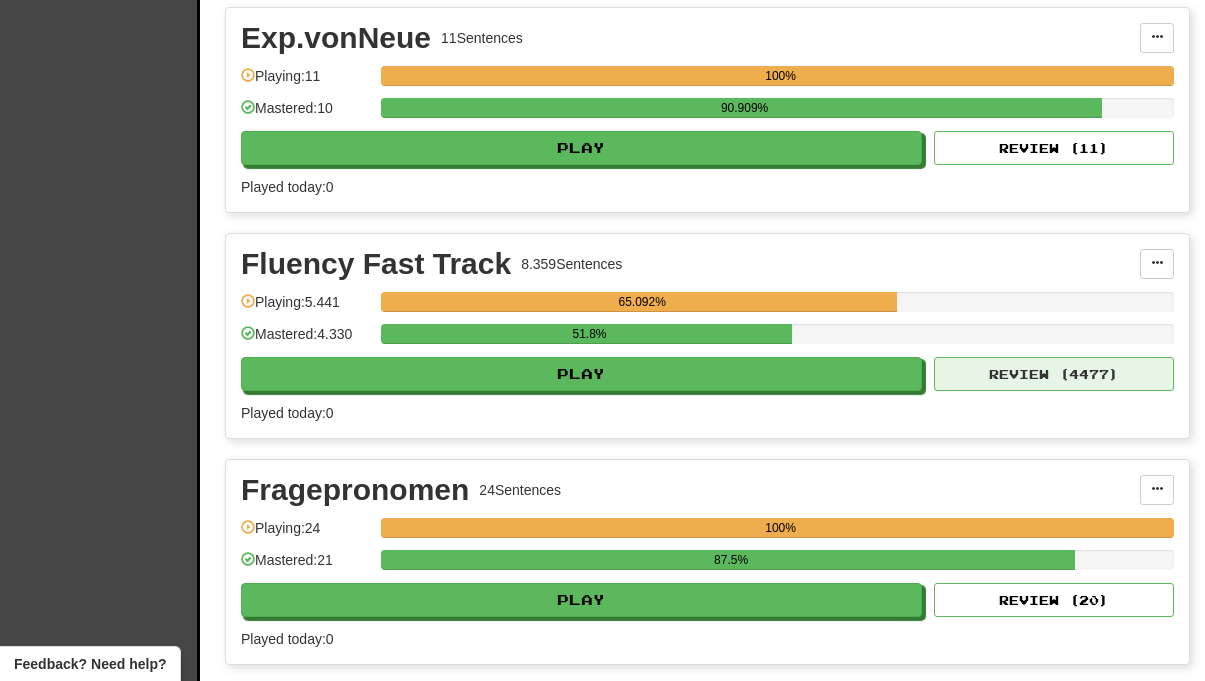 click on "Review ( 4477 )" at bounding box center (1054, 374) 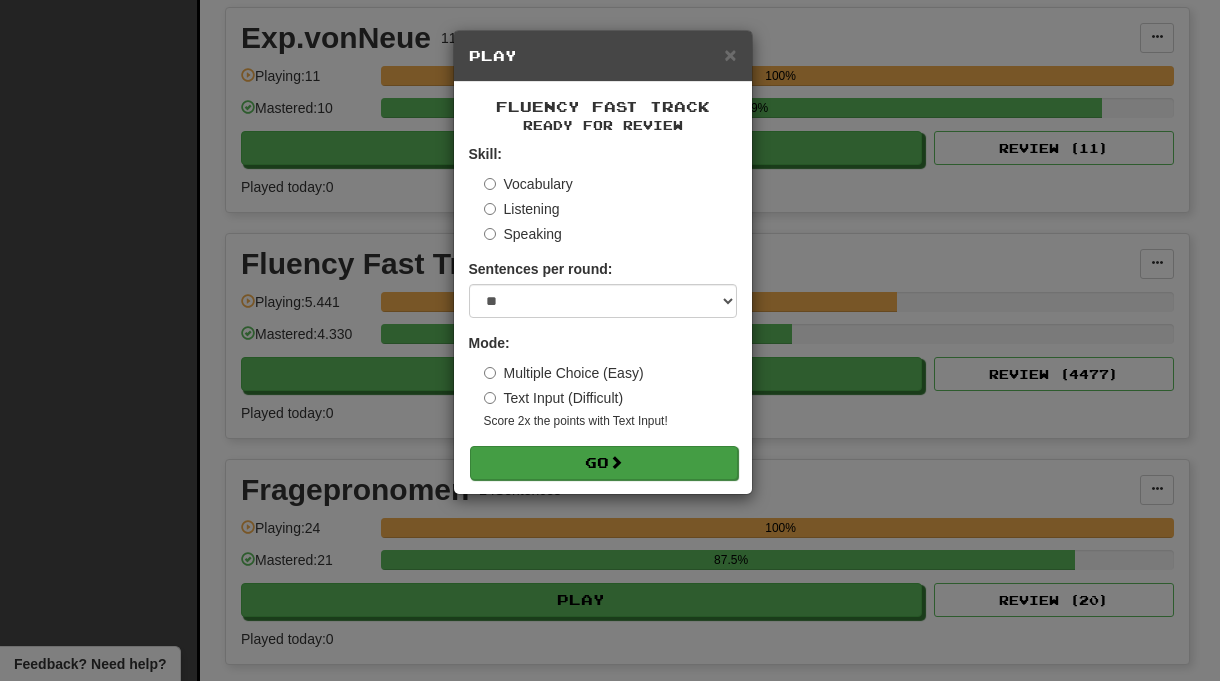 click at bounding box center [616, 462] 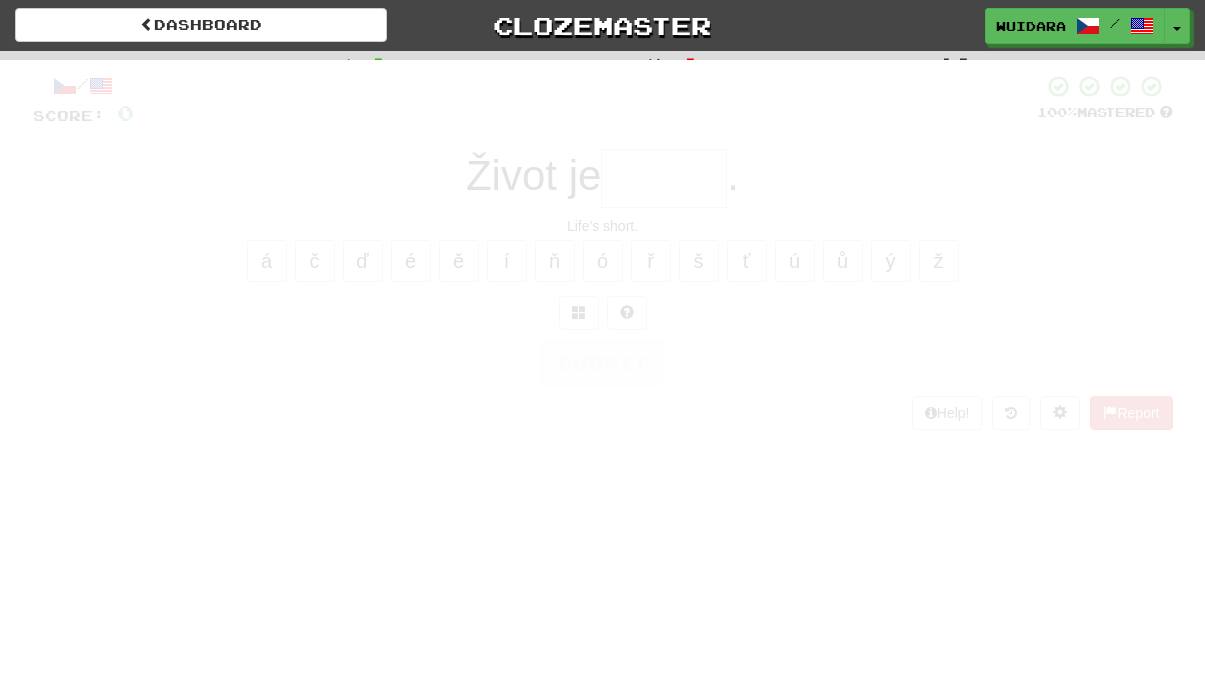 scroll, scrollTop: 0, scrollLeft: 0, axis: both 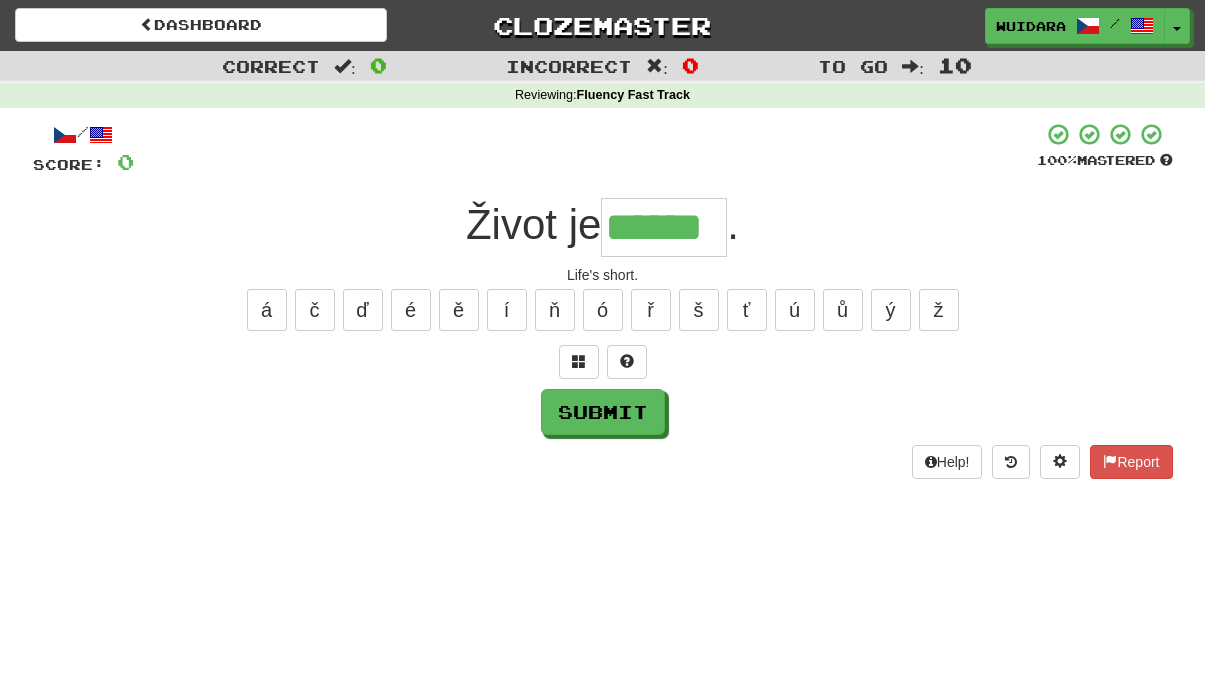 type on "******" 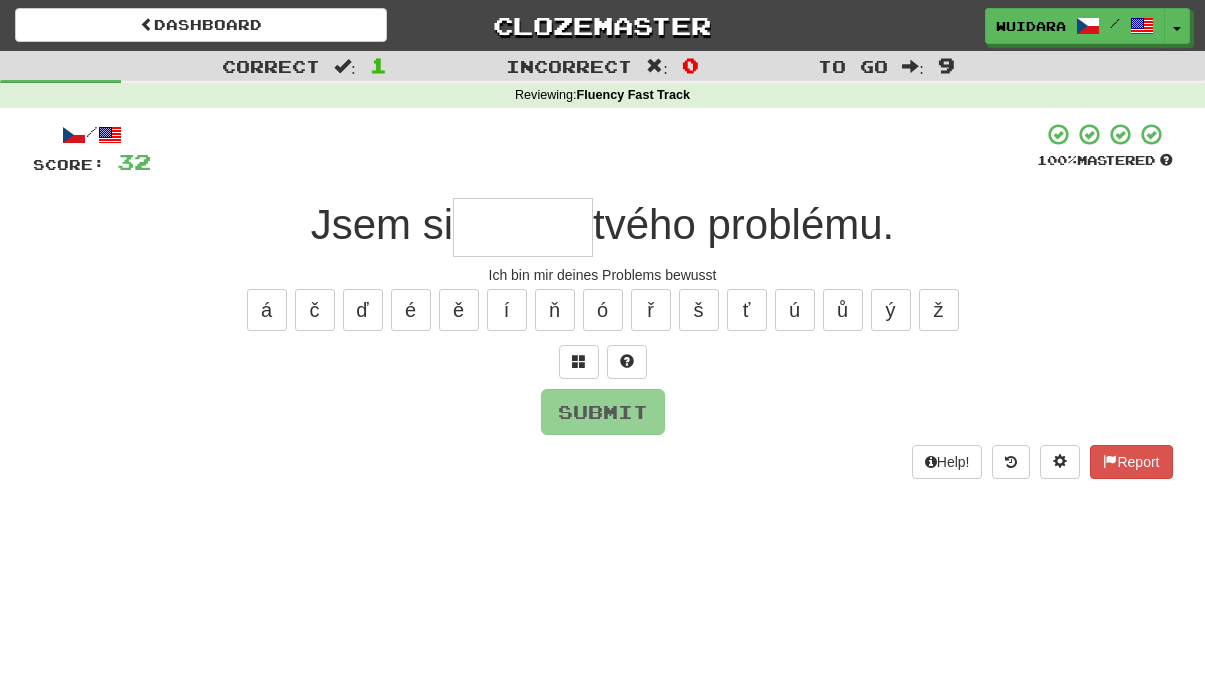 type on "*" 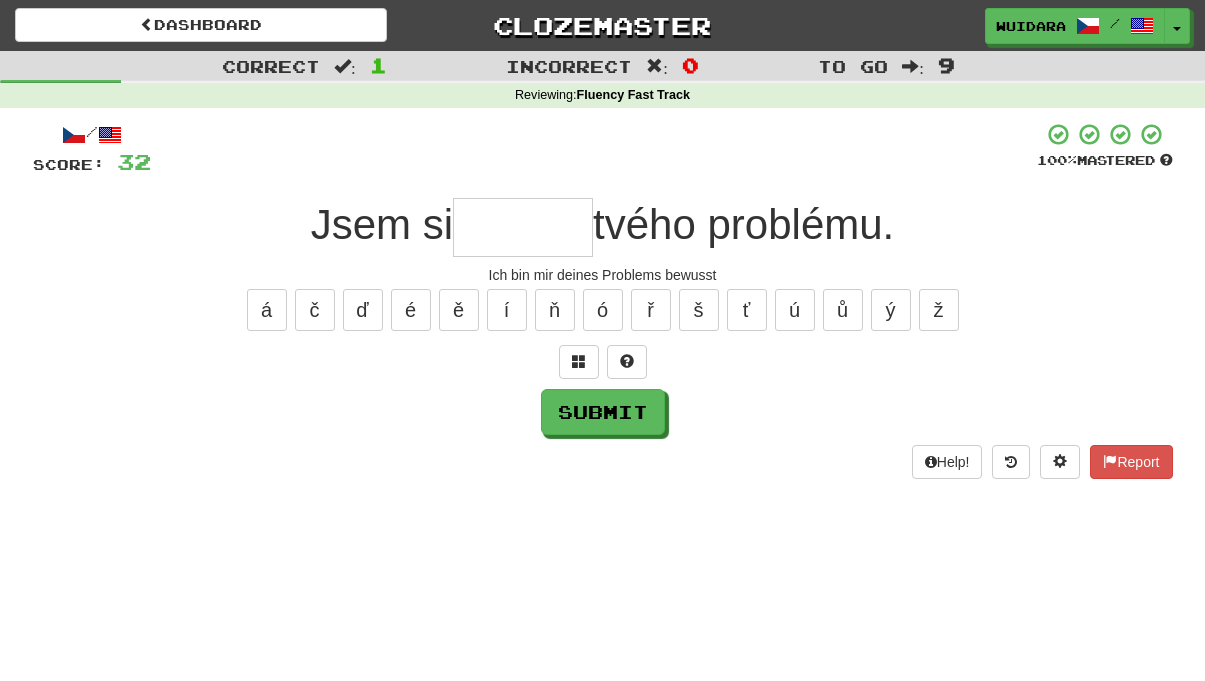 type on "*" 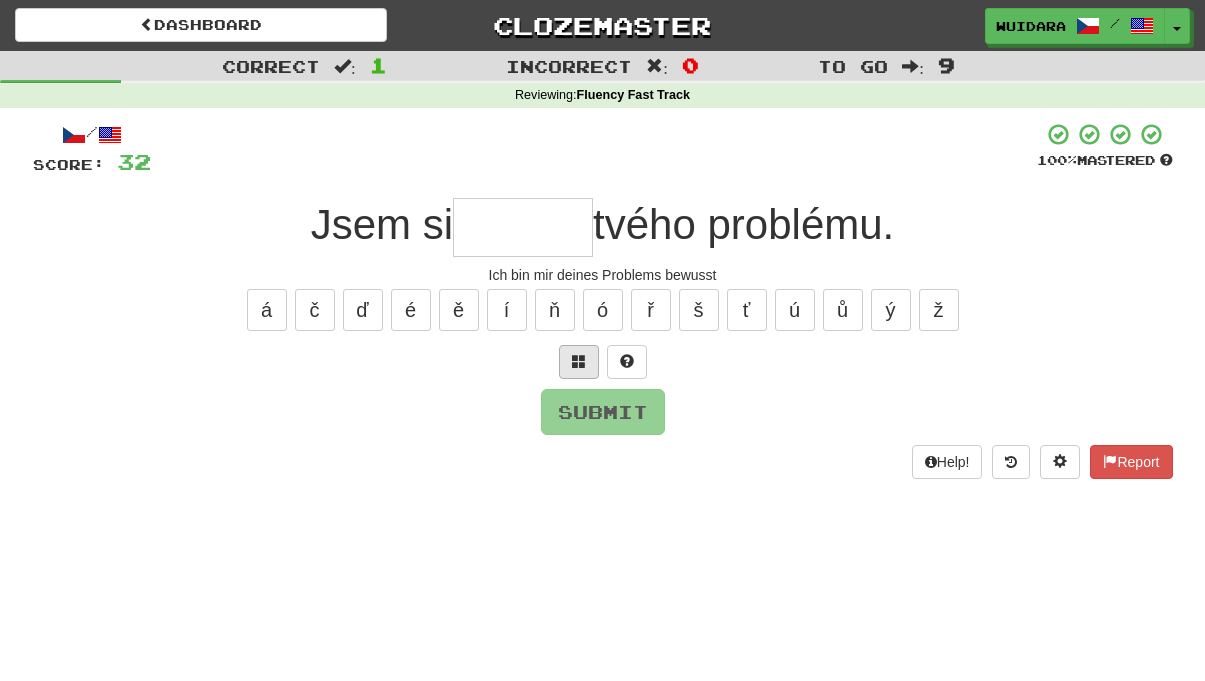click at bounding box center (579, 362) 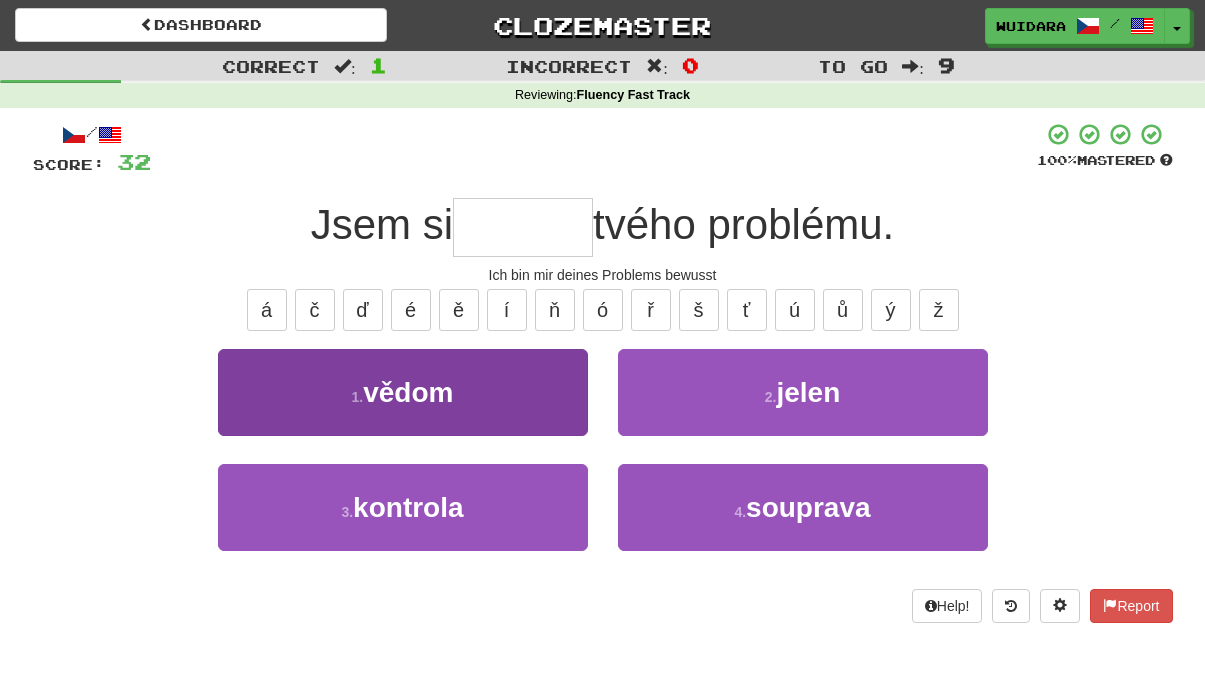 click on "1 . vědom" at bounding box center [403, 392] 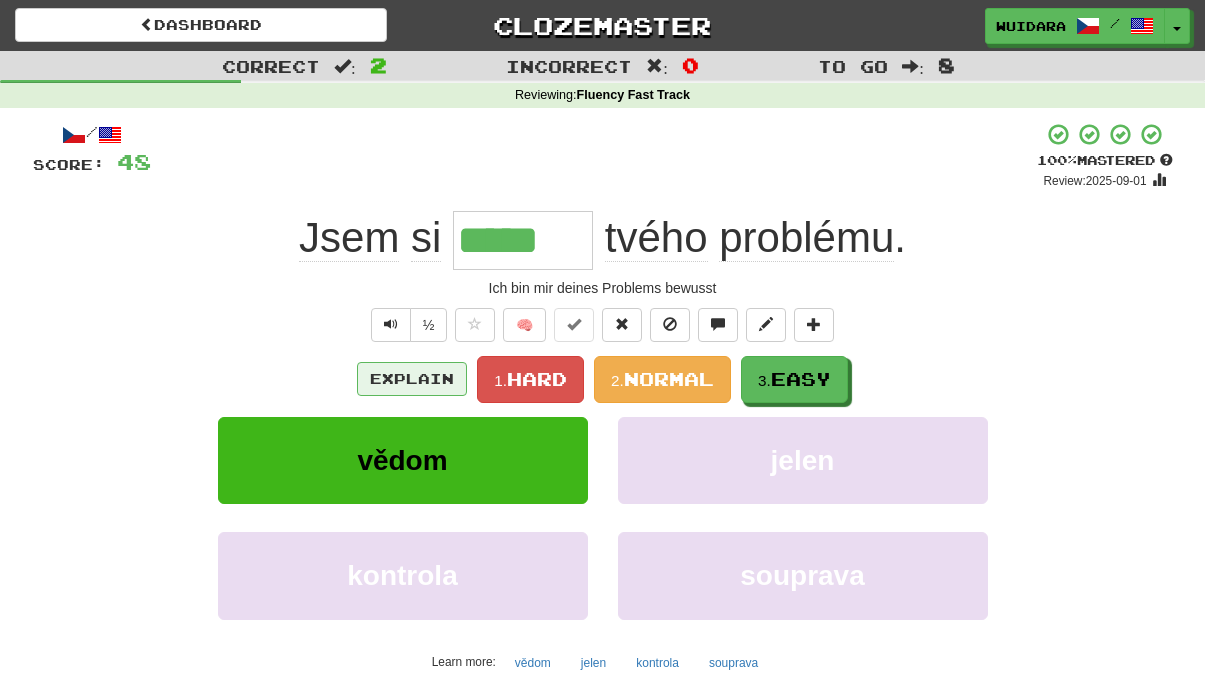 click on "Explain" at bounding box center [412, 379] 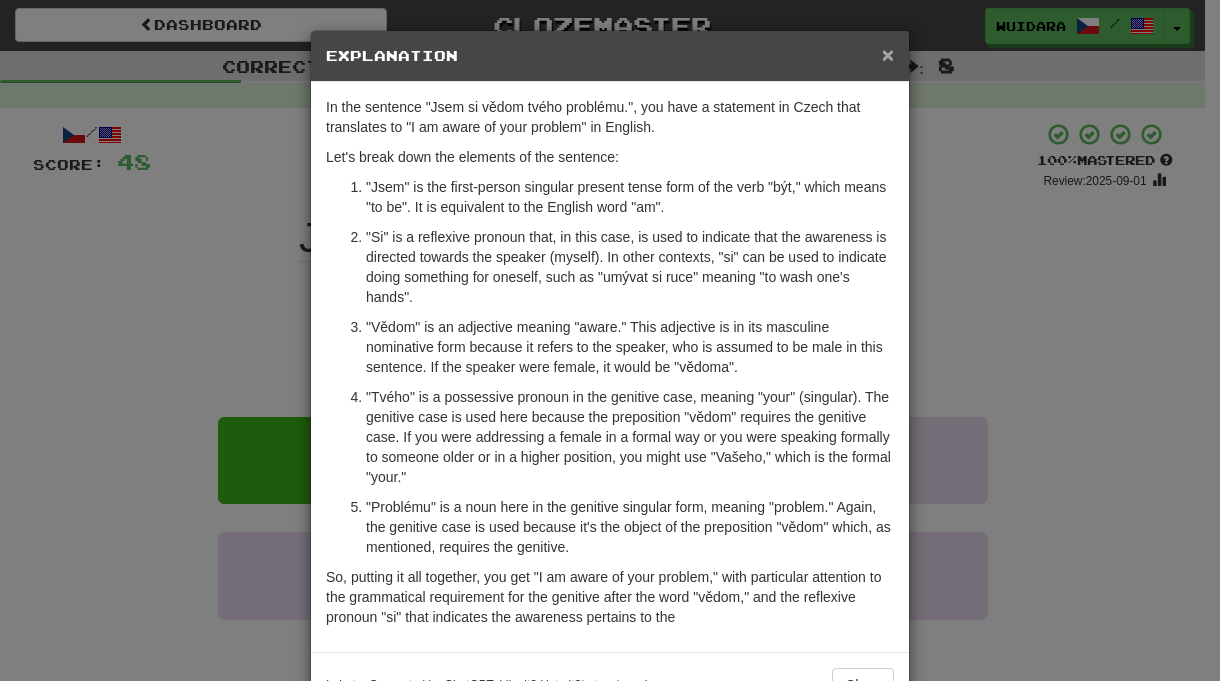 click on "×" at bounding box center (888, 54) 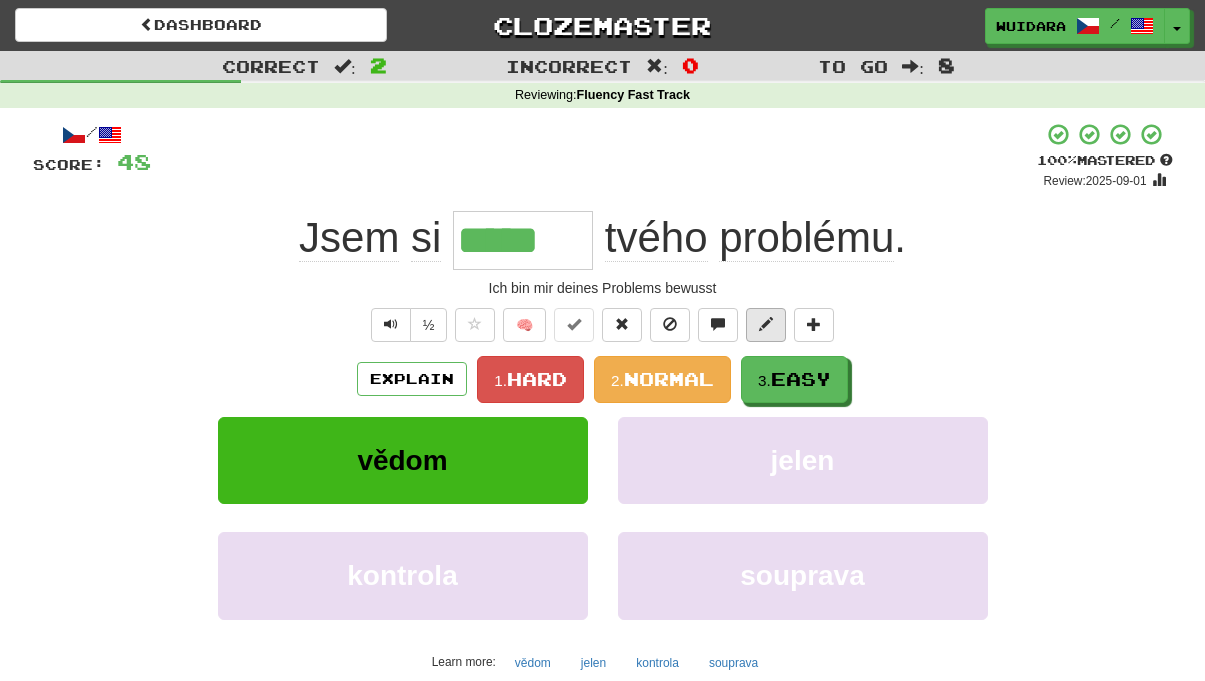 click at bounding box center (766, 324) 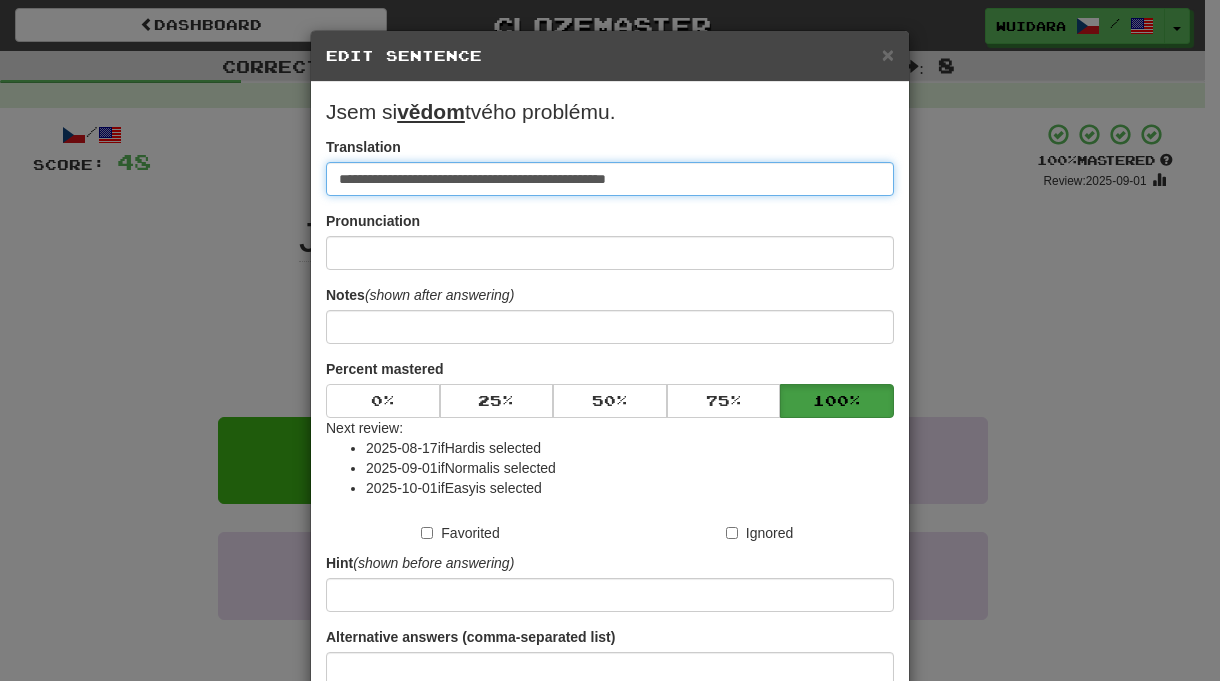 type on "**********" 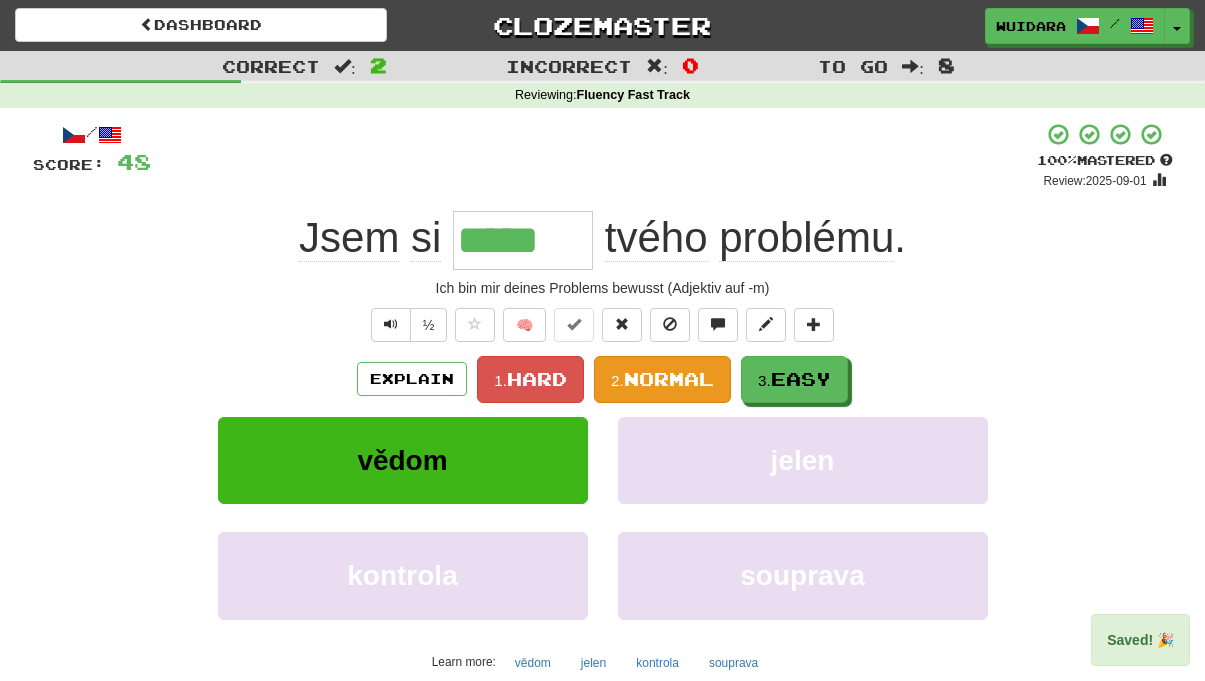 click on "Normal" at bounding box center (669, 379) 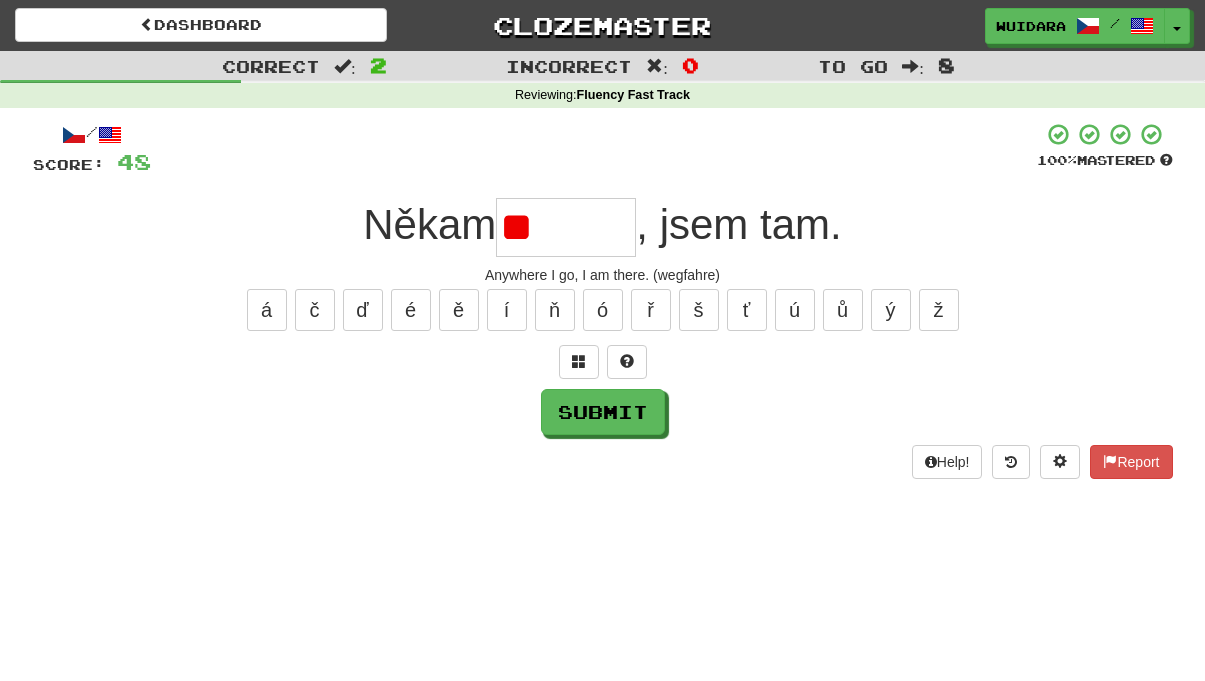 type on "*" 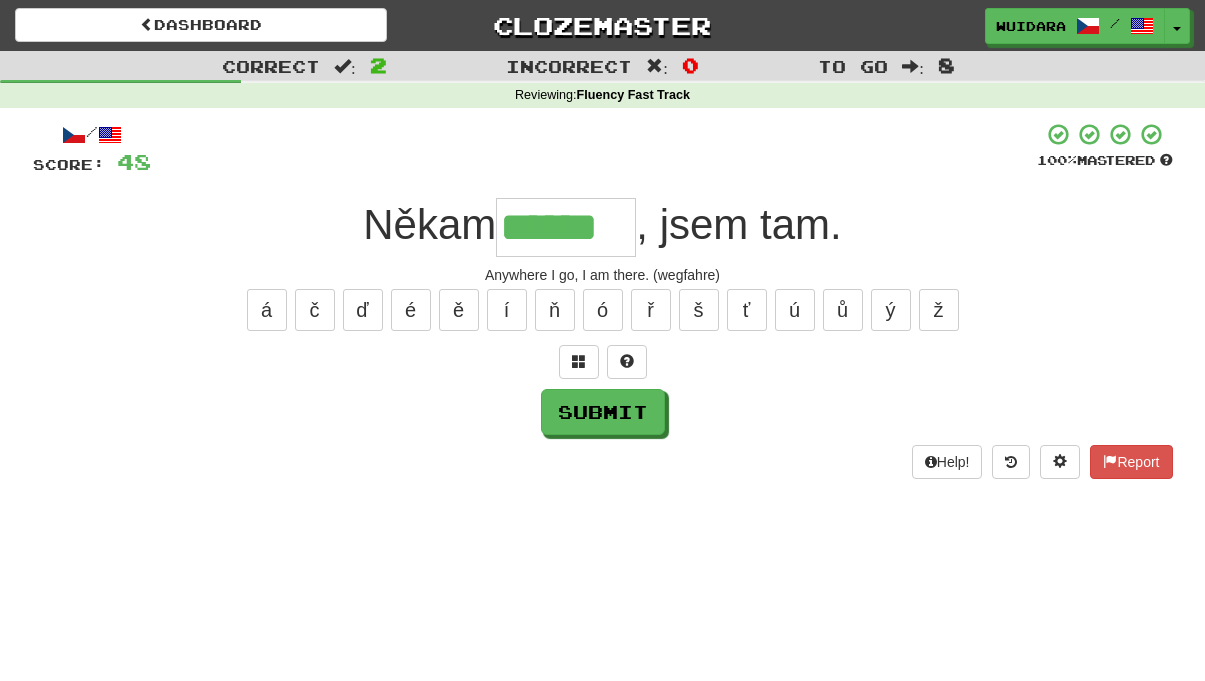 type on "******" 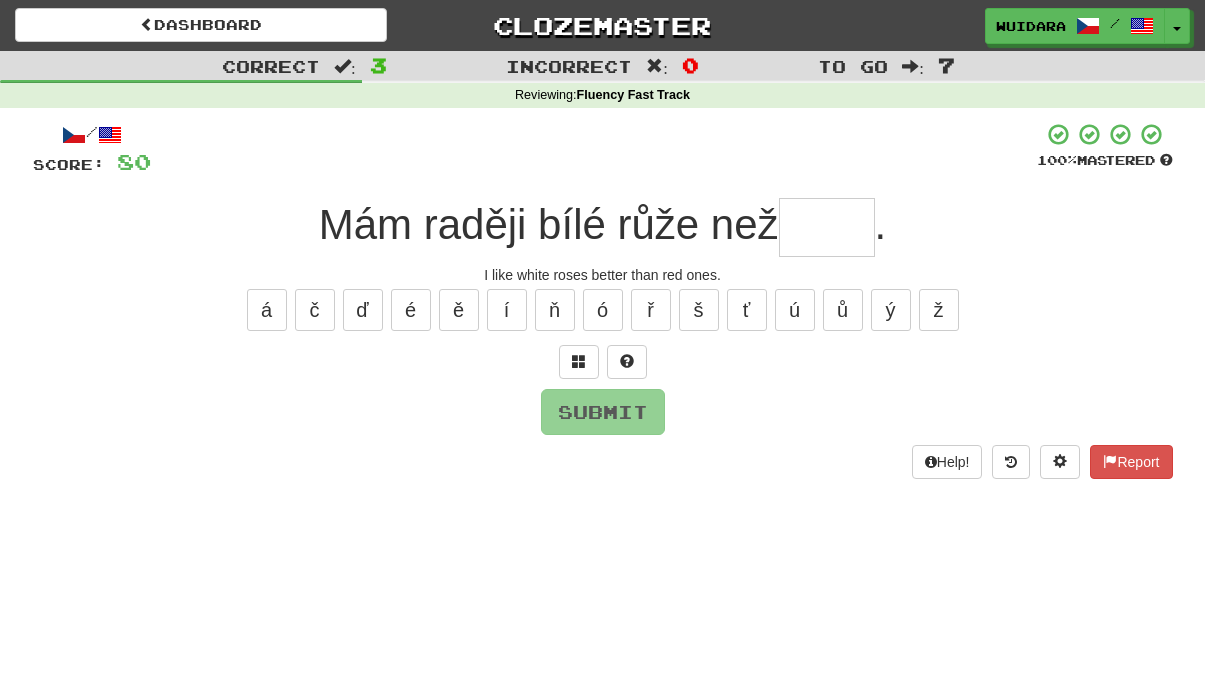 type on "*" 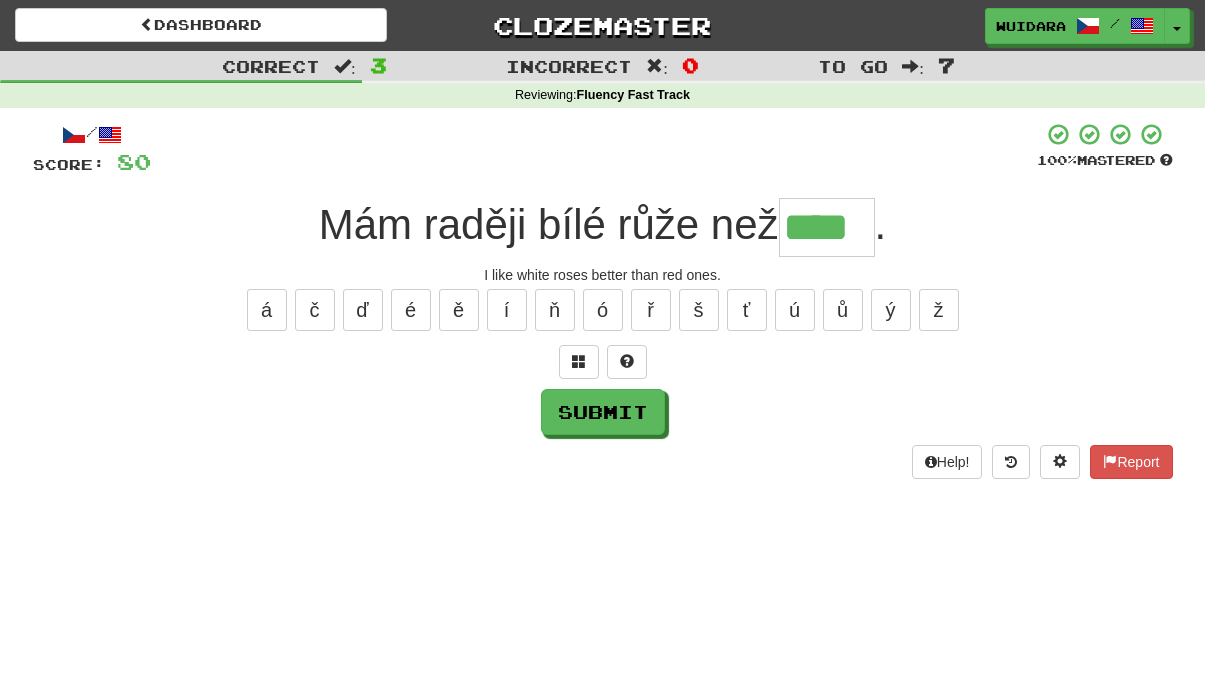 type on "****" 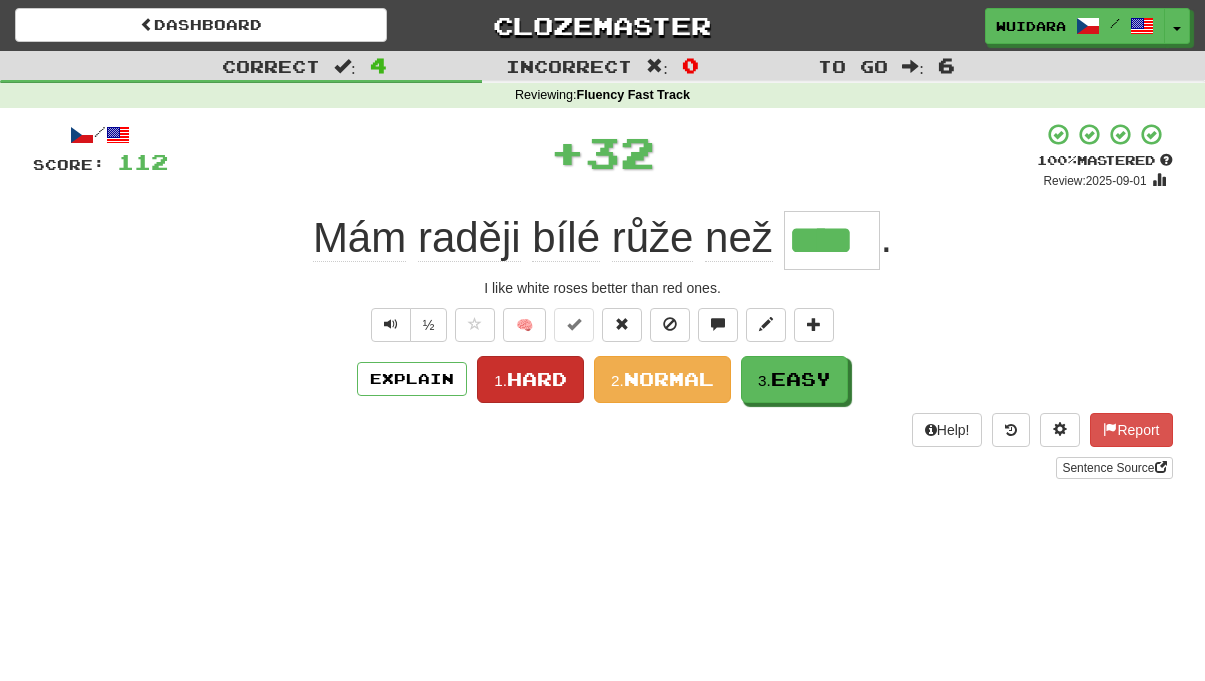click on "Hard" at bounding box center (537, 379) 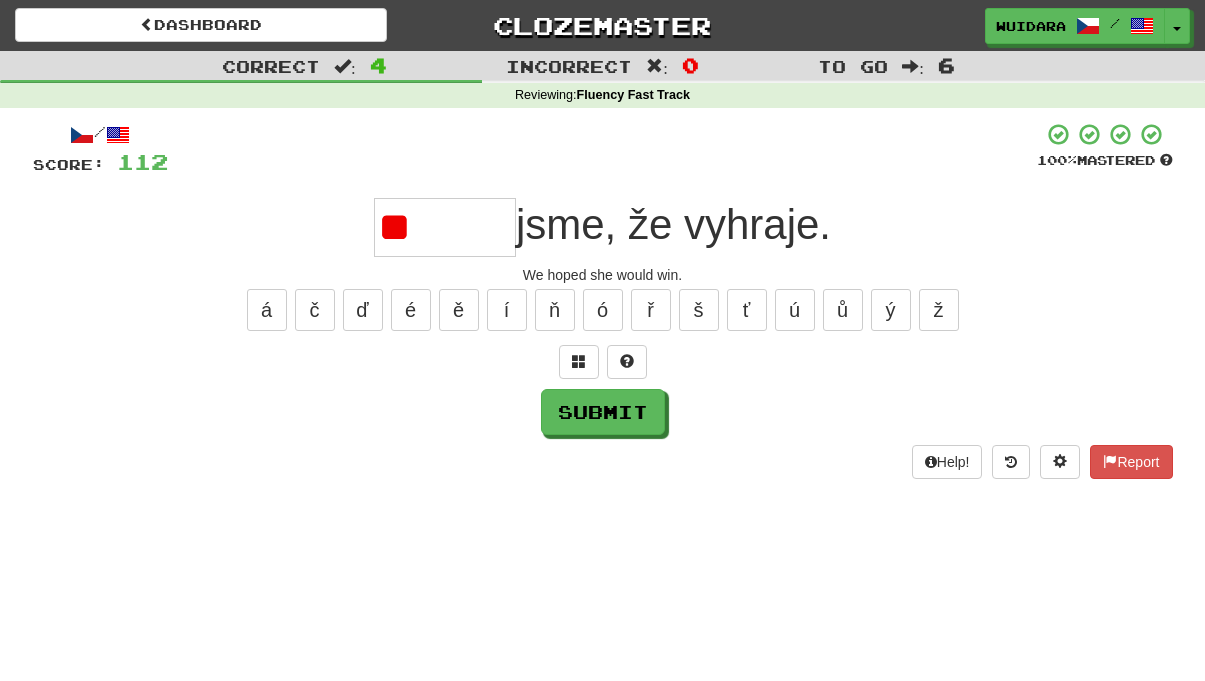 type on "*" 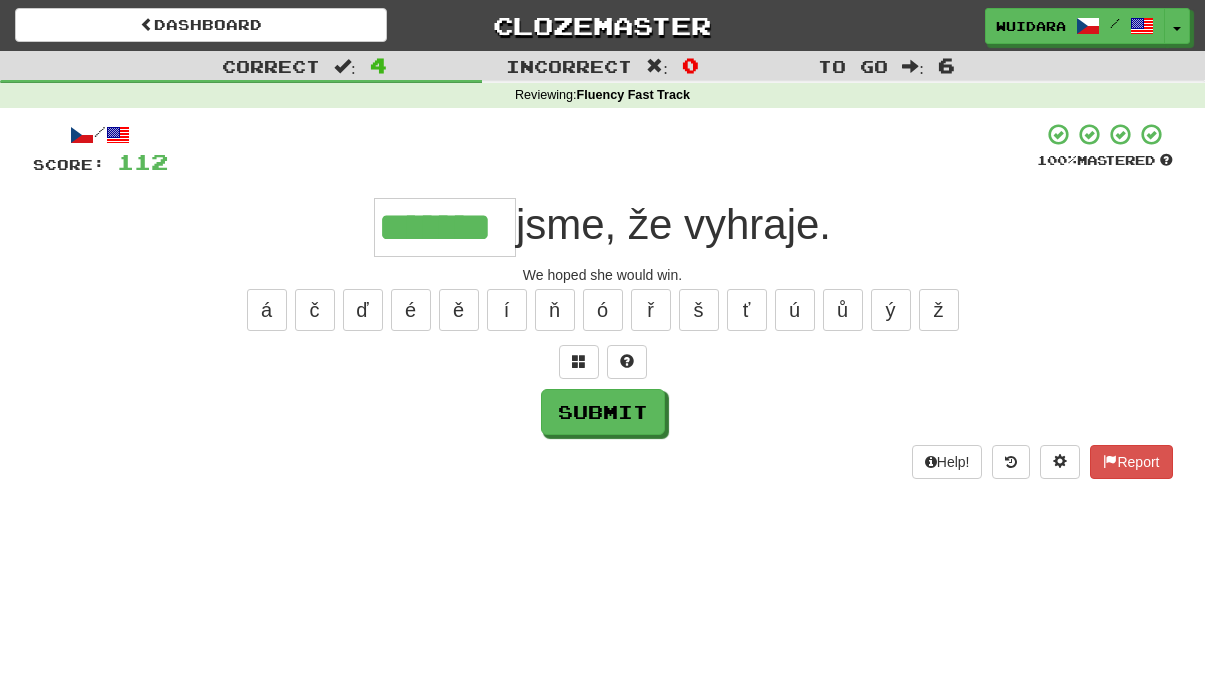 type on "*******" 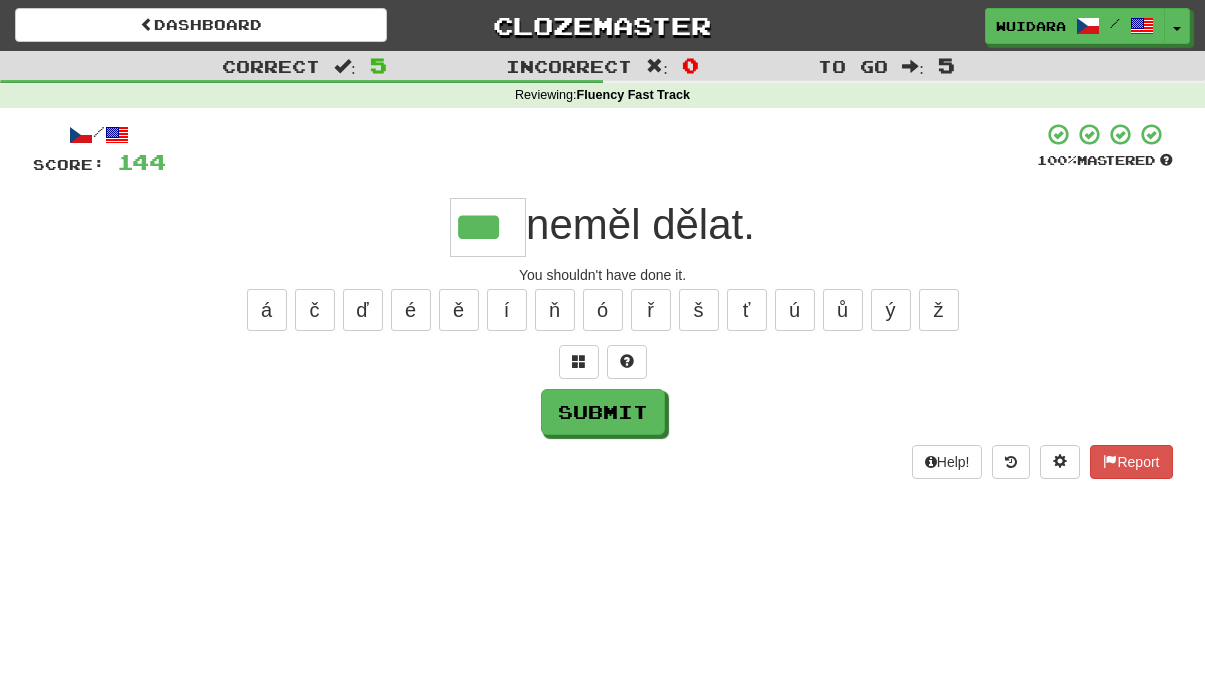 type on "***" 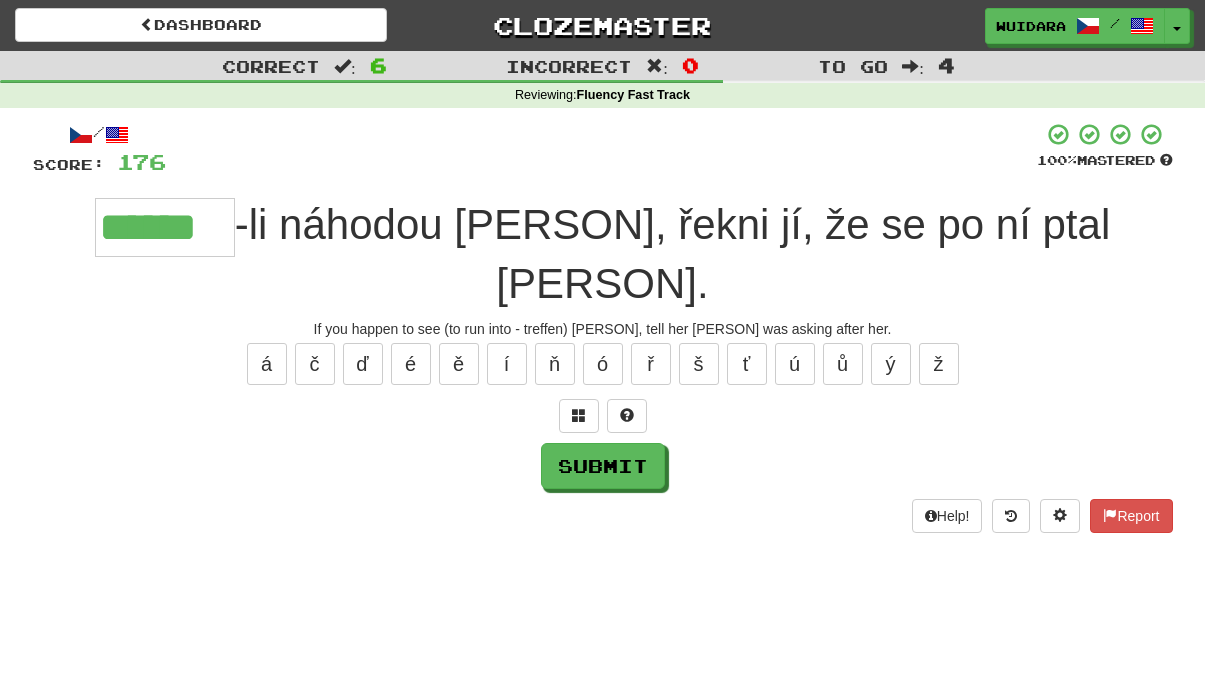 type on "******" 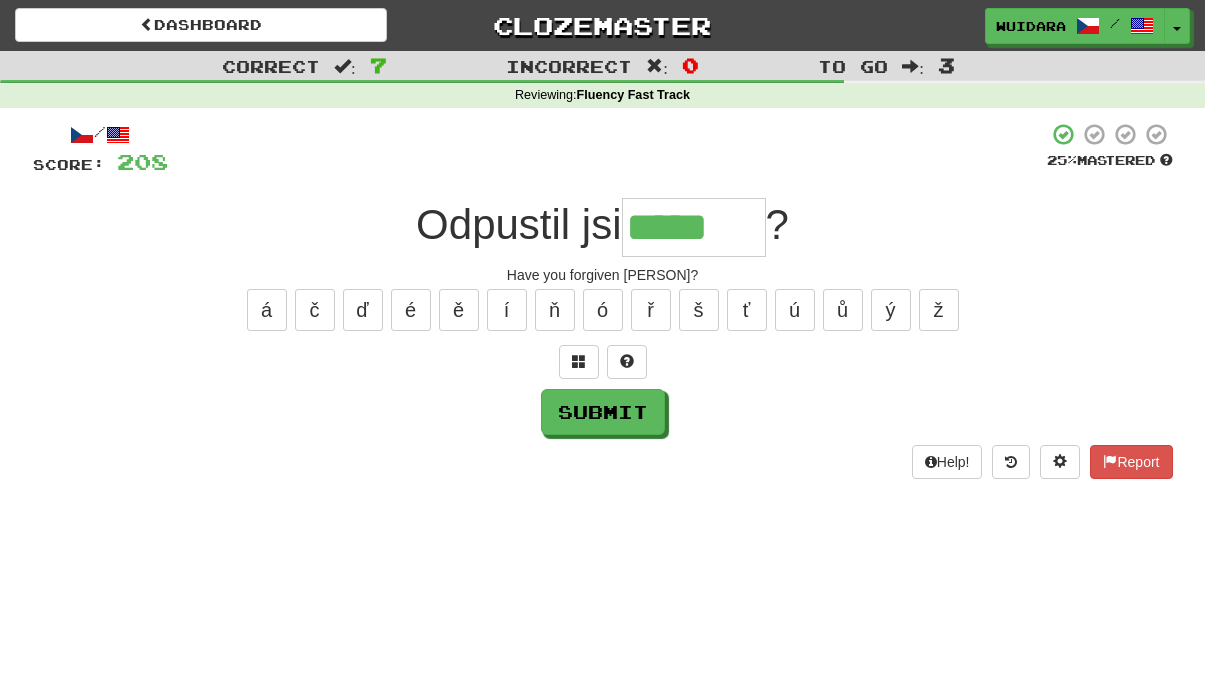 click on "*****" at bounding box center (694, 227) 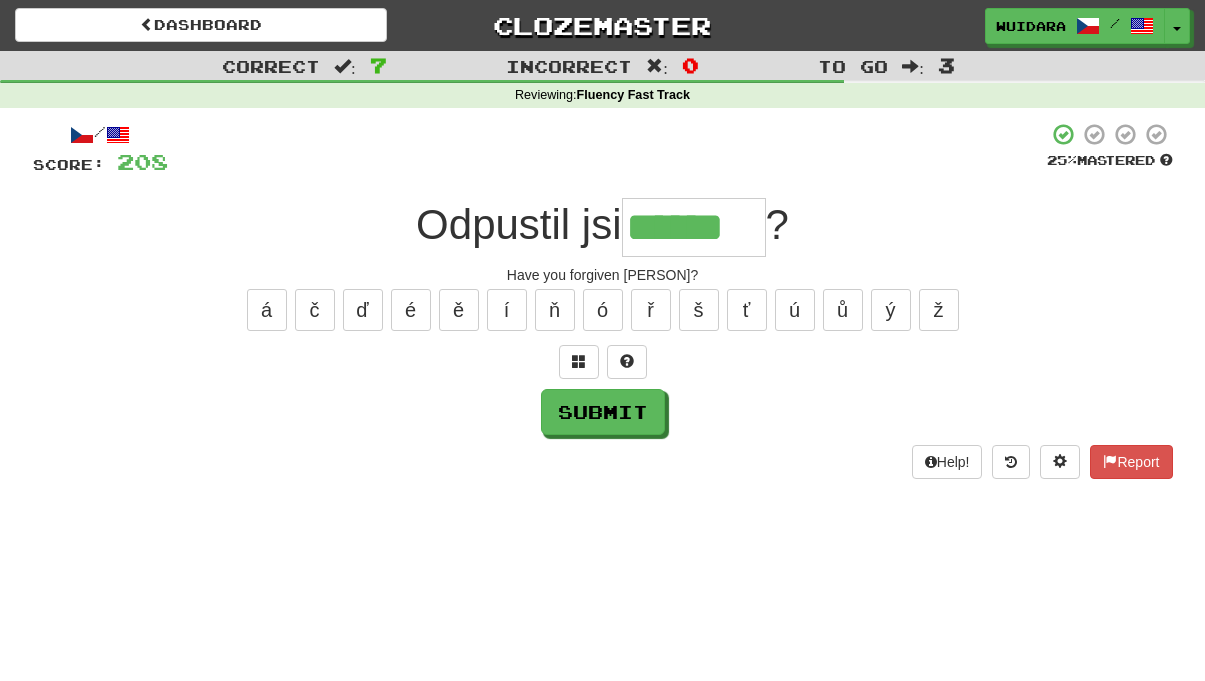 type on "******" 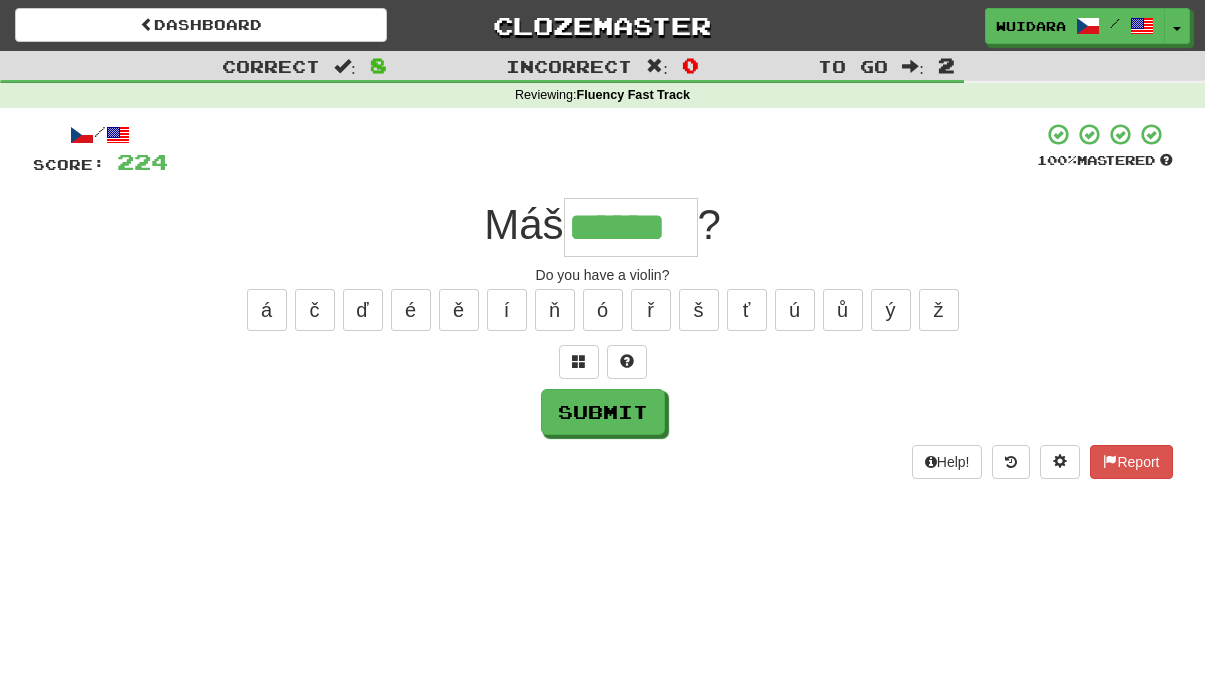 type on "******" 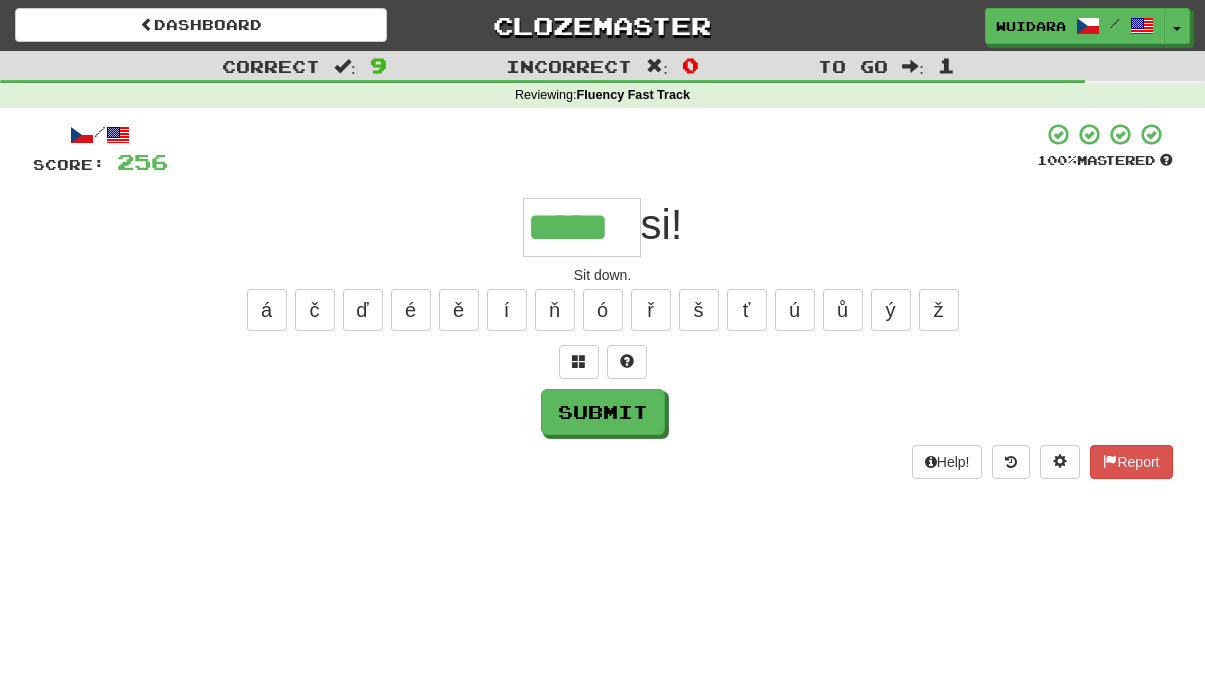 type on "*****" 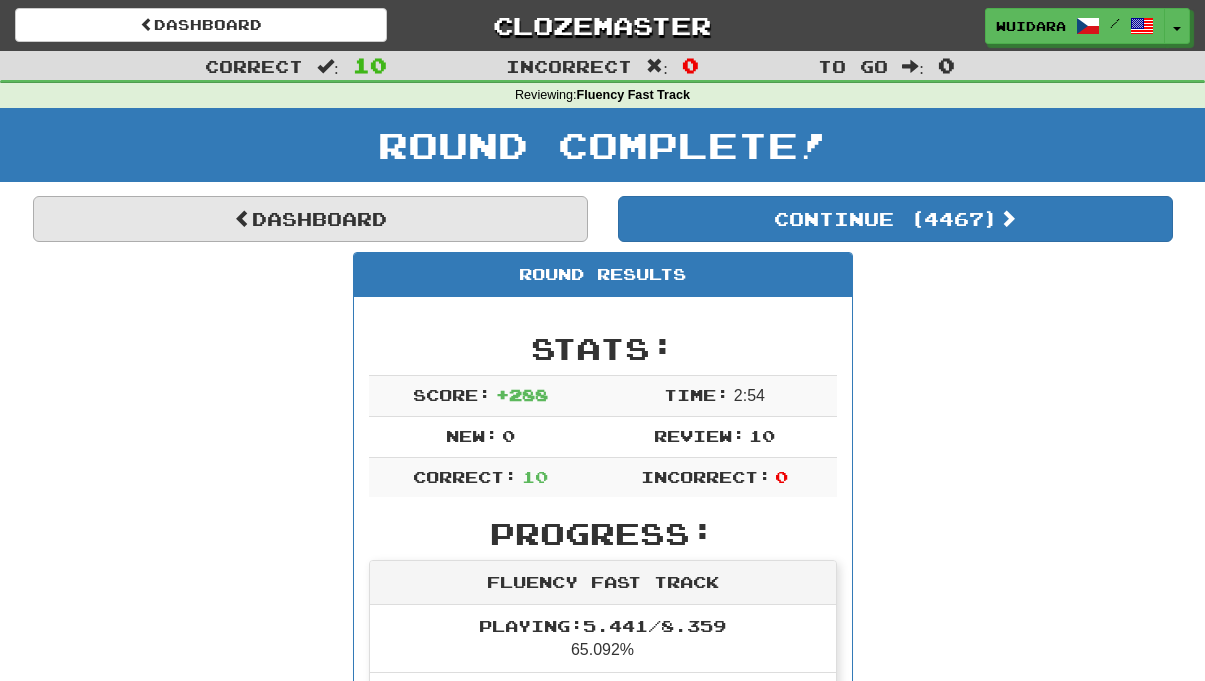 click on "Dashboard" at bounding box center [310, 219] 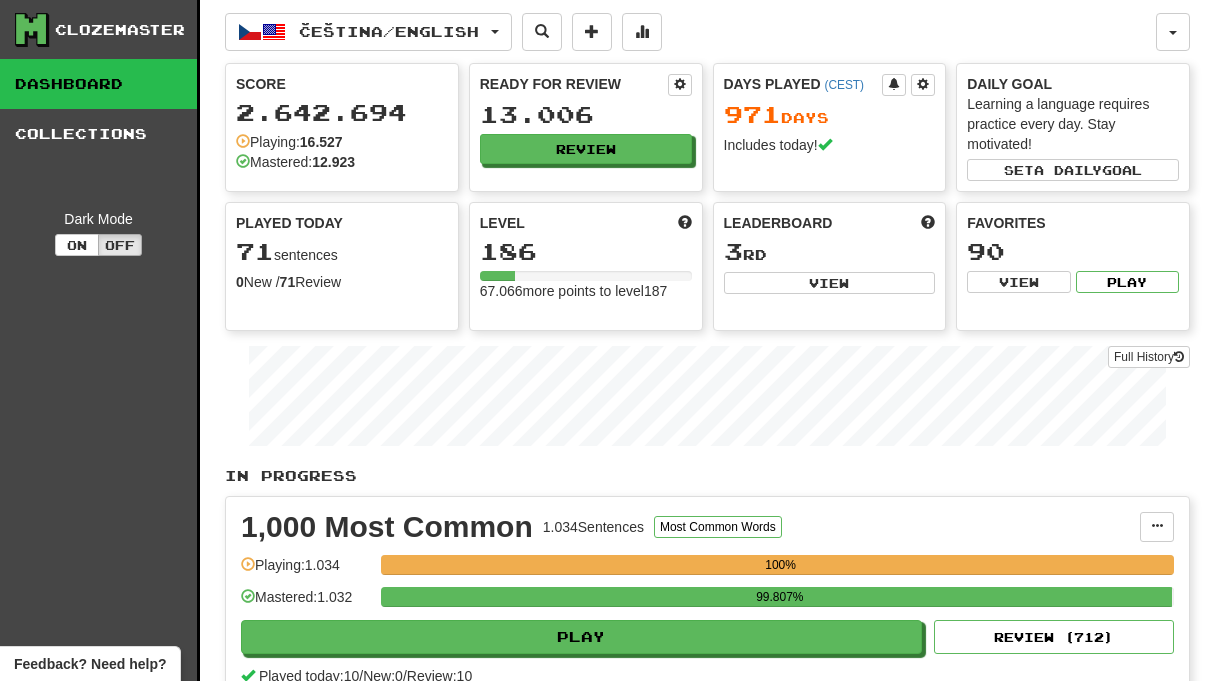scroll, scrollTop: 0, scrollLeft: 0, axis: both 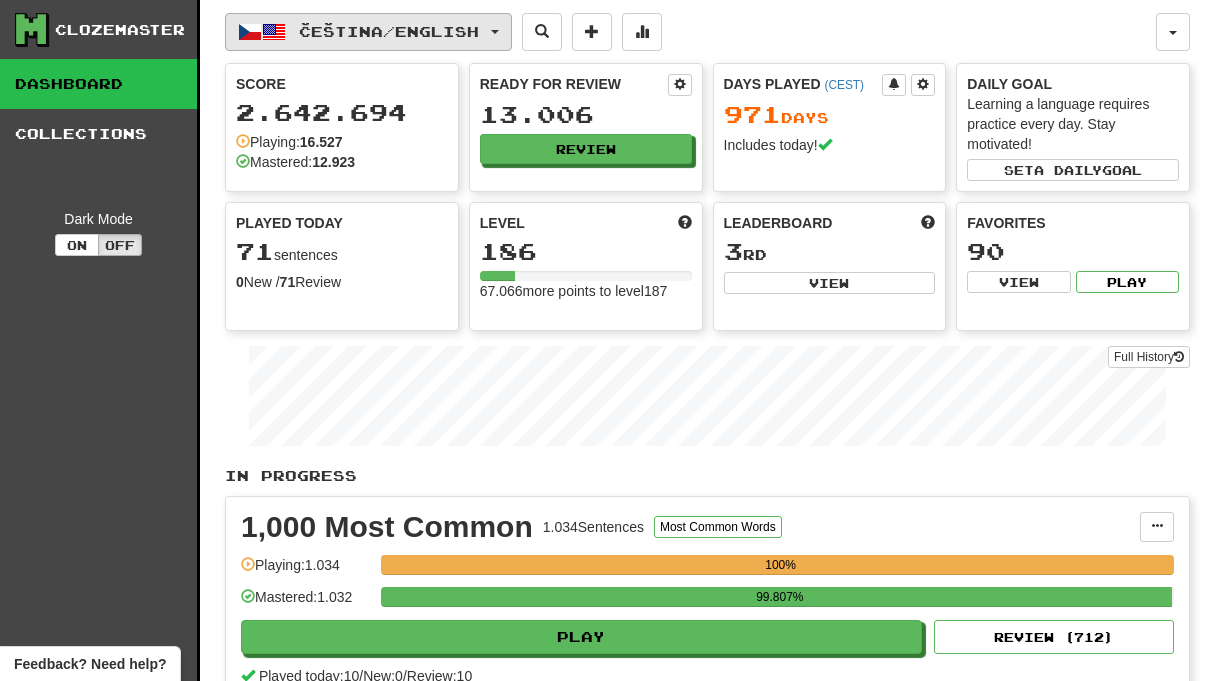 click on "Čeština  /  English" at bounding box center [368, 32] 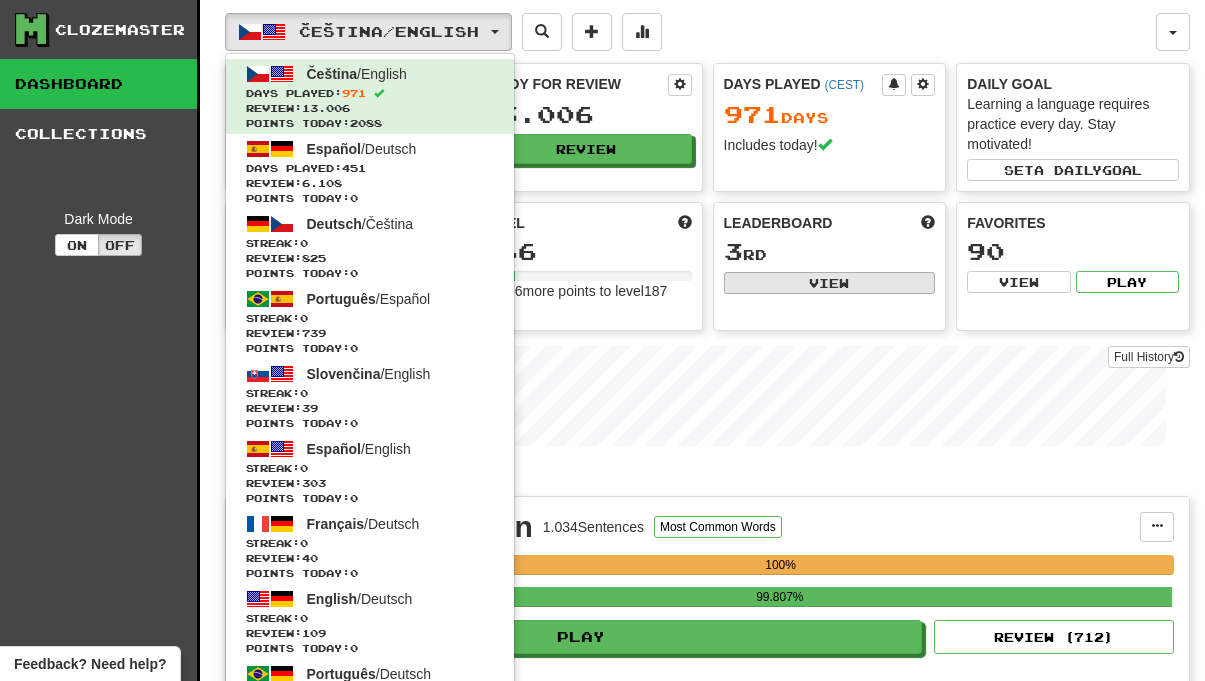 click on "View" at bounding box center (830, 283) 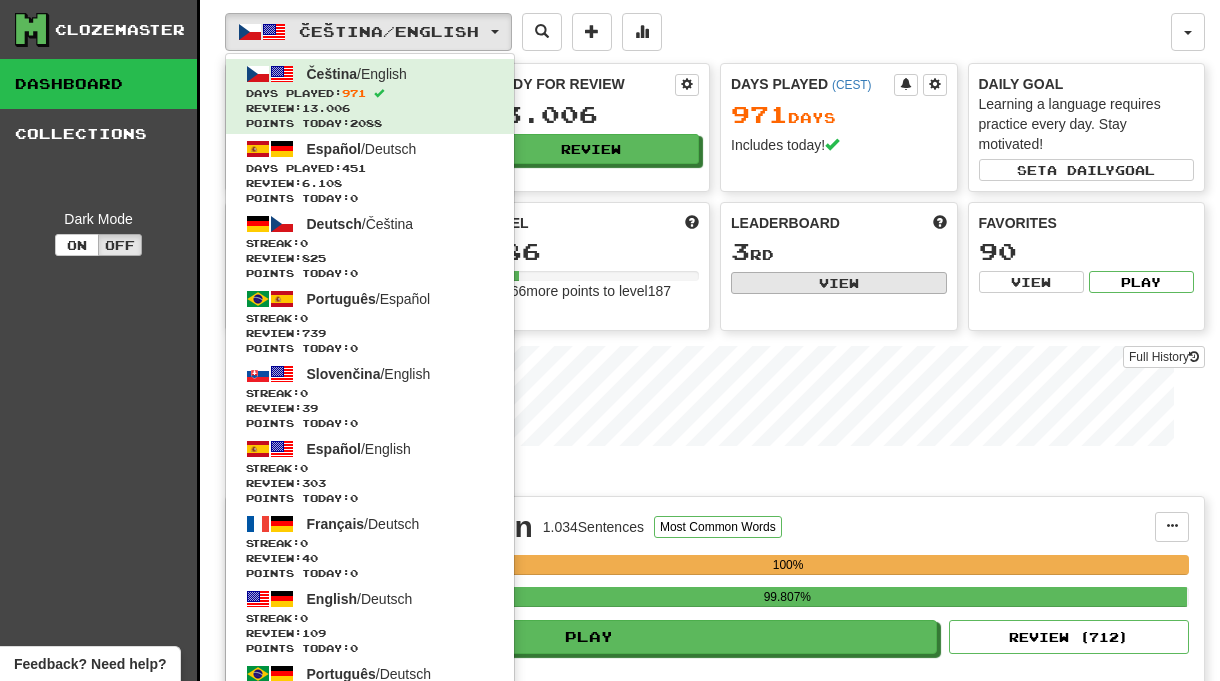 select on "**********" 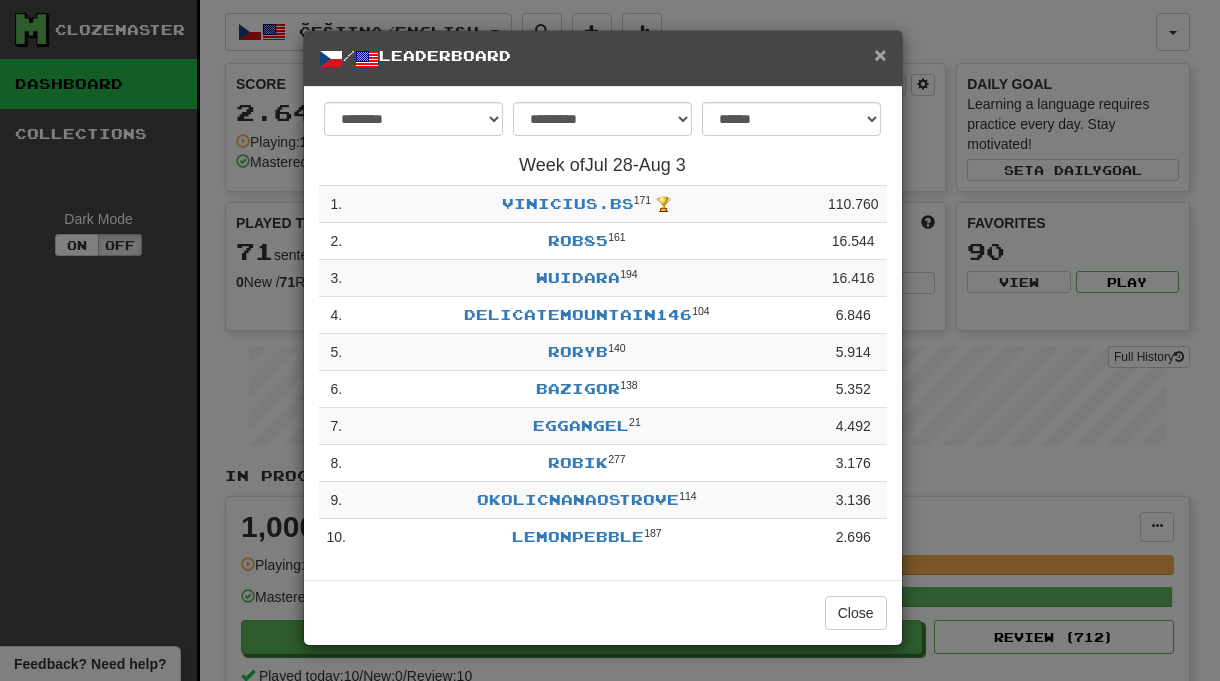 click on "×" at bounding box center [880, 54] 